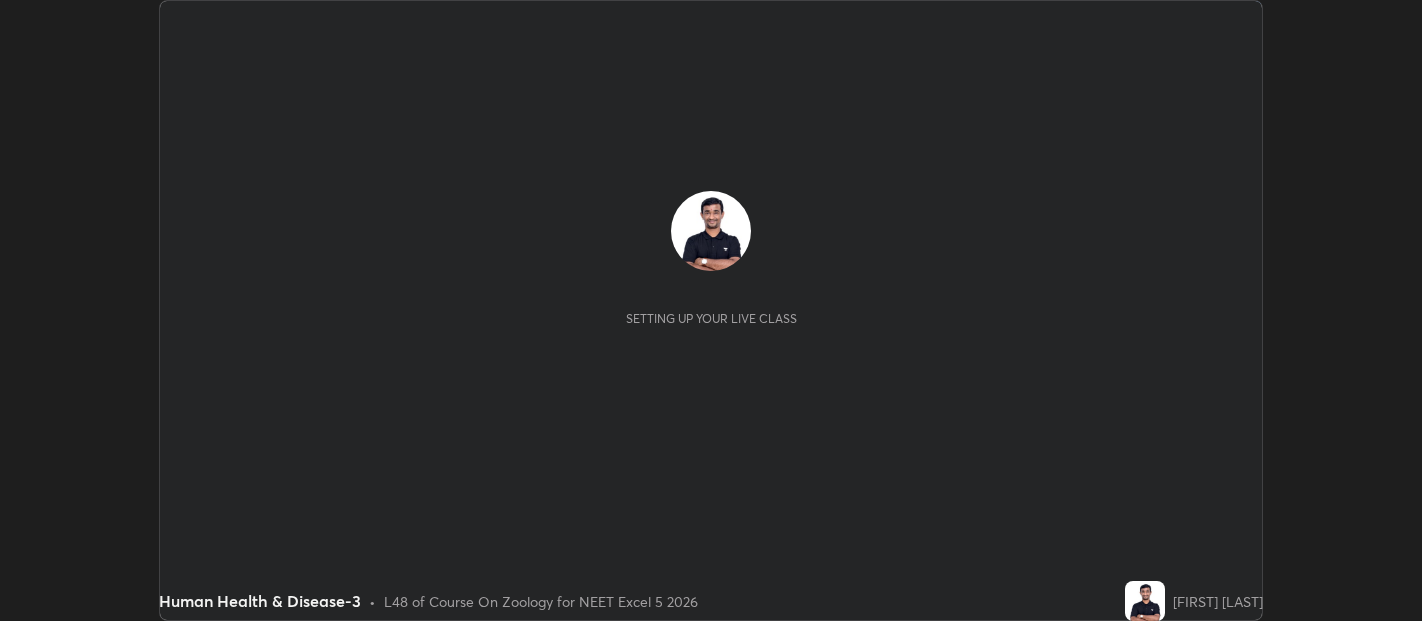 scroll, scrollTop: 0, scrollLeft: 0, axis: both 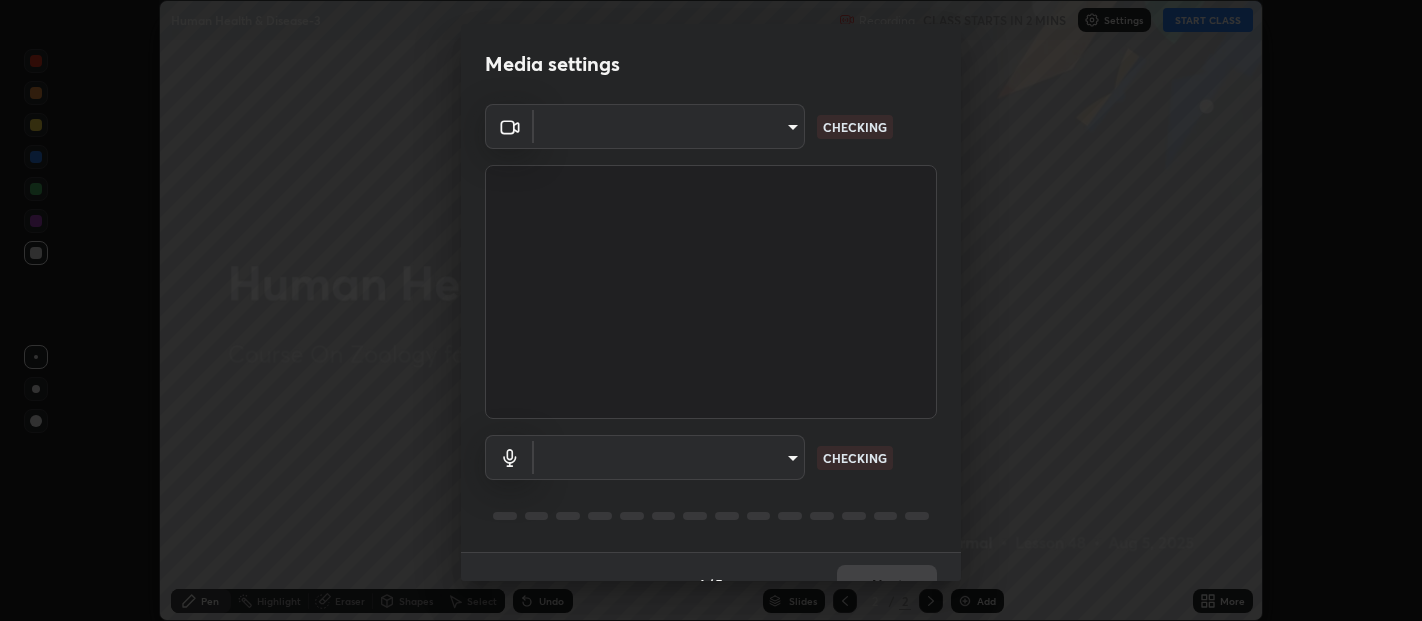 type on "0d049437951fd4140923ddd983d62ee20e888b7fe7080c9a8fddf2b3b9629313" 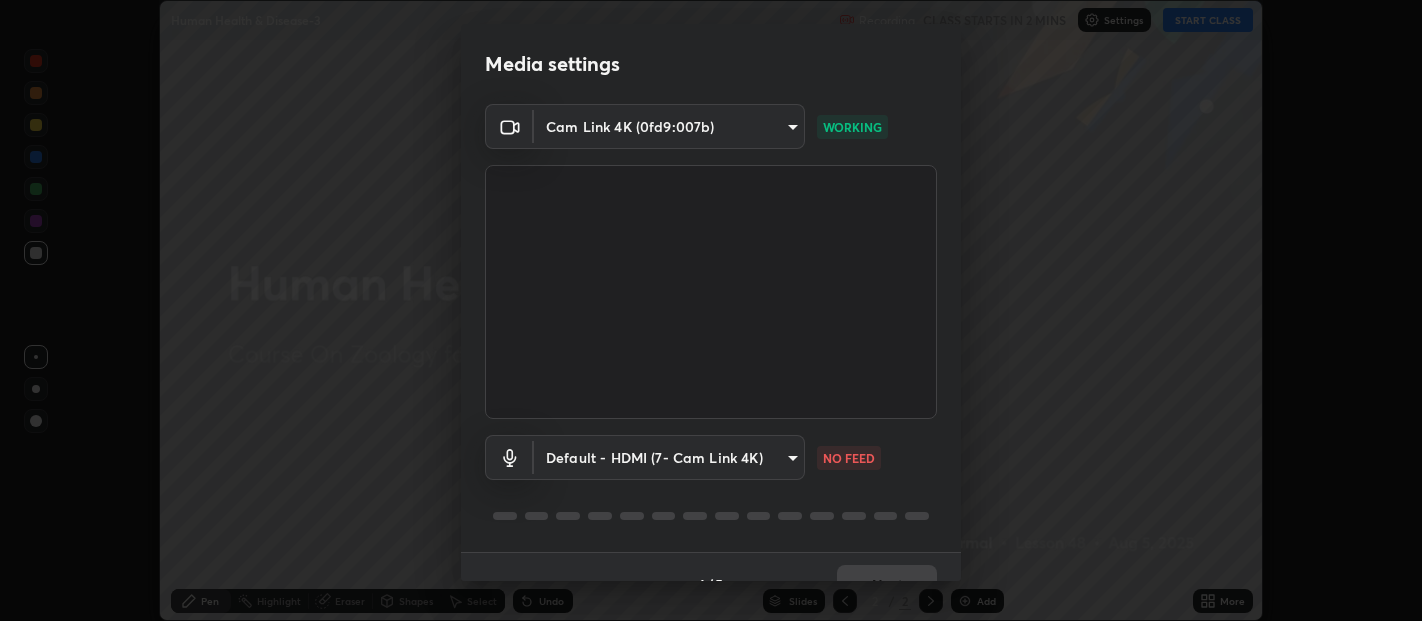 click on "Erase all Human Health & Disease-3 Recording CLASS STARTS IN 2 MINS Settings START CLASS Setting up your live class Human Health & Disease-3 • L48 of Course On Zoology for NEET Excel 5 2026 [FIRST] [LAST] Pen Highlight Eraser Shapes Select Undo Slides 2 / 2 Add More No doubts shared Encourage your learners to ask a doubt for better clarity Report an issue Reason for reporting Buffering Chat not working Audio - Video sync issue Educator video quality low ​ Attach an image Report Media settings Cam Link 4K (0fd9:007b) 0d049437951fd4140923ddd983d62ee20e888b7fe7080c9a8fddf2b3b9629313 WORKING Default - HDMI (7- Cam Link 4K) default NO FEED 1 / 5 Next" at bounding box center (711, 310) 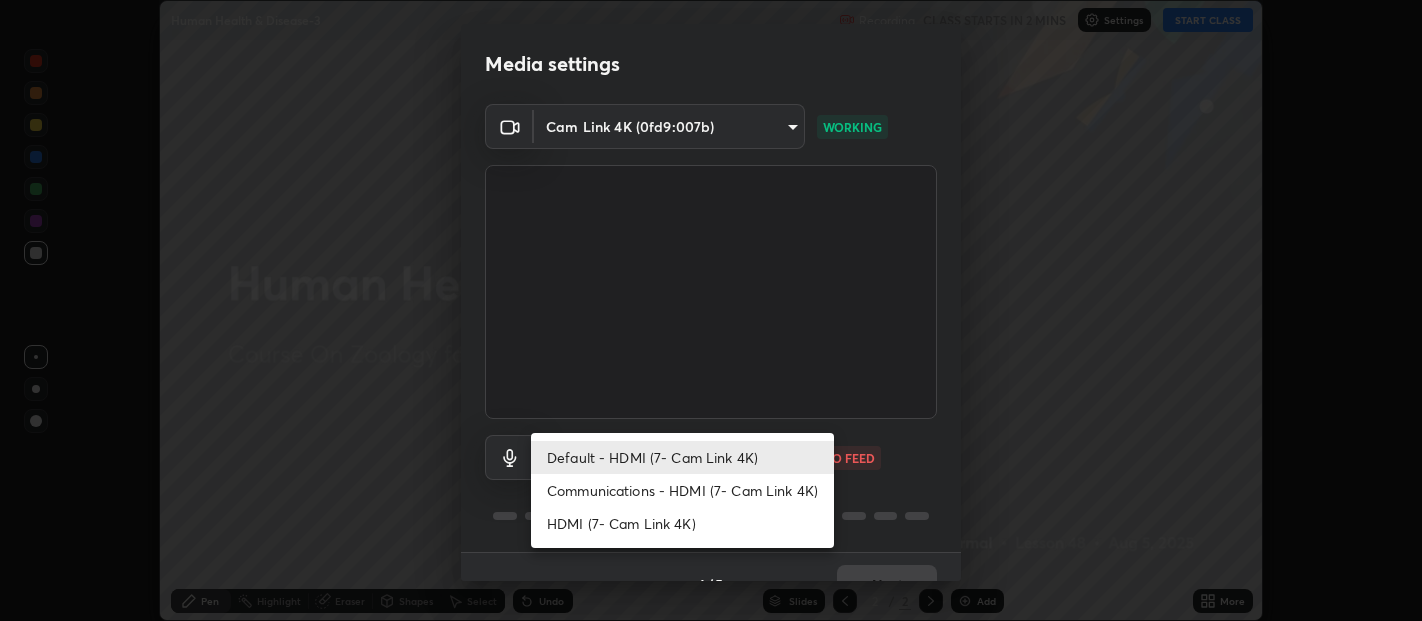 click on "HDMI (7- Cam Link 4K)" at bounding box center (682, 523) 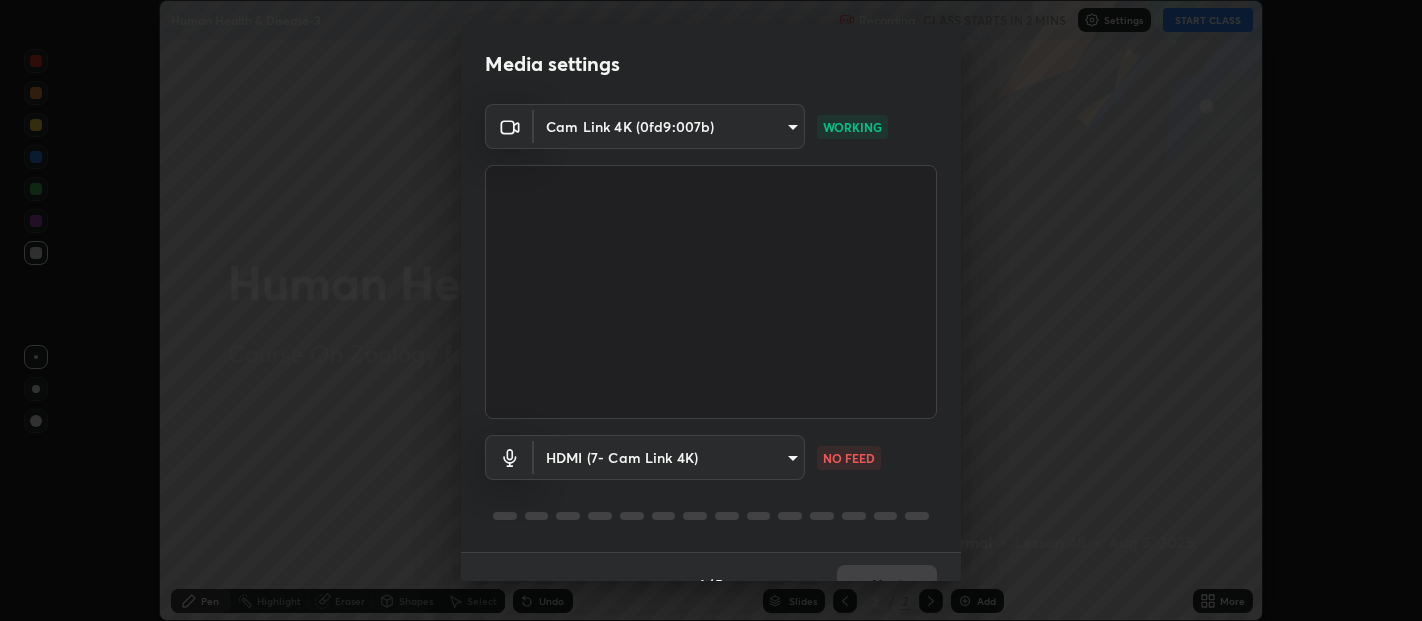 type on "40c86e739ed56a172ddcb7f6b95b795e1d756db5d52d7a4755805725d5d0de47" 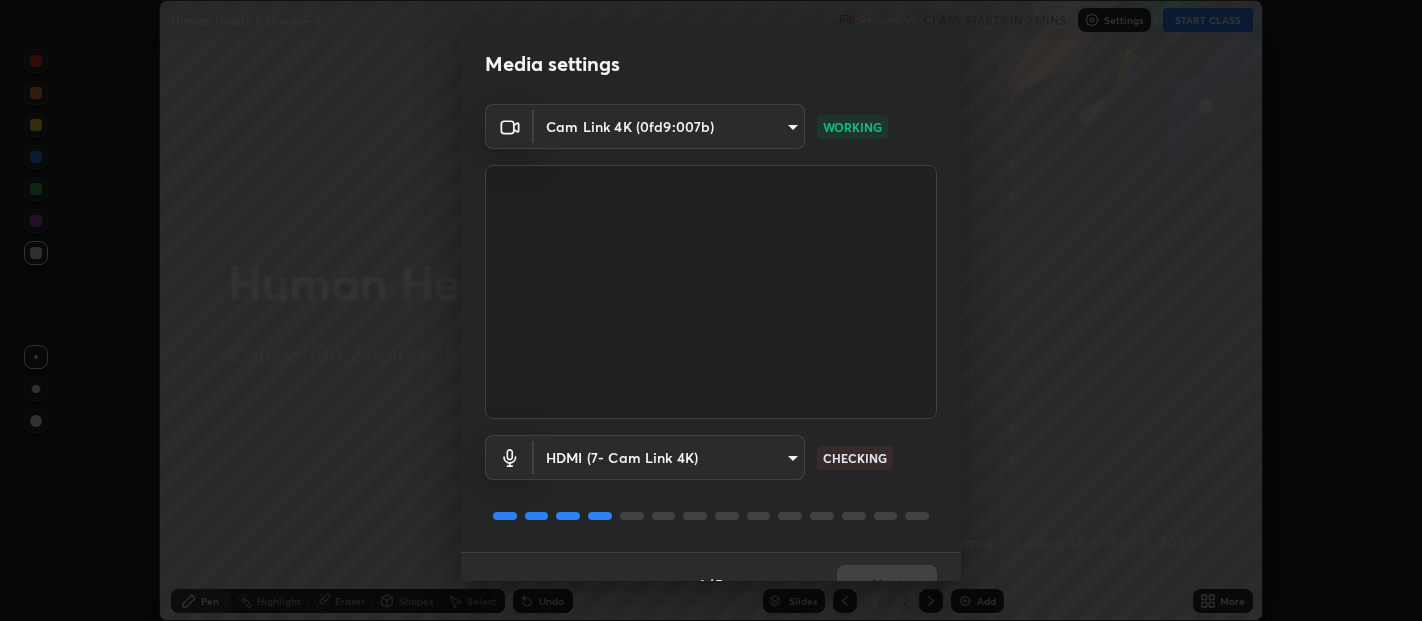 scroll, scrollTop: 34, scrollLeft: 0, axis: vertical 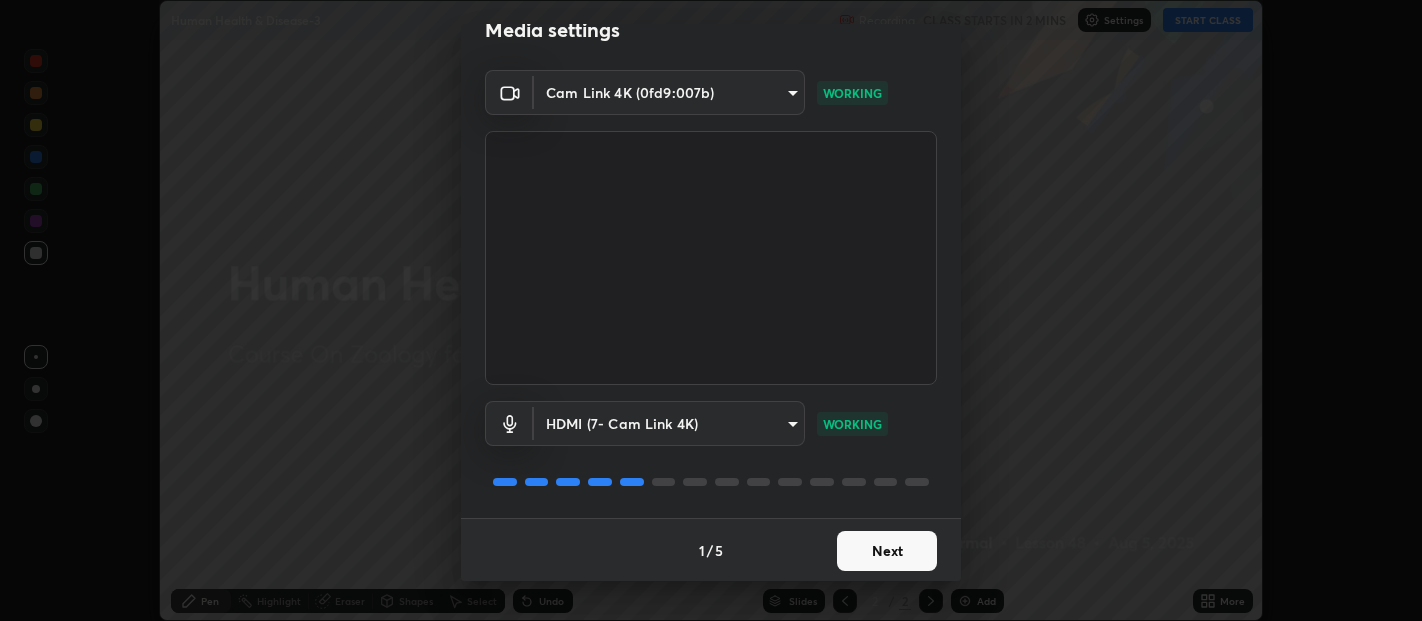 click on "Next" at bounding box center (887, 551) 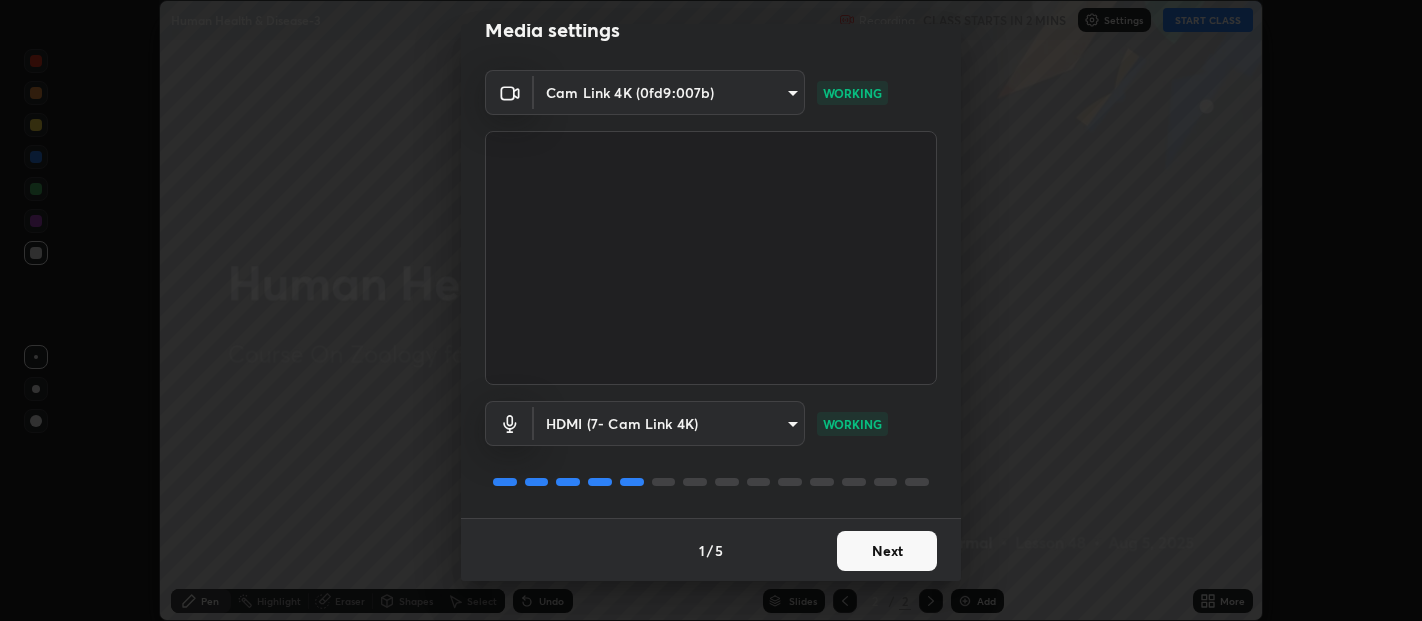 scroll, scrollTop: 0, scrollLeft: 0, axis: both 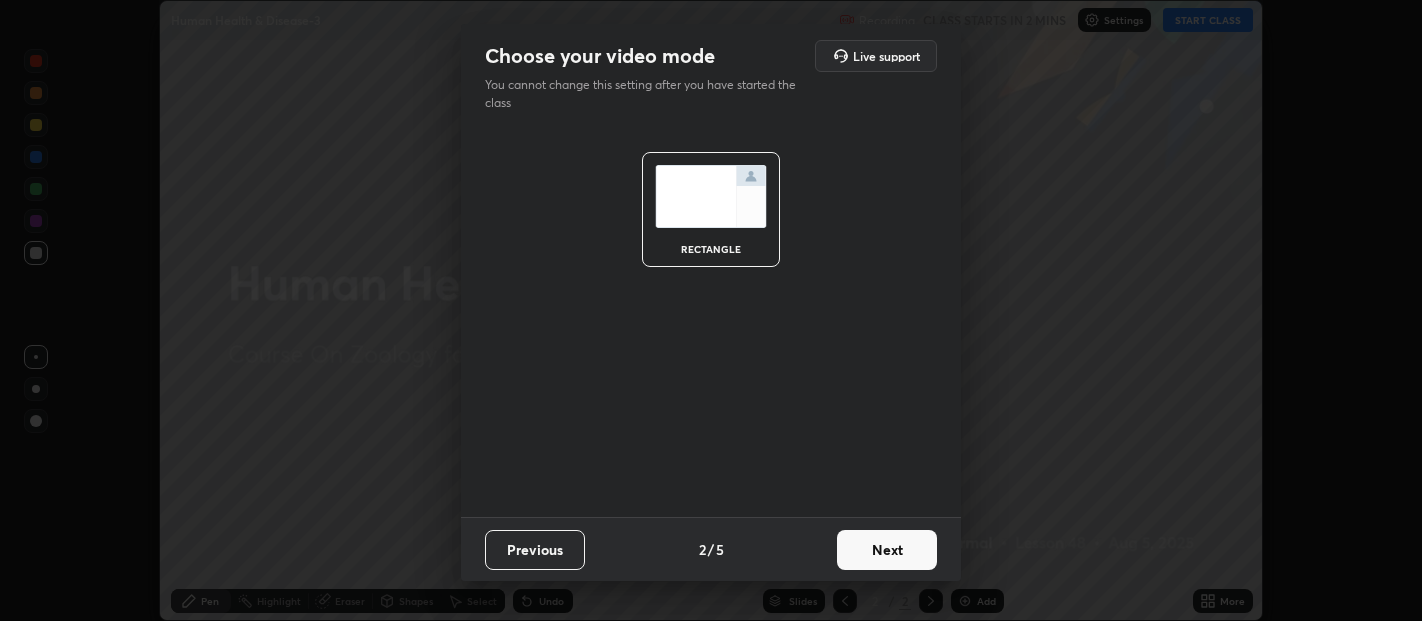 click on "Next" at bounding box center [887, 550] 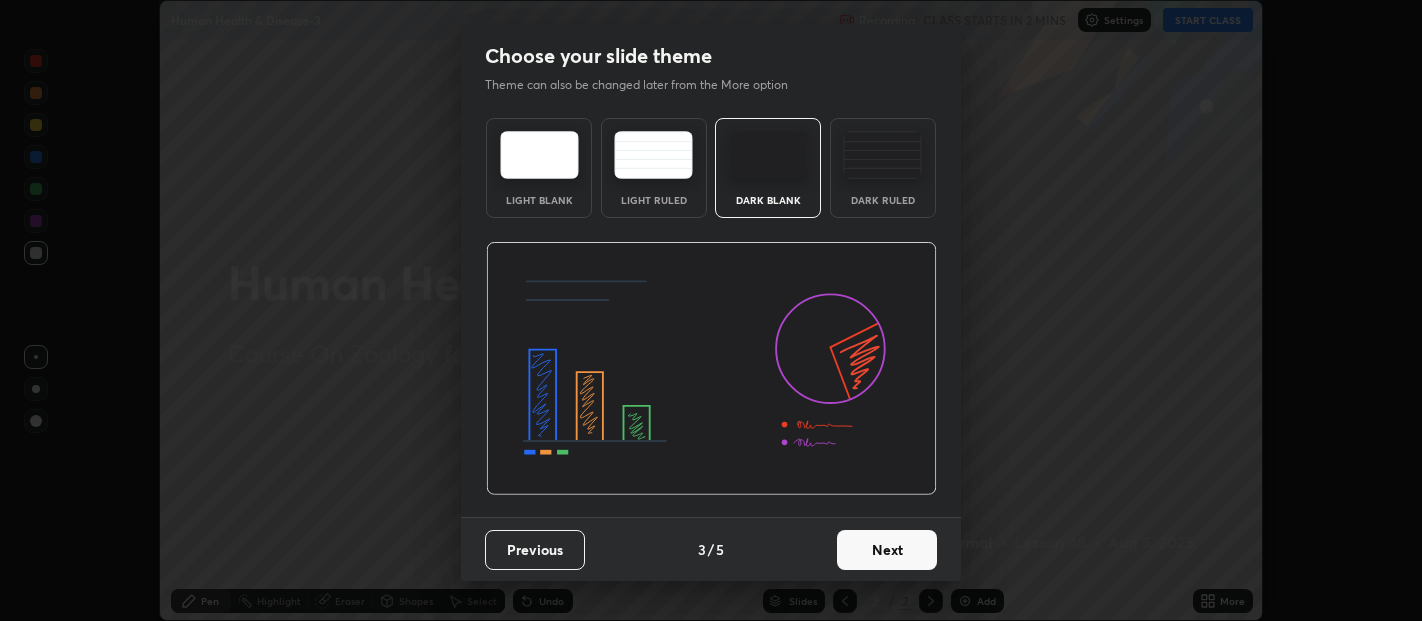click at bounding box center [882, 155] 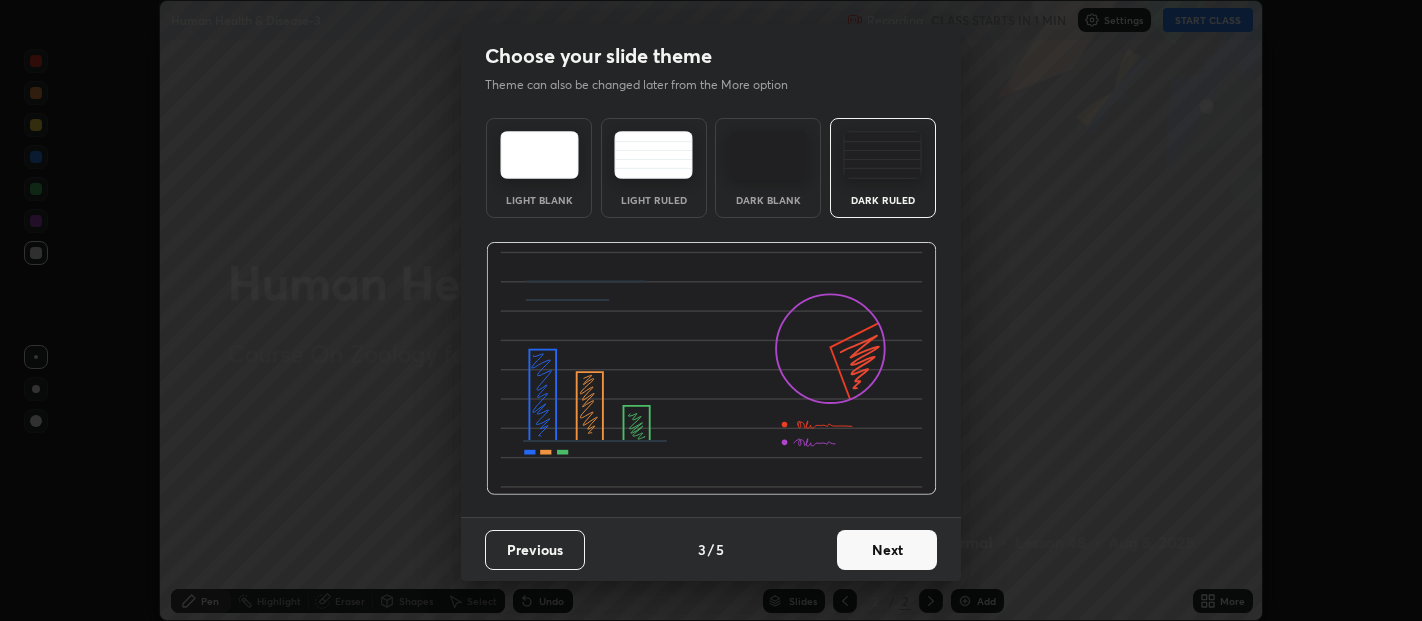 click on "Next" at bounding box center (887, 550) 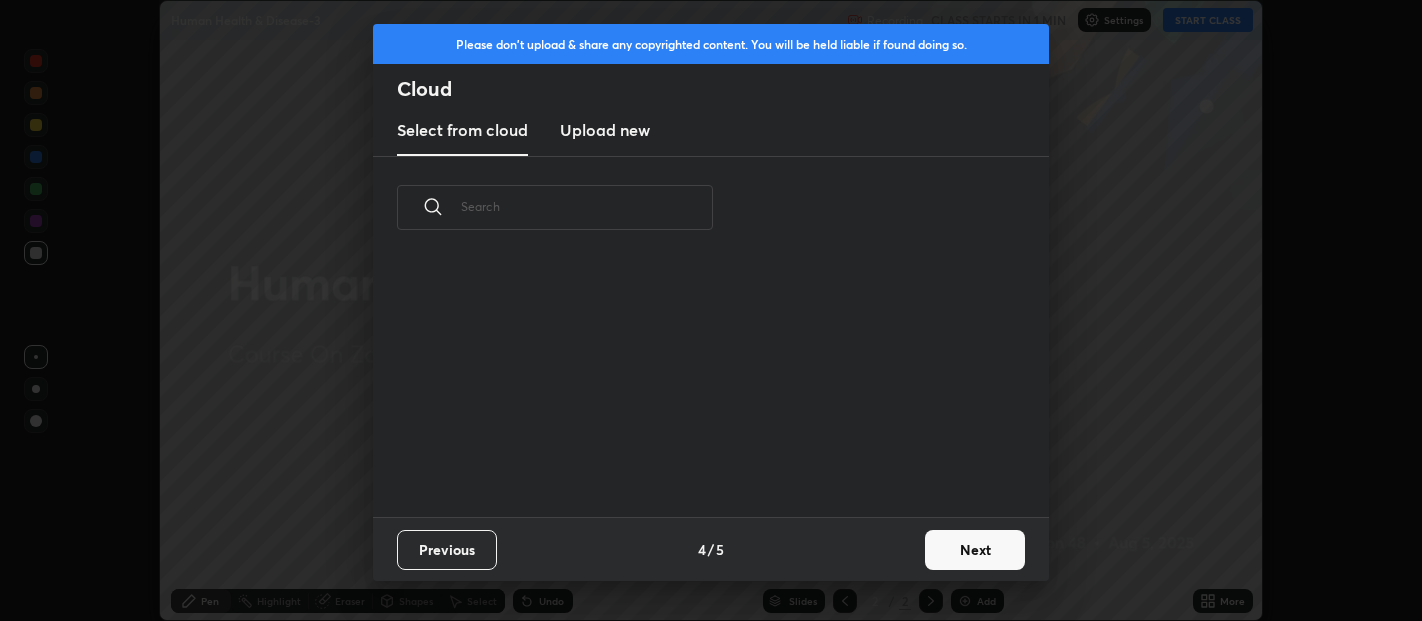 scroll, scrollTop: 6, scrollLeft: 10, axis: both 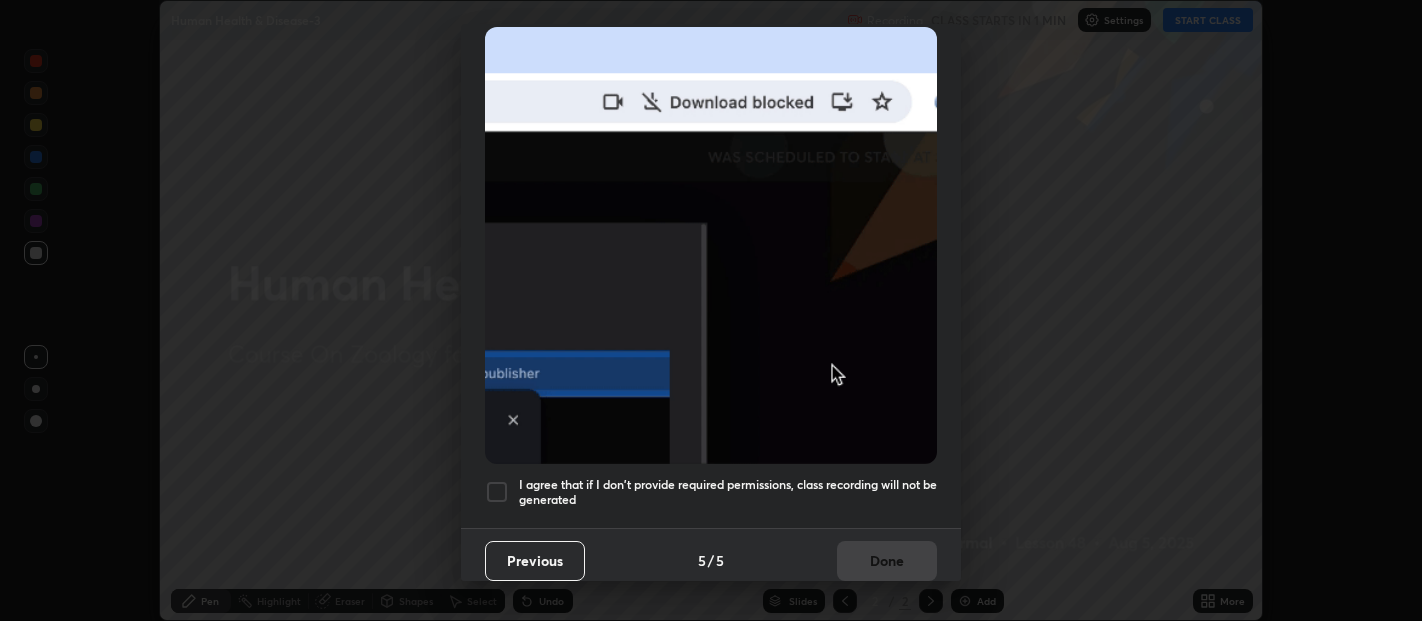 click at bounding box center [497, 492] 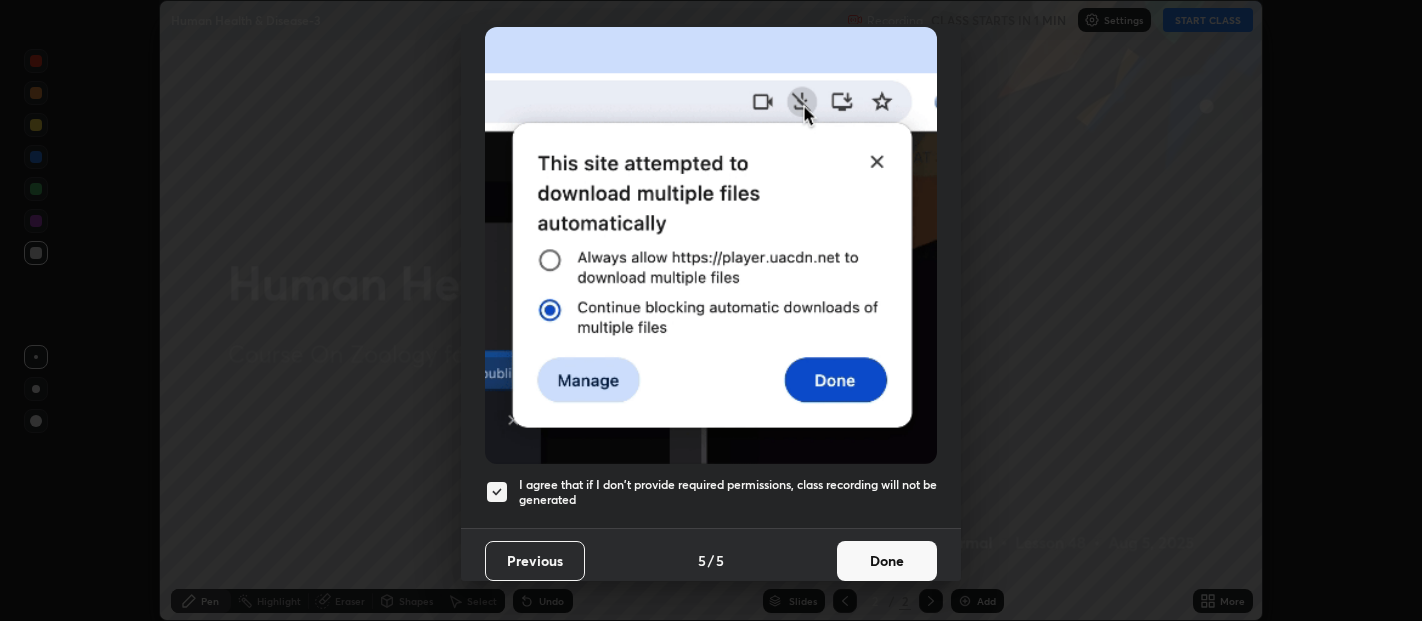 click on "Done" at bounding box center [887, 561] 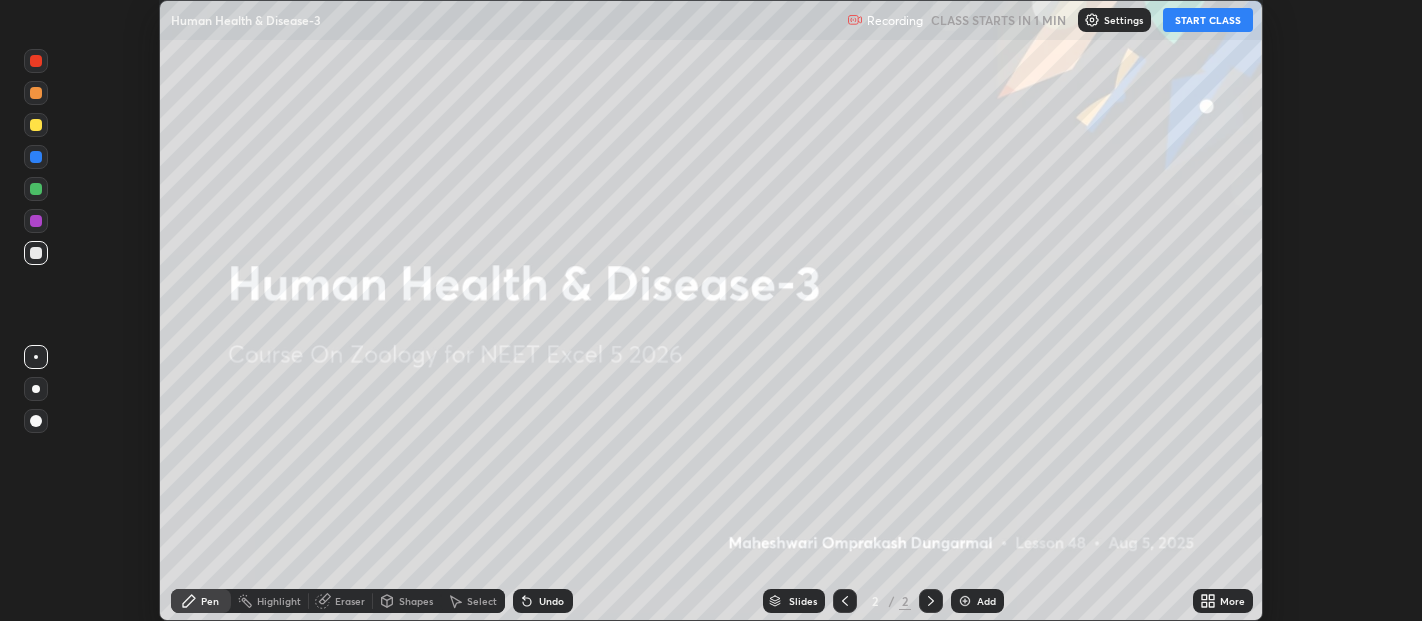 click on "More" at bounding box center (1223, 601) 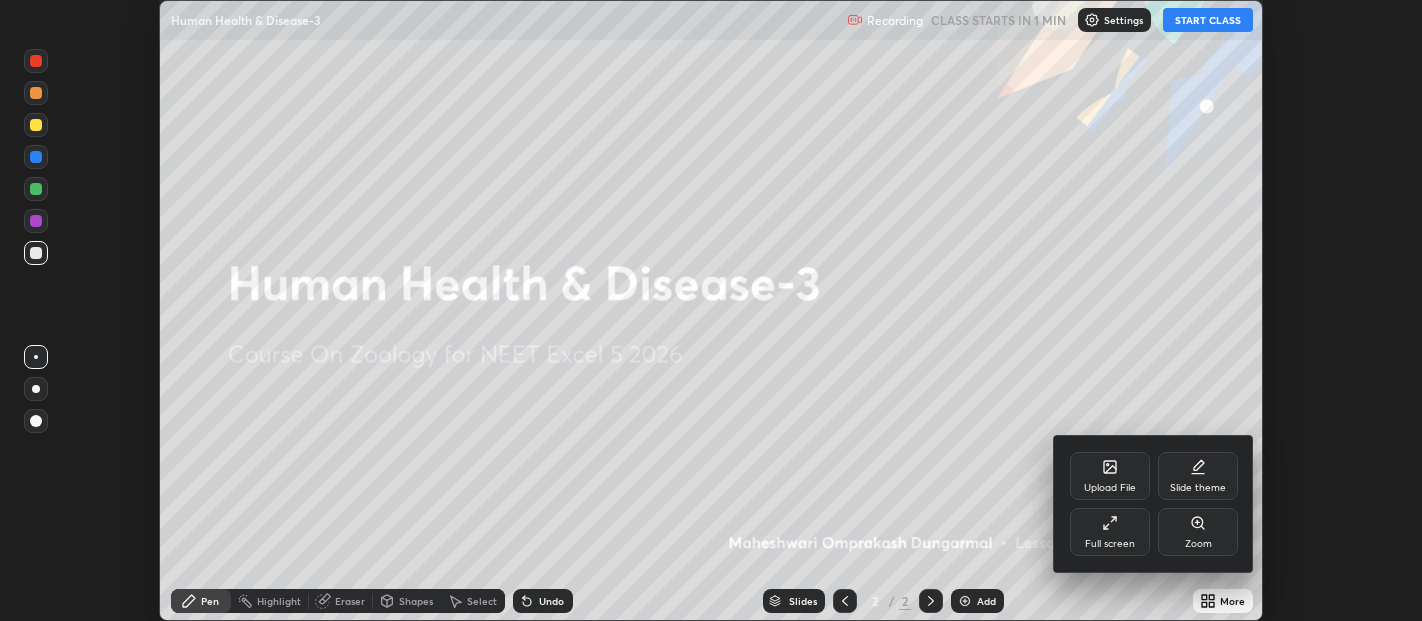 click 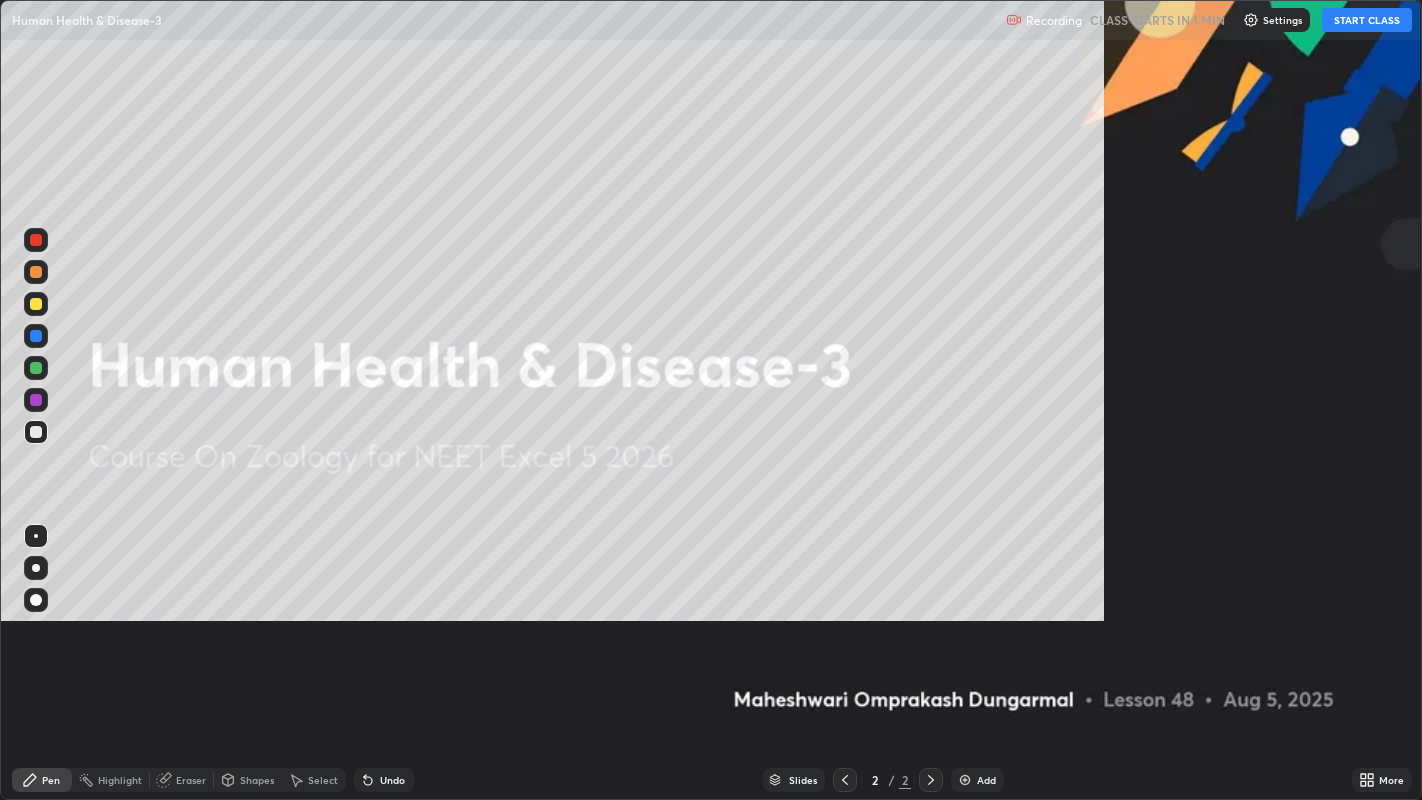 scroll, scrollTop: 99200, scrollLeft: 98577, axis: both 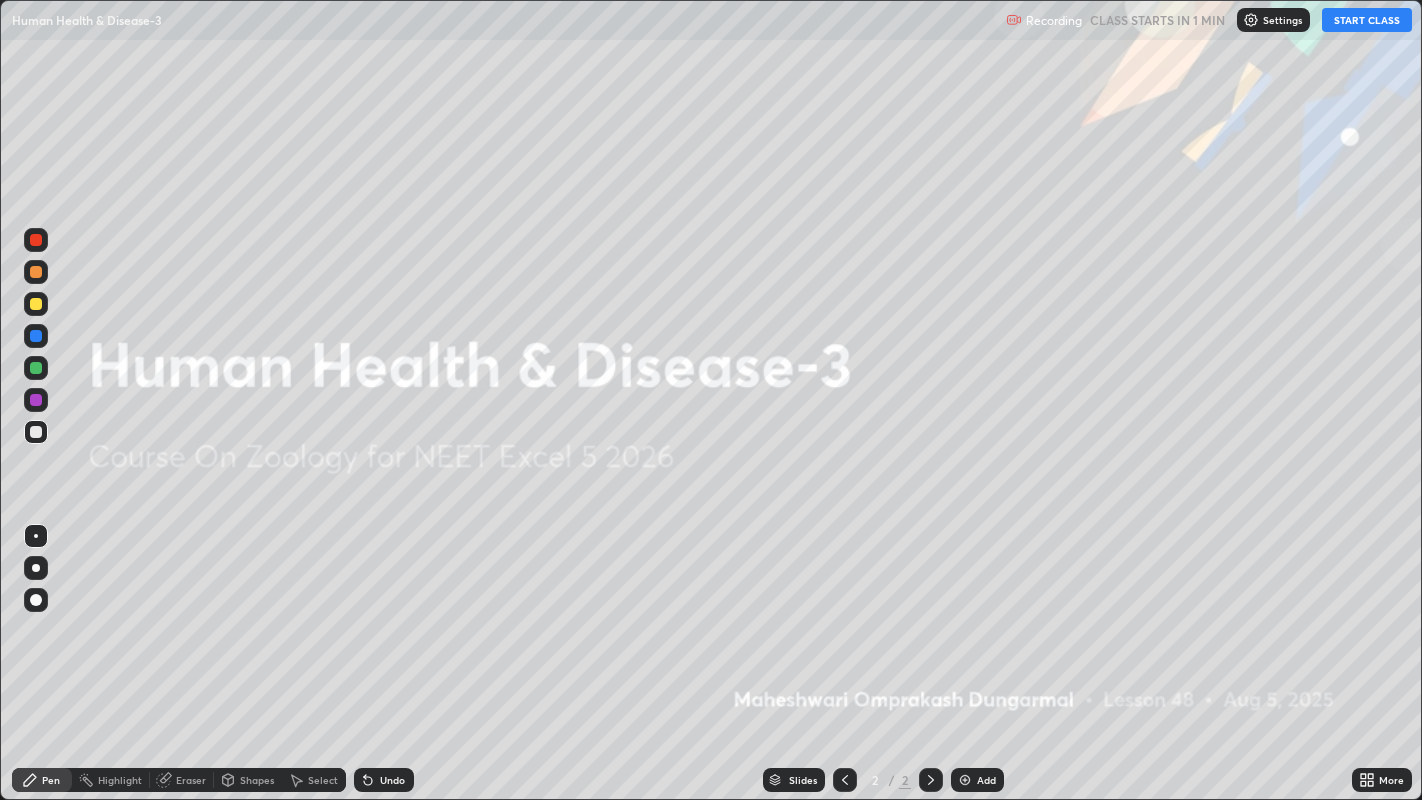 click on "START CLASS" at bounding box center (1367, 20) 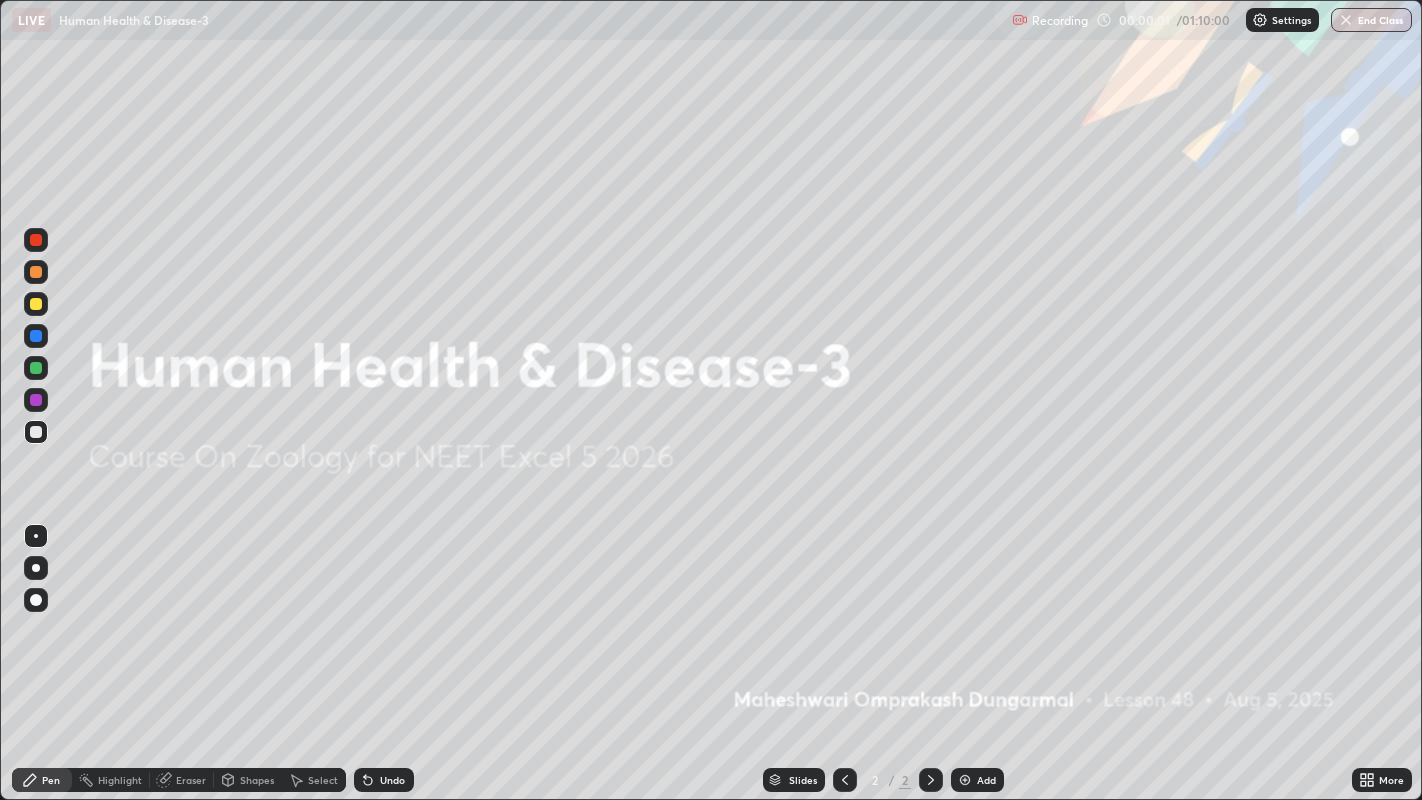 click at bounding box center (965, 780) 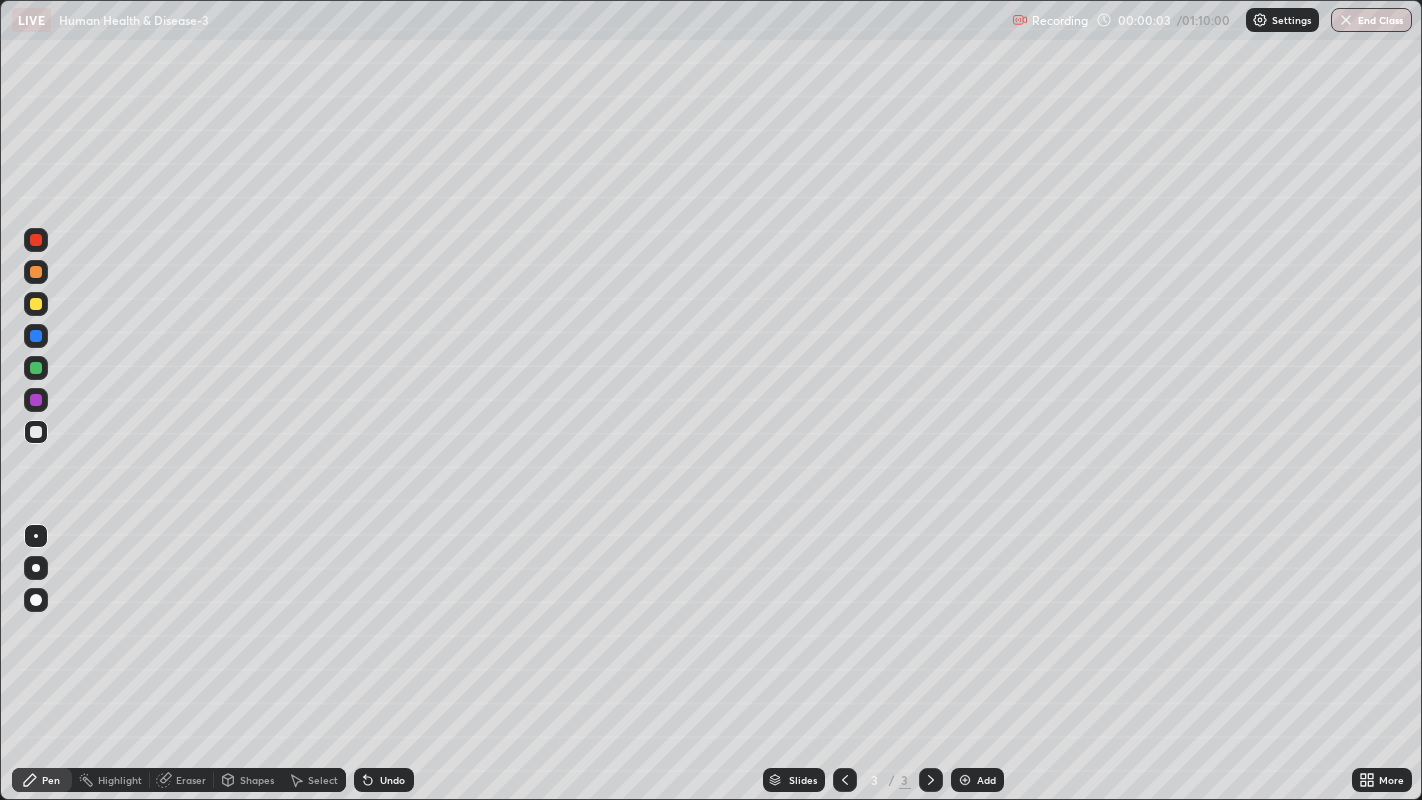 click on "Shapes" at bounding box center (257, 780) 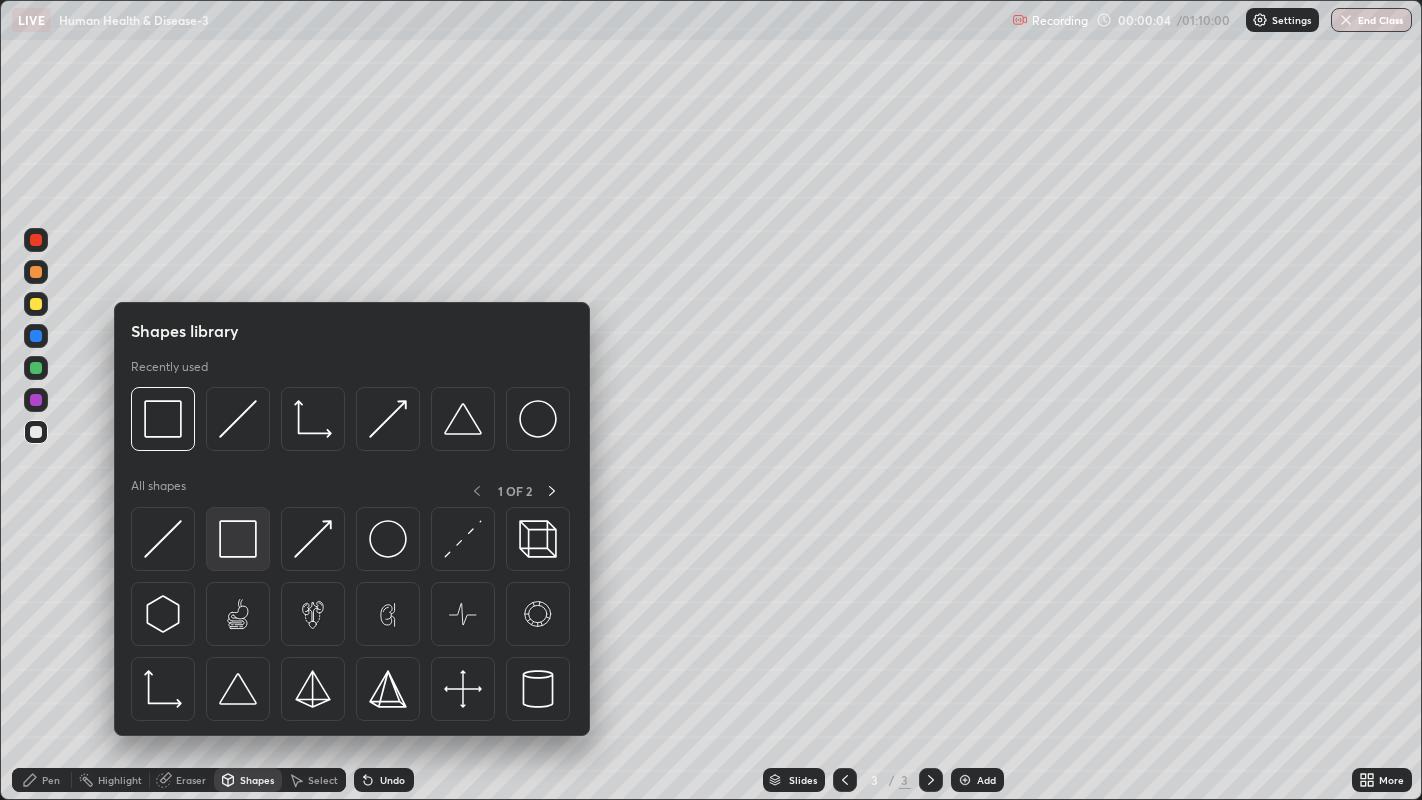 click at bounding box center (238, 539) 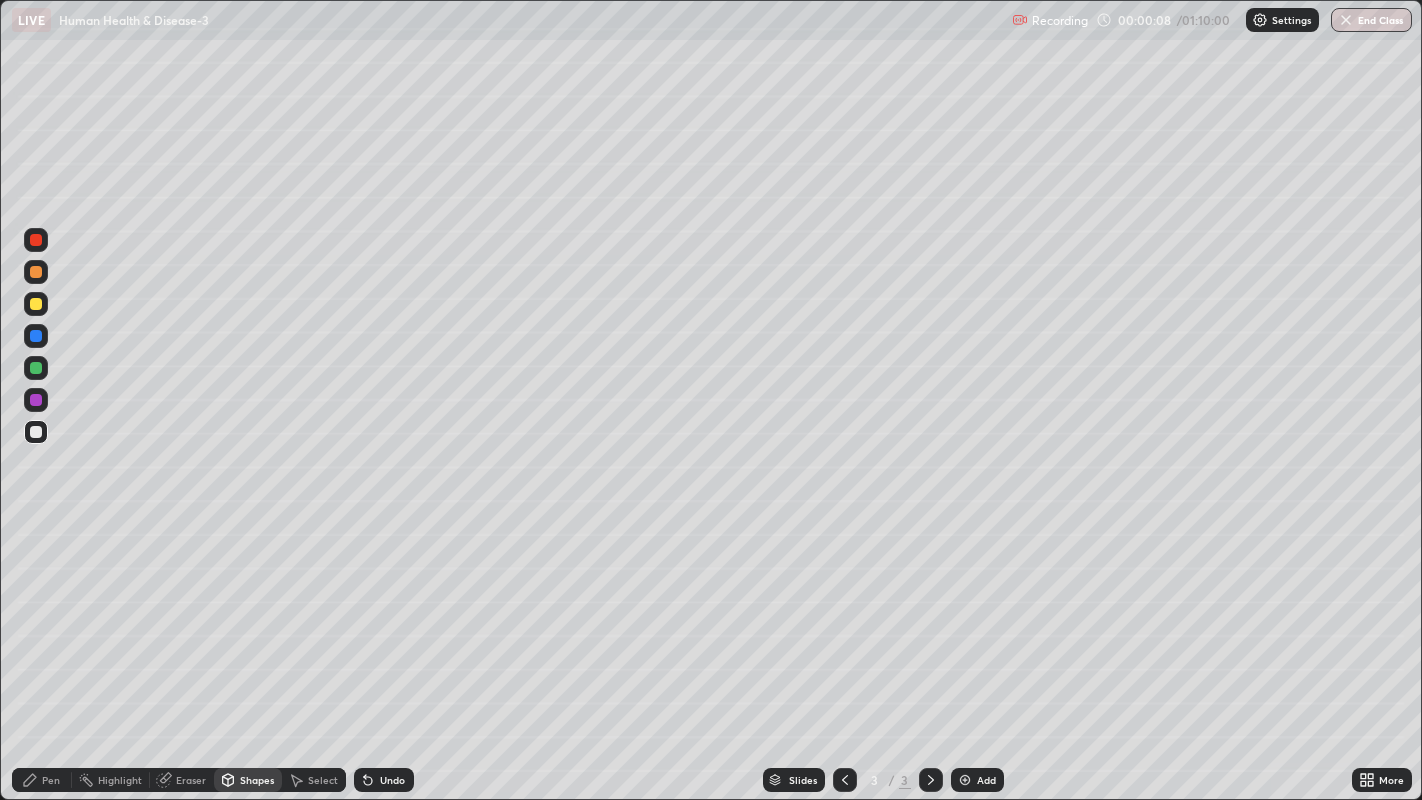 click on "Pen" at bounding box center (42, 780) 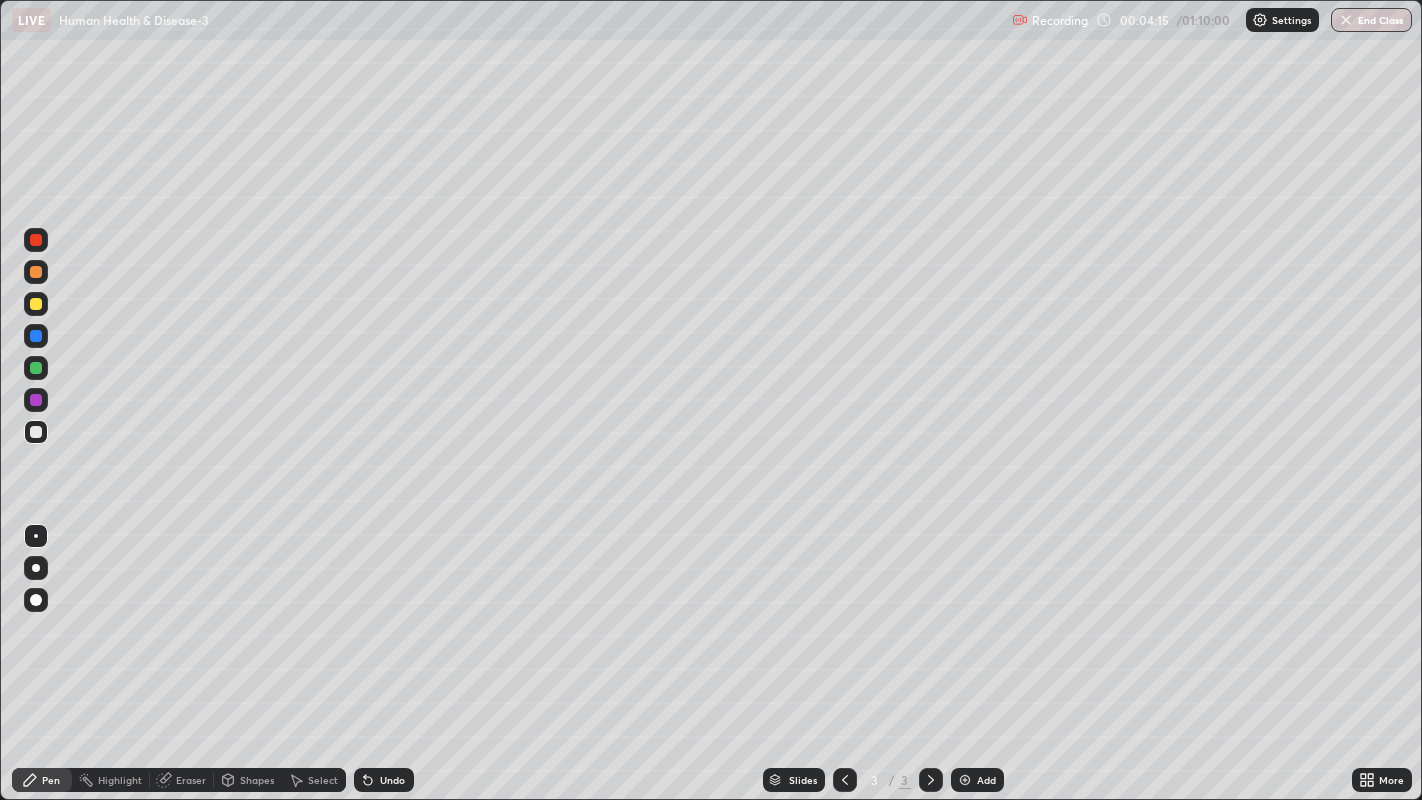 click at bounding box center [36, 336] 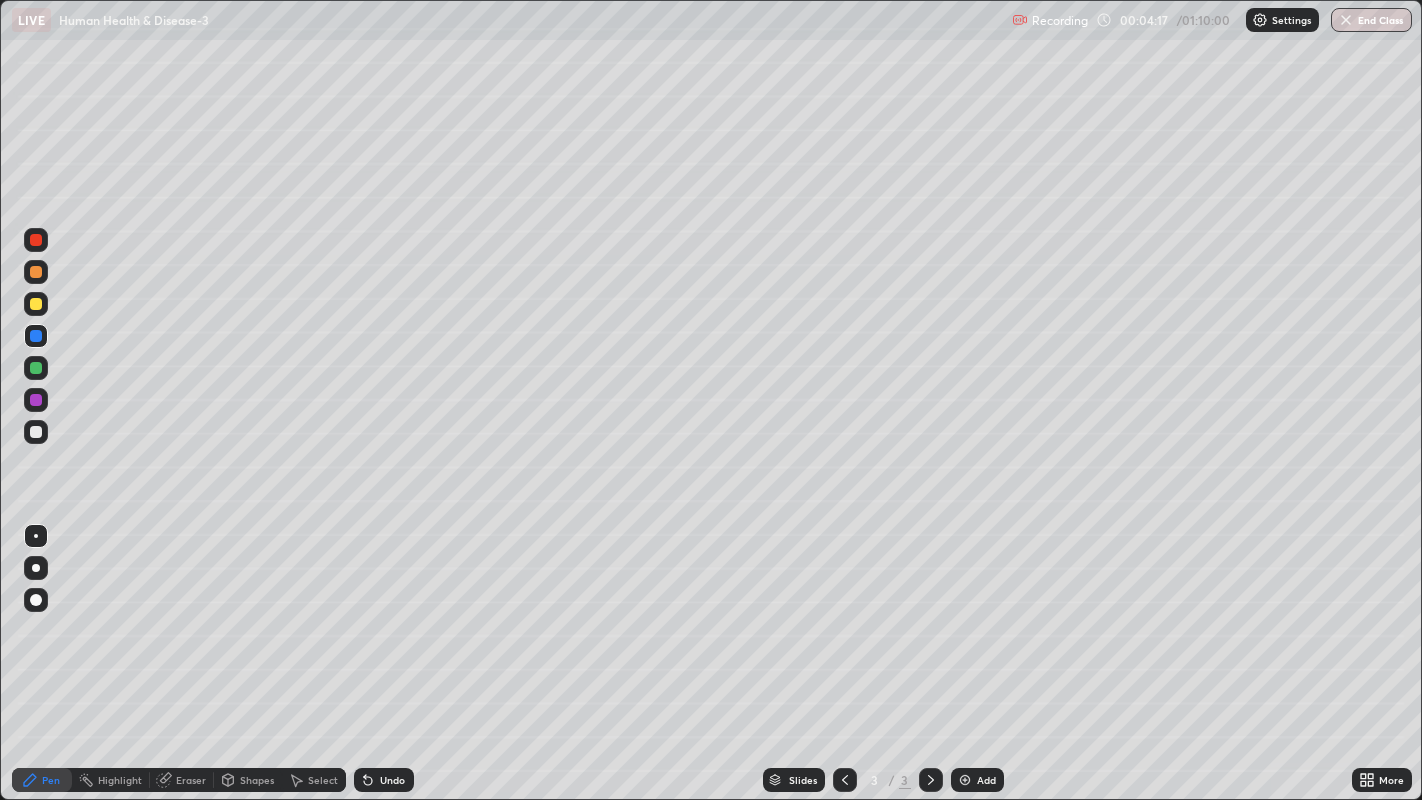 click on "Shapes" at bounding box center (257, 780) 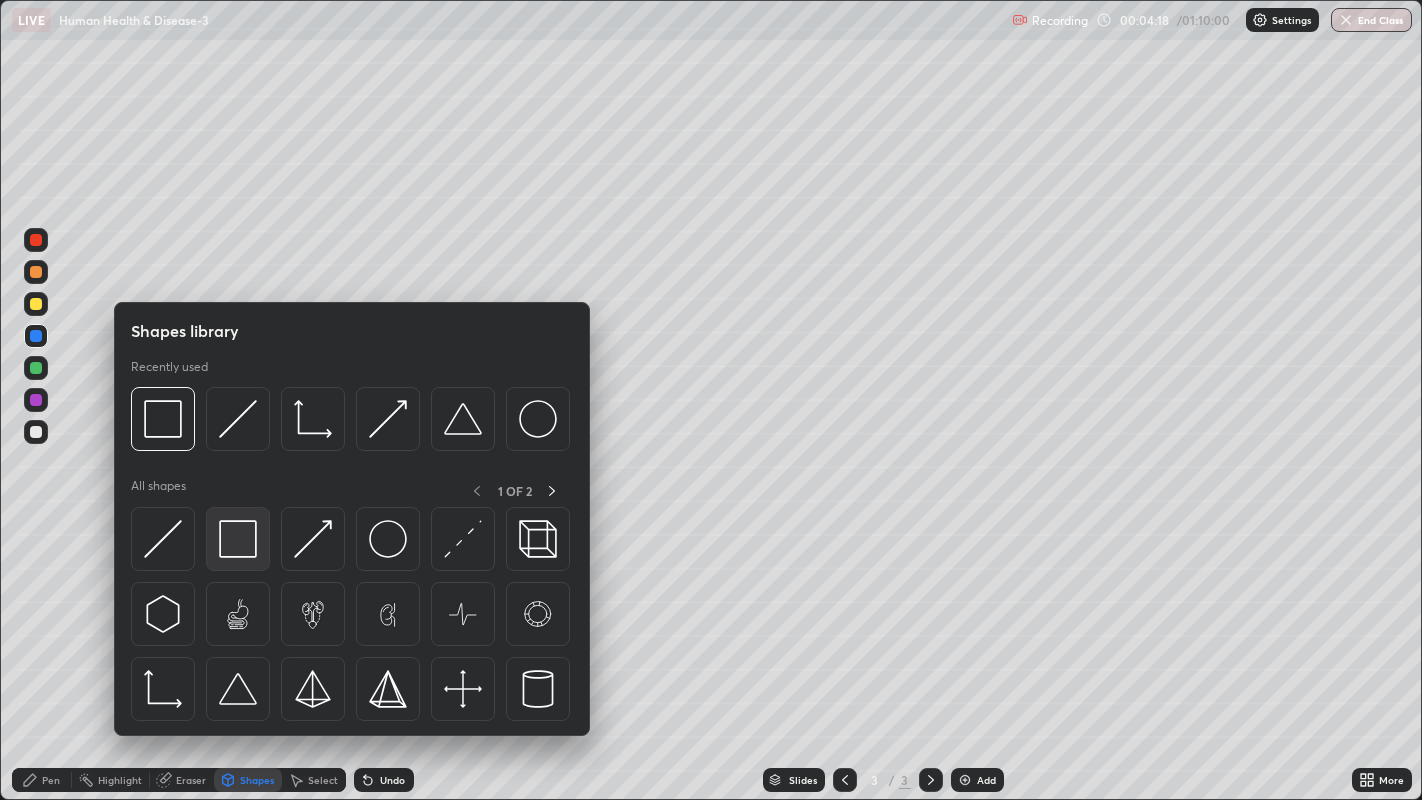 click at bounding box center [238, 539] 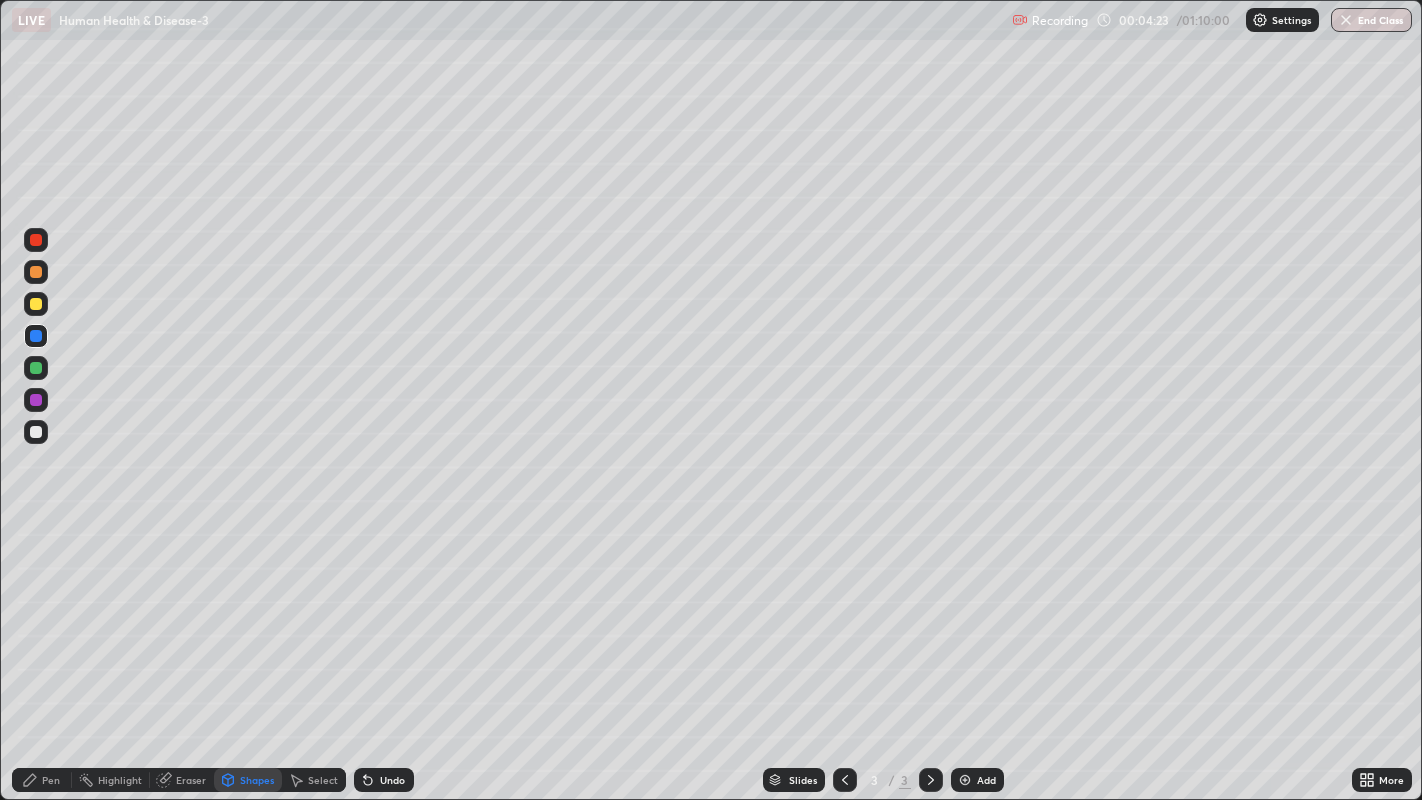 click on "Pen" at bounding box center [42, 780] 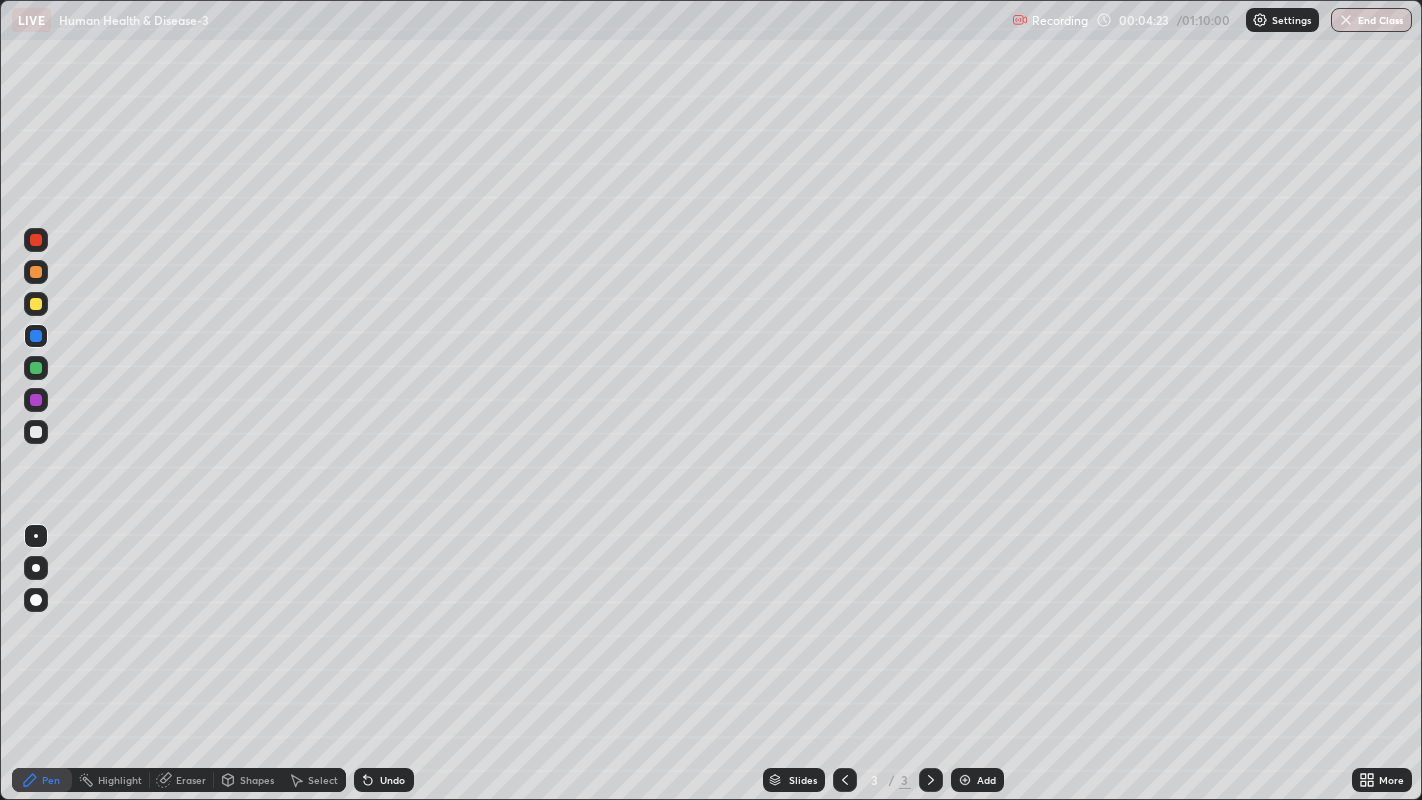 click at bounding box center [36, 432] 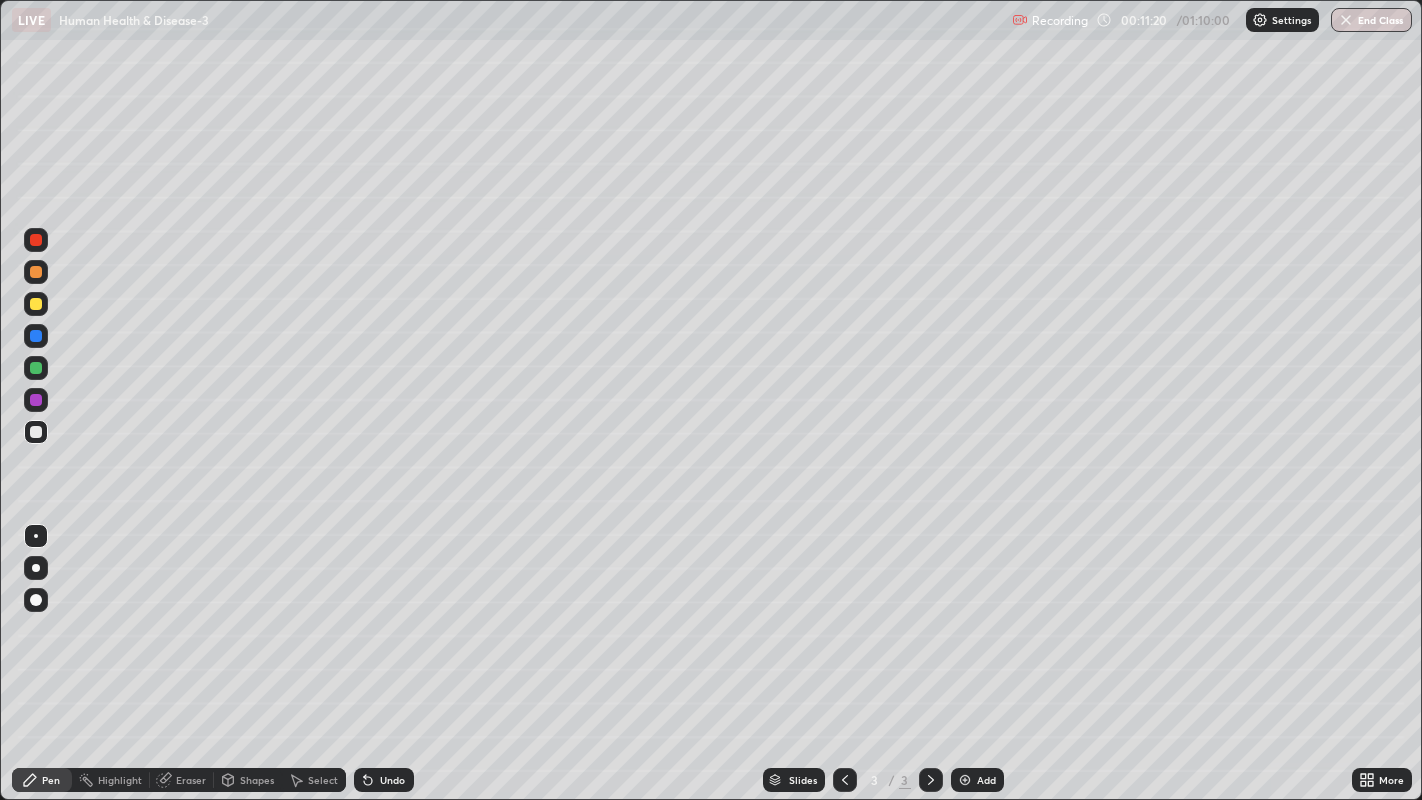 click on "Undo" at bounding box center [384, 780] 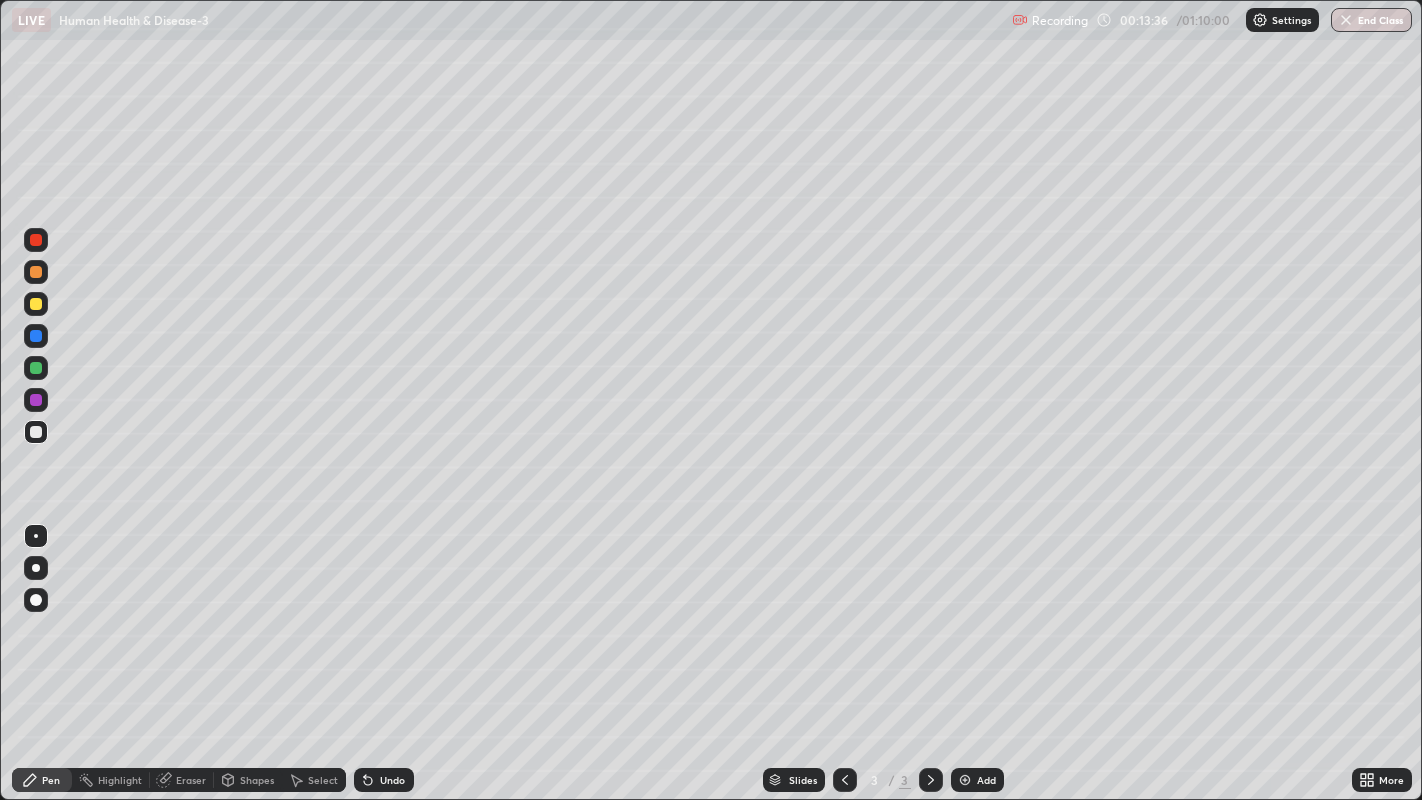 click at bounding box center [965, 780] 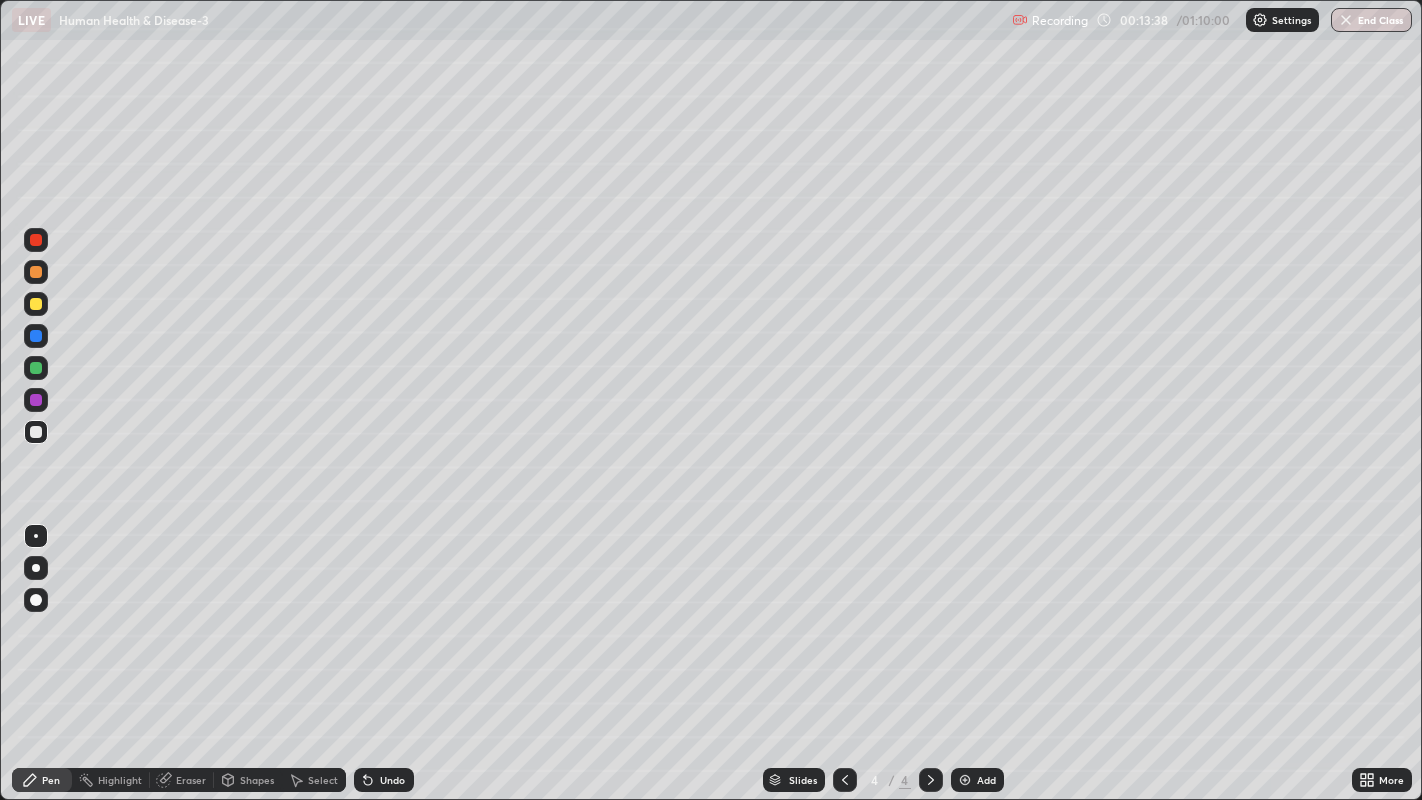 click 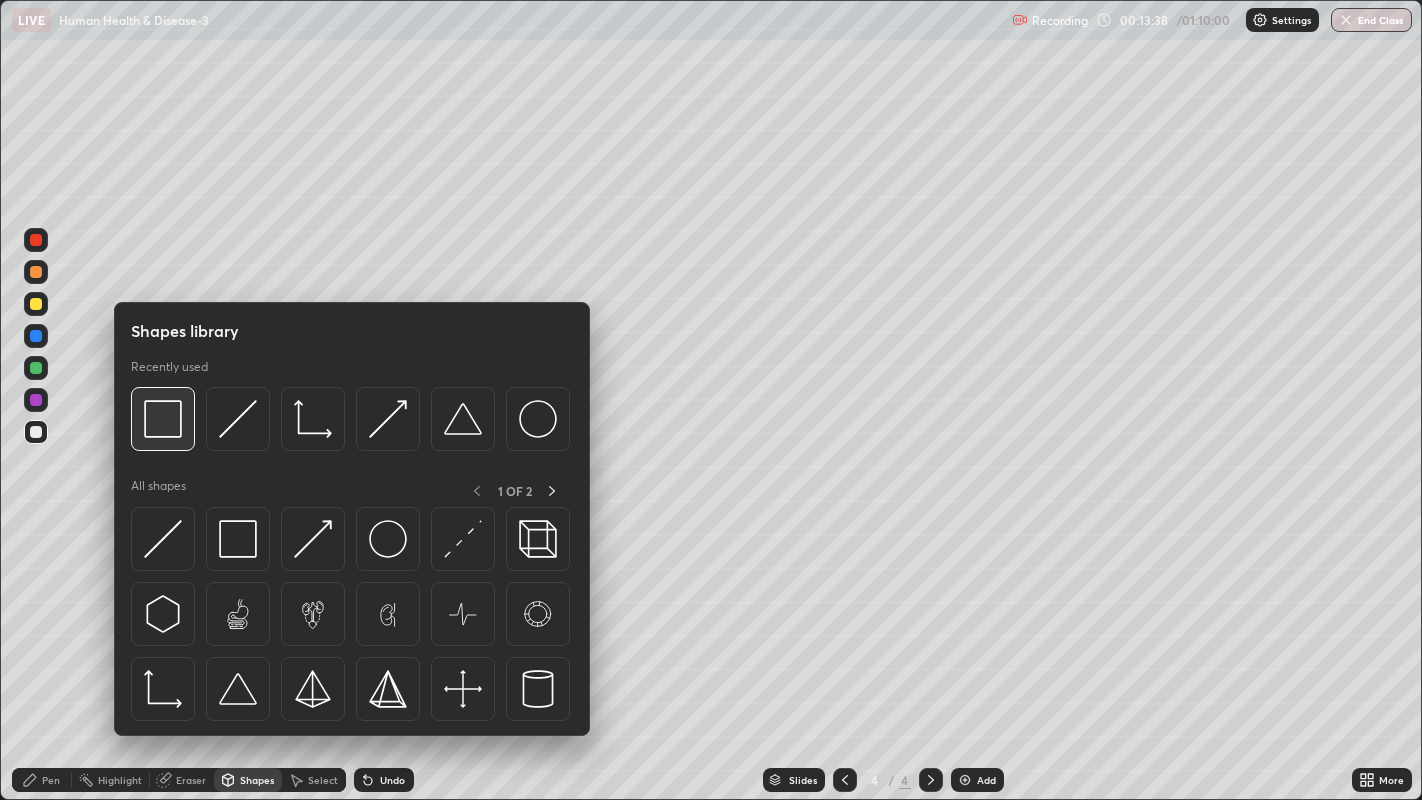 click at bounding box center (163, 419) 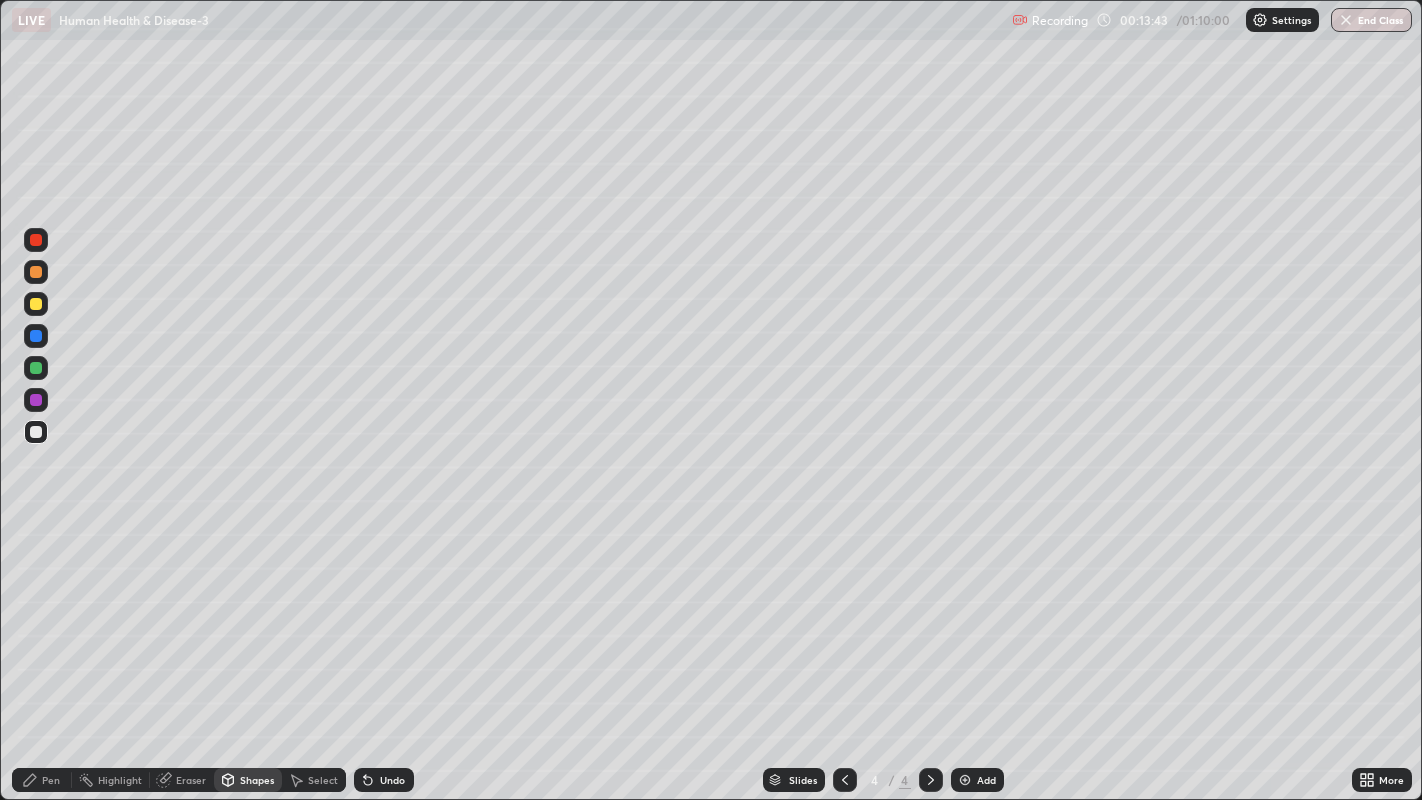 click on "Pen" at bounding box center (42, 780) 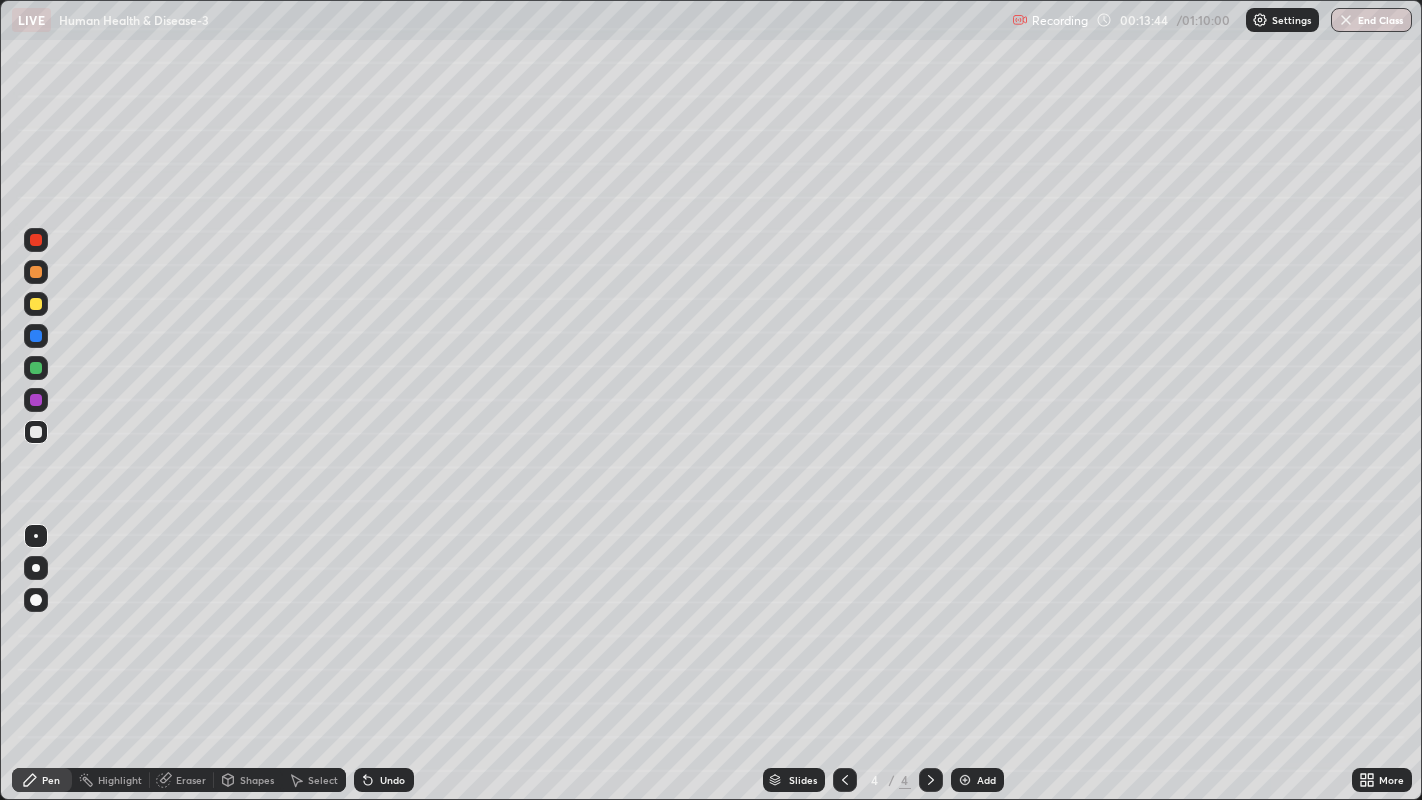 click at bounding box center (36, 432) 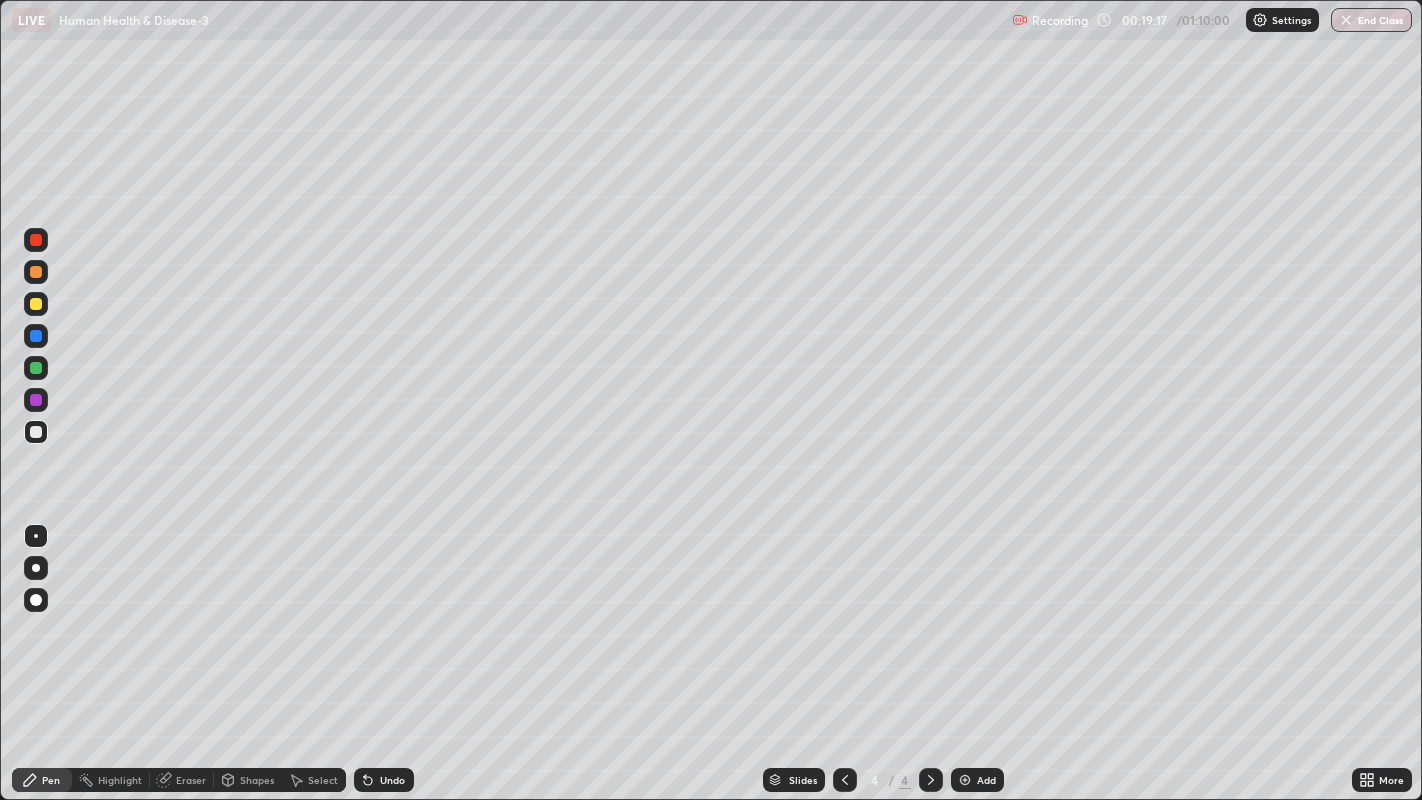 click on "Highlight" at bounding box center (120, 780) 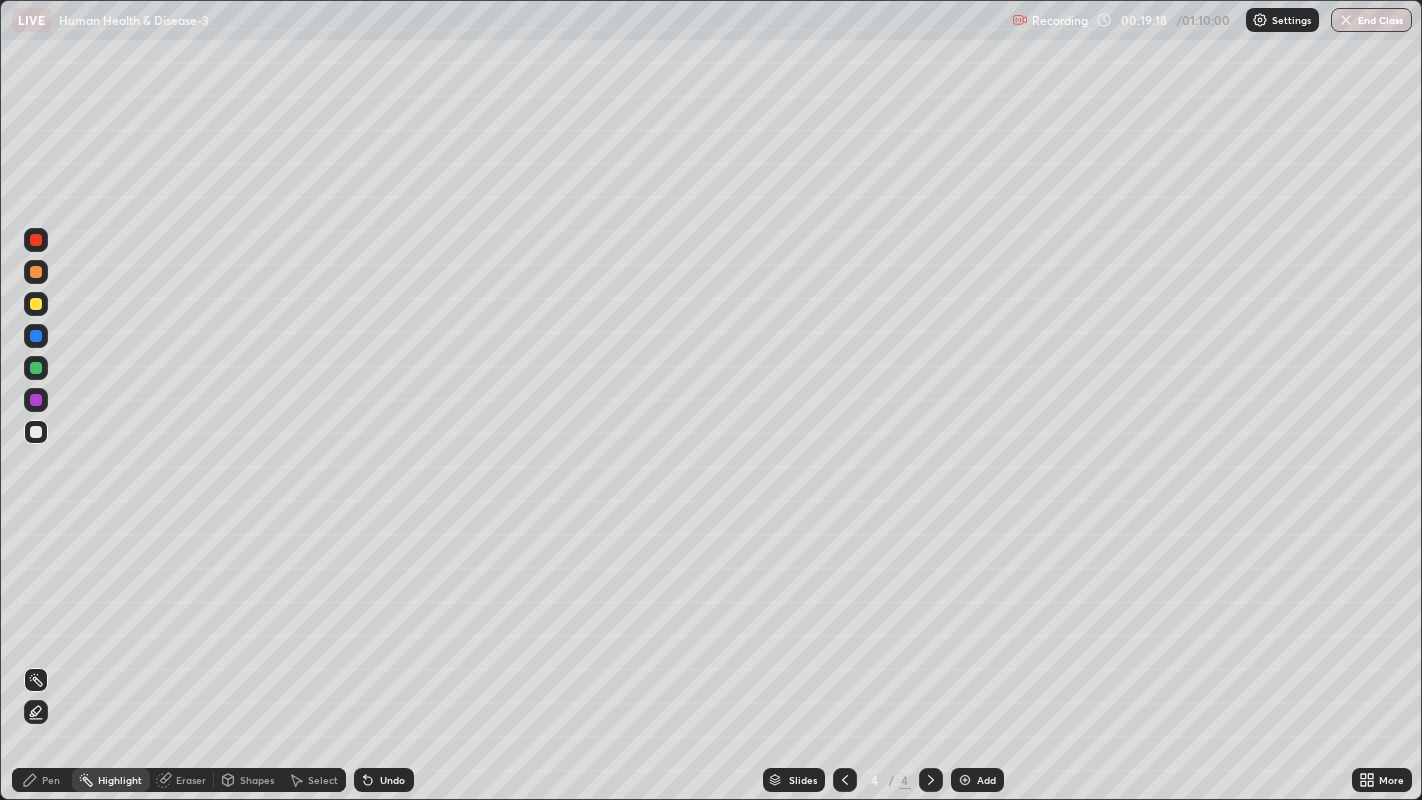 click at bounding box center [36, 400] 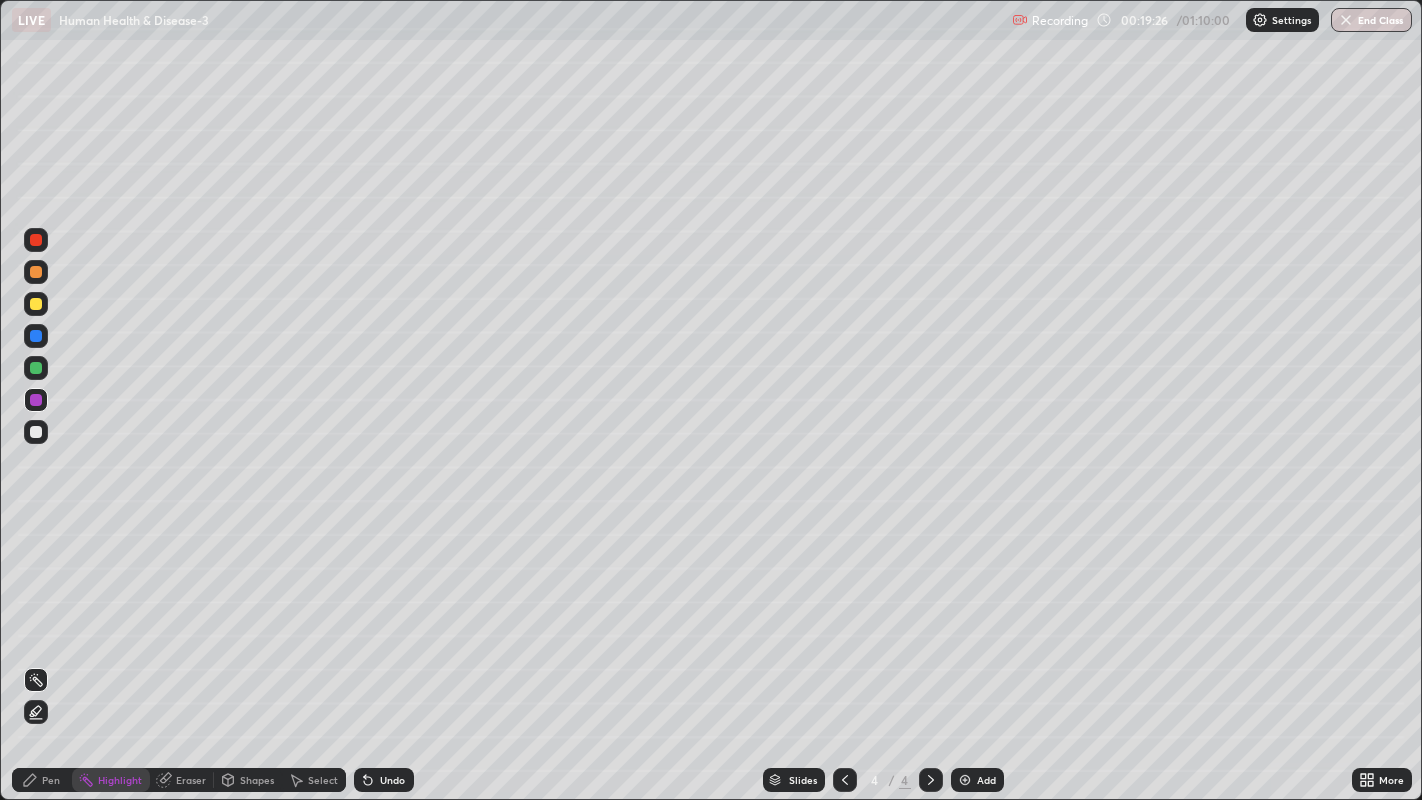 click 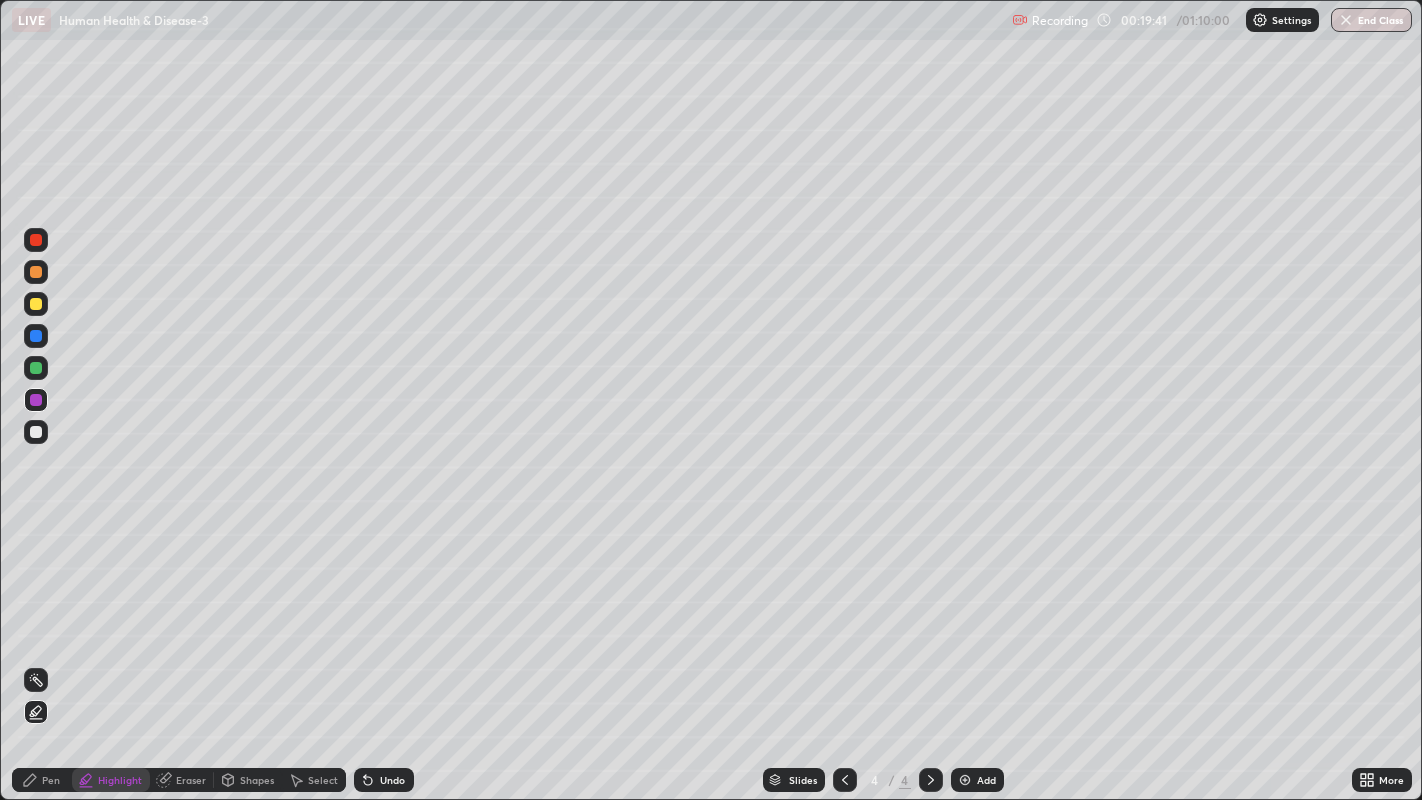 click at bounding box center (965, 780) 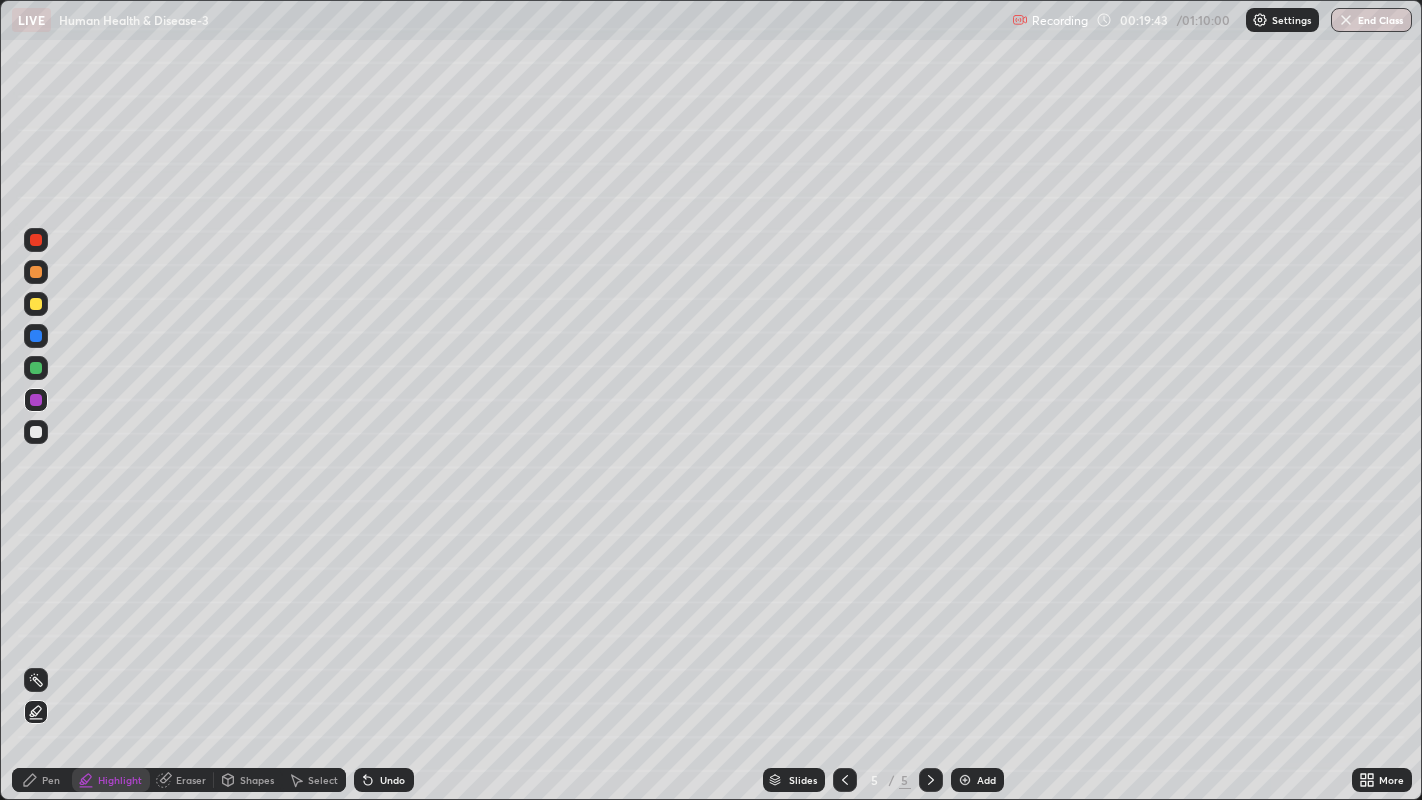 click on "Shapes" at bounding box center (257, 780) 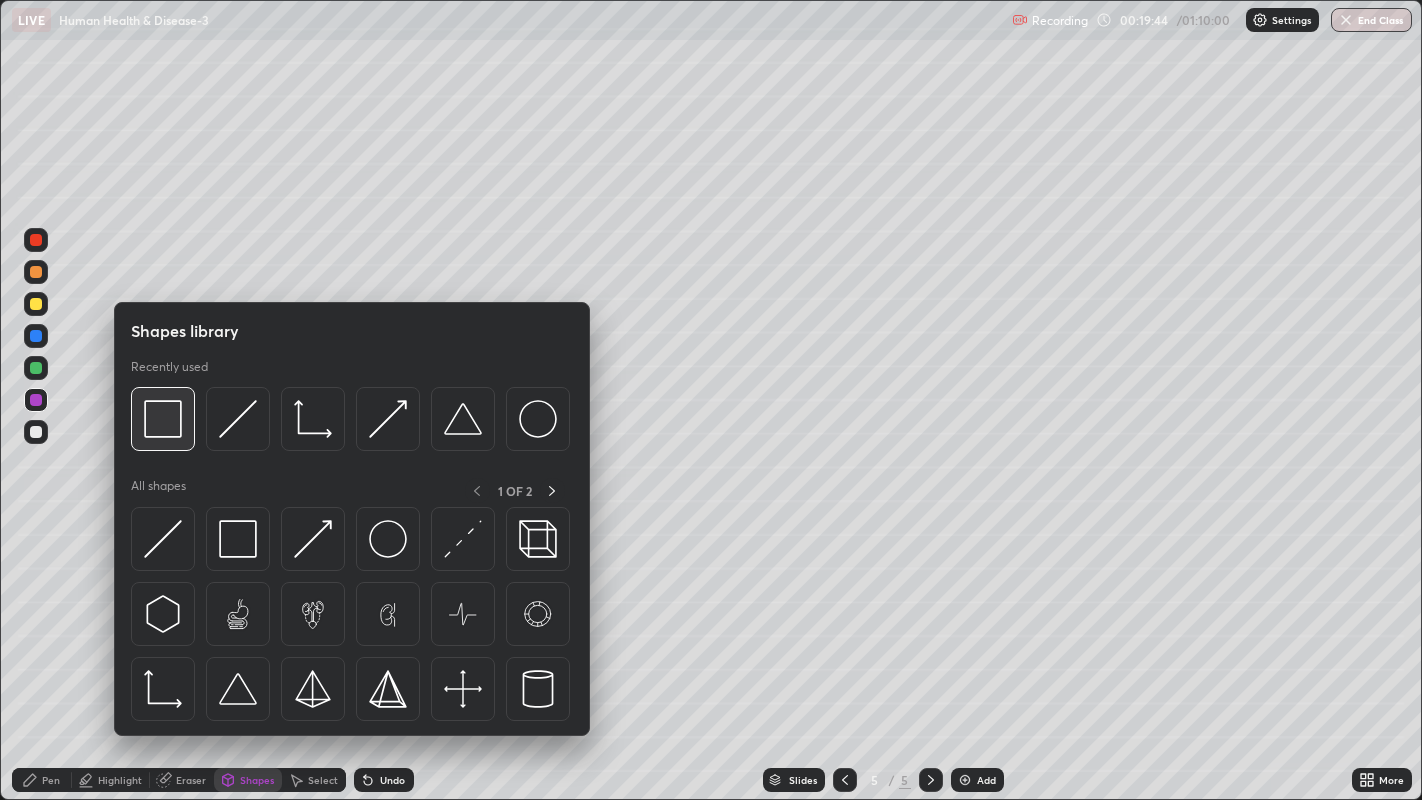 click at bounding box center [163, 419] 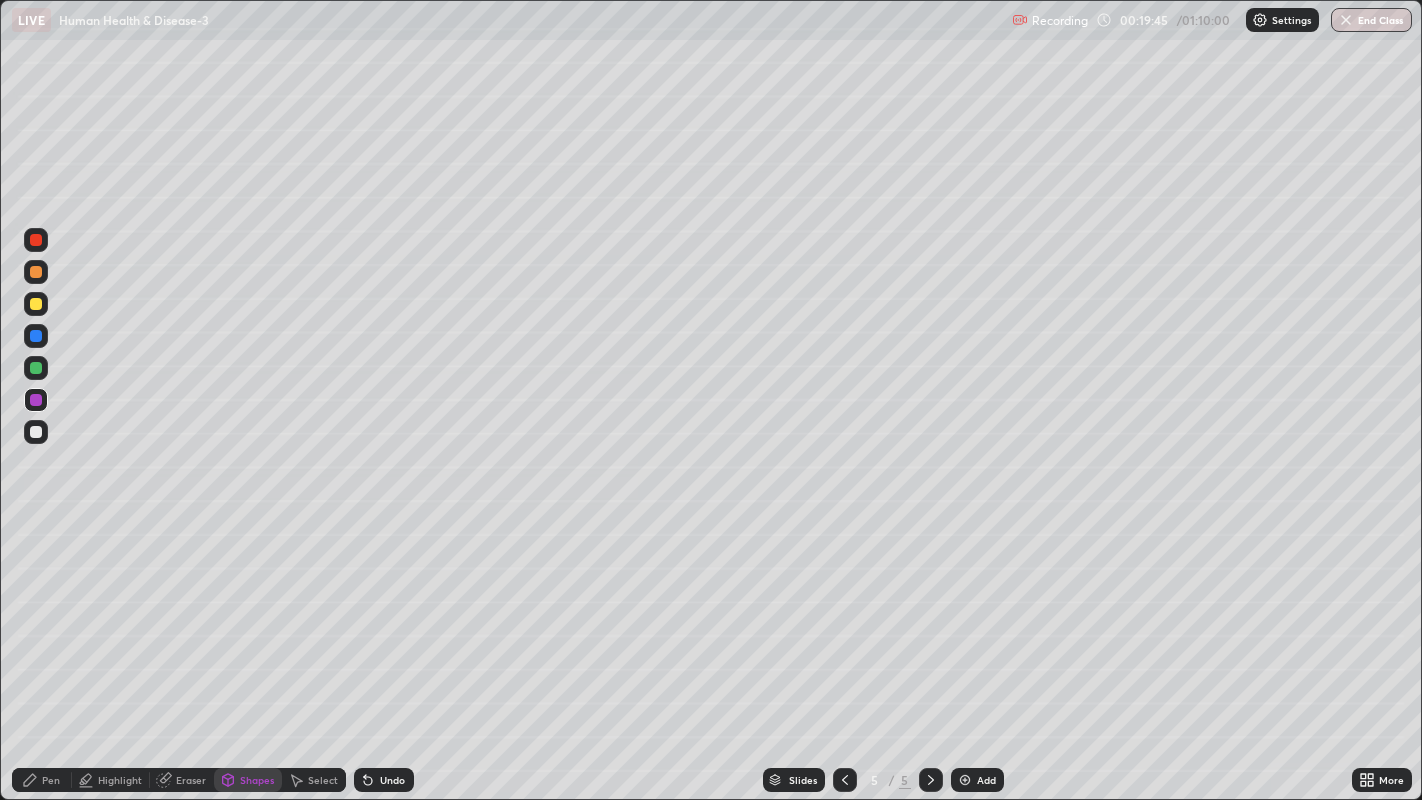 click at bounding box center (36, 432) 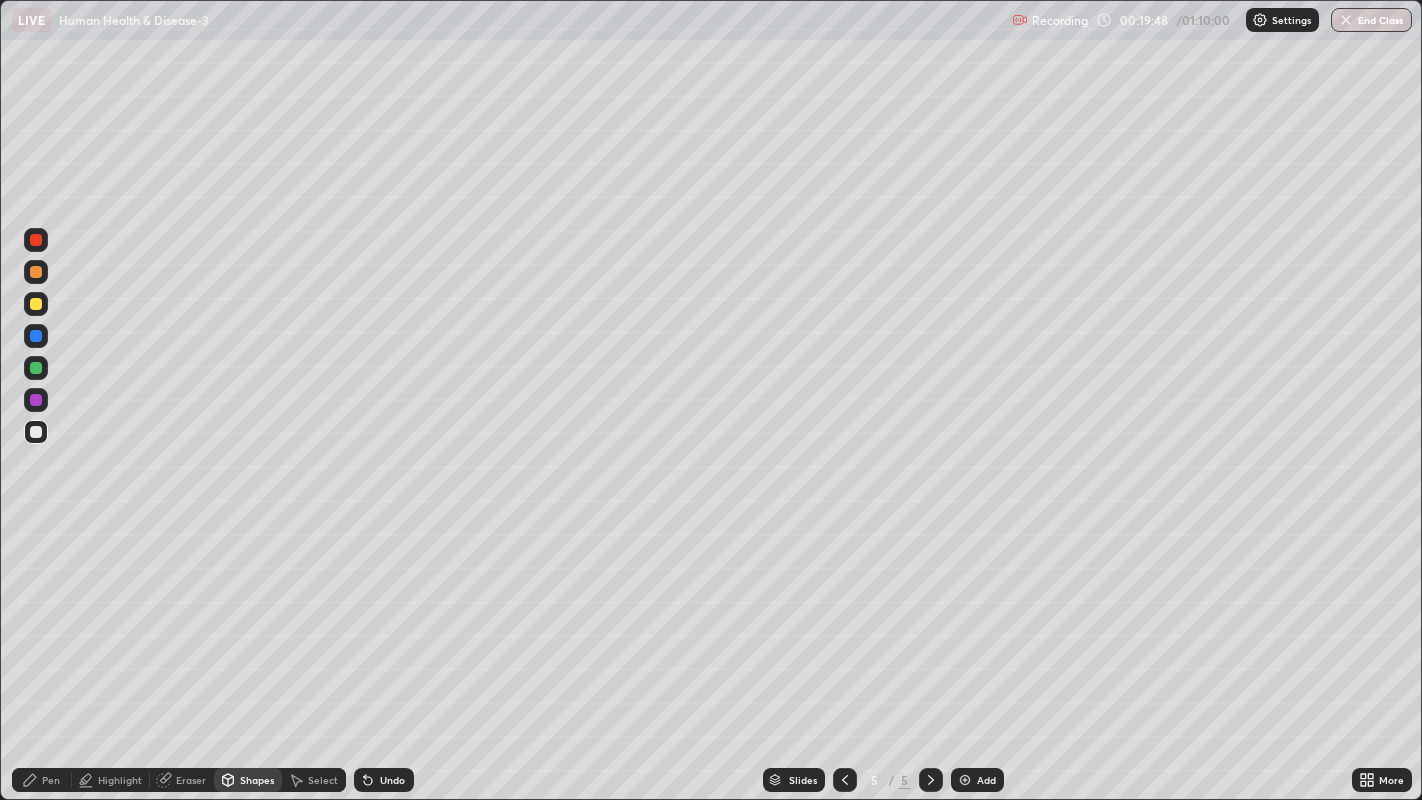 click on "Pen" at bounding box center [51, 780] 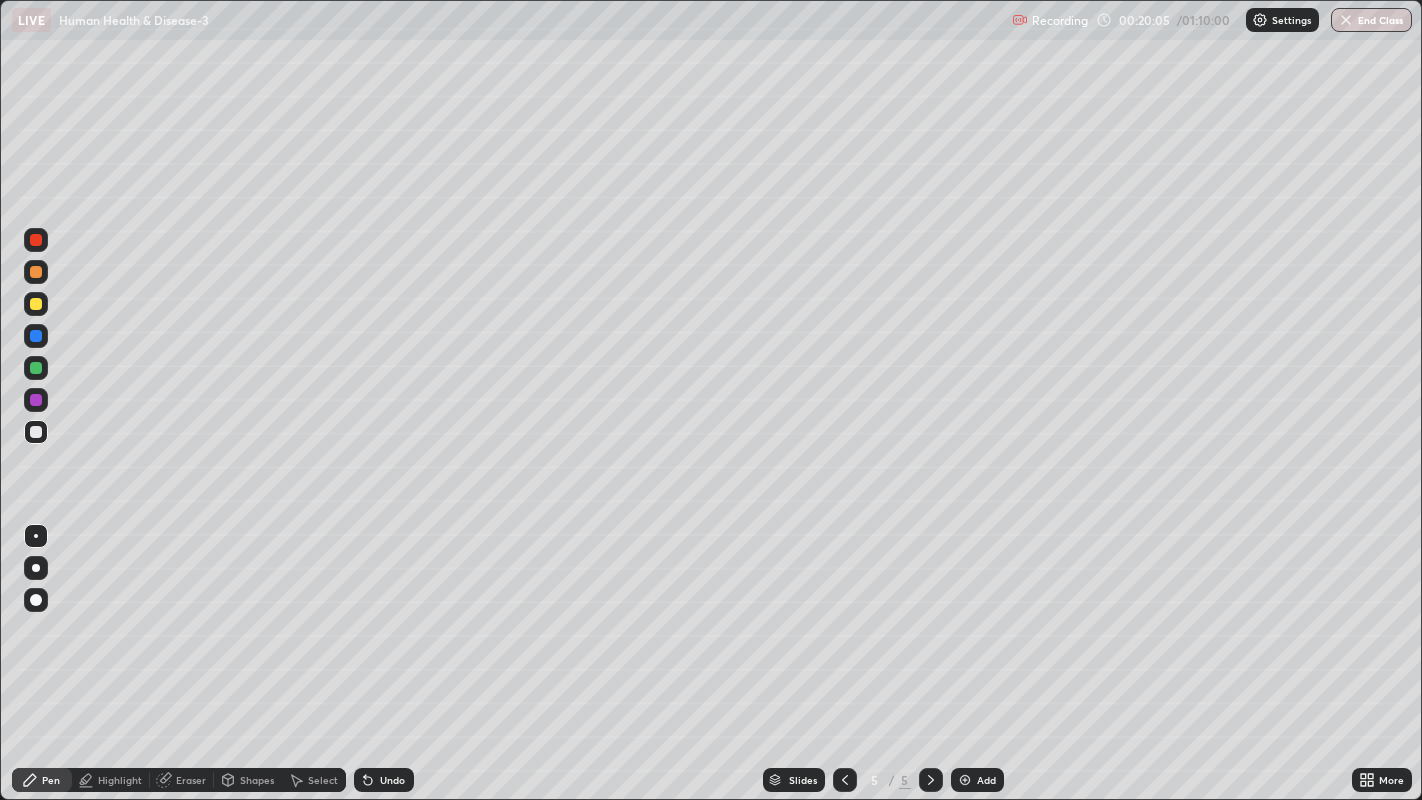 click on "Undo" at bounding box center [384, 780] 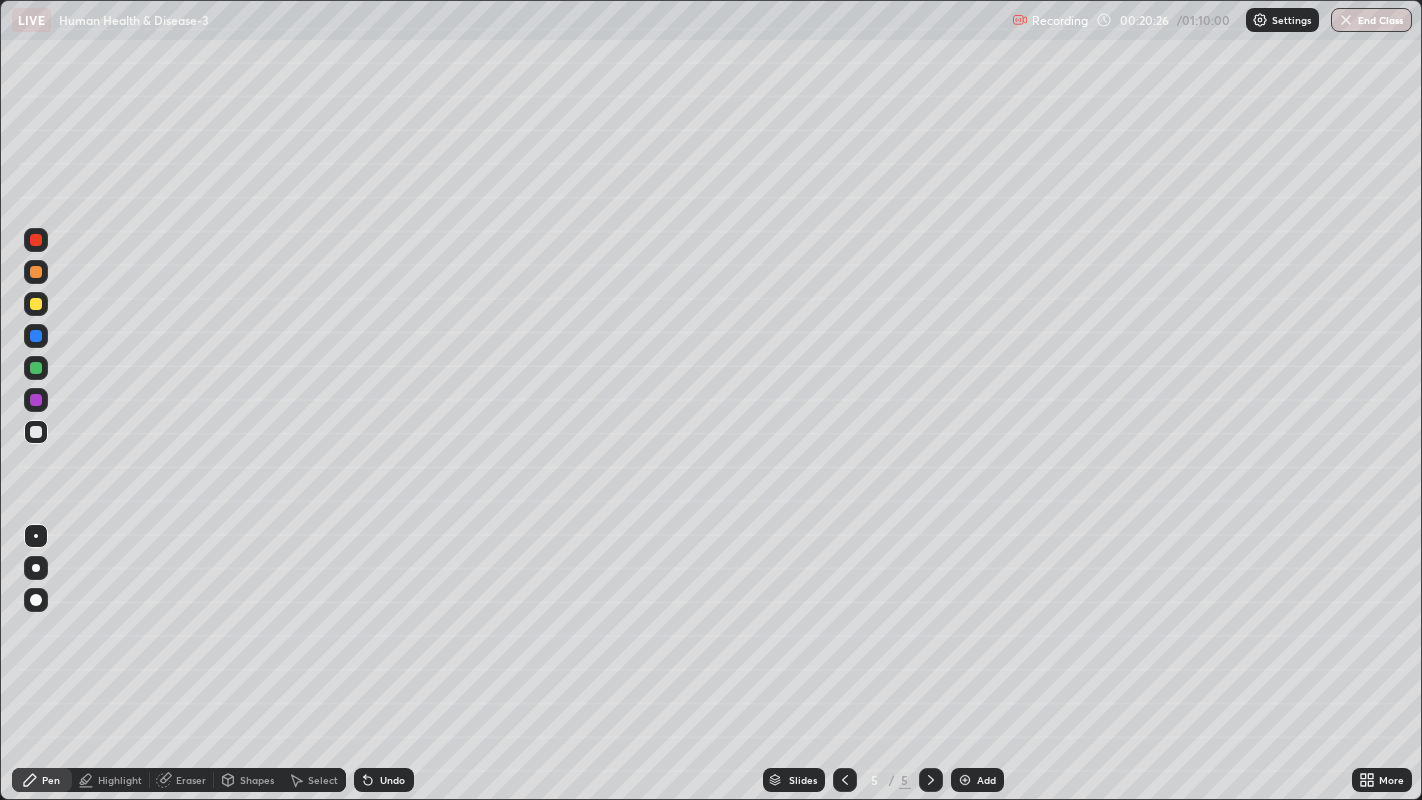 click at bounding box center [36, 304] 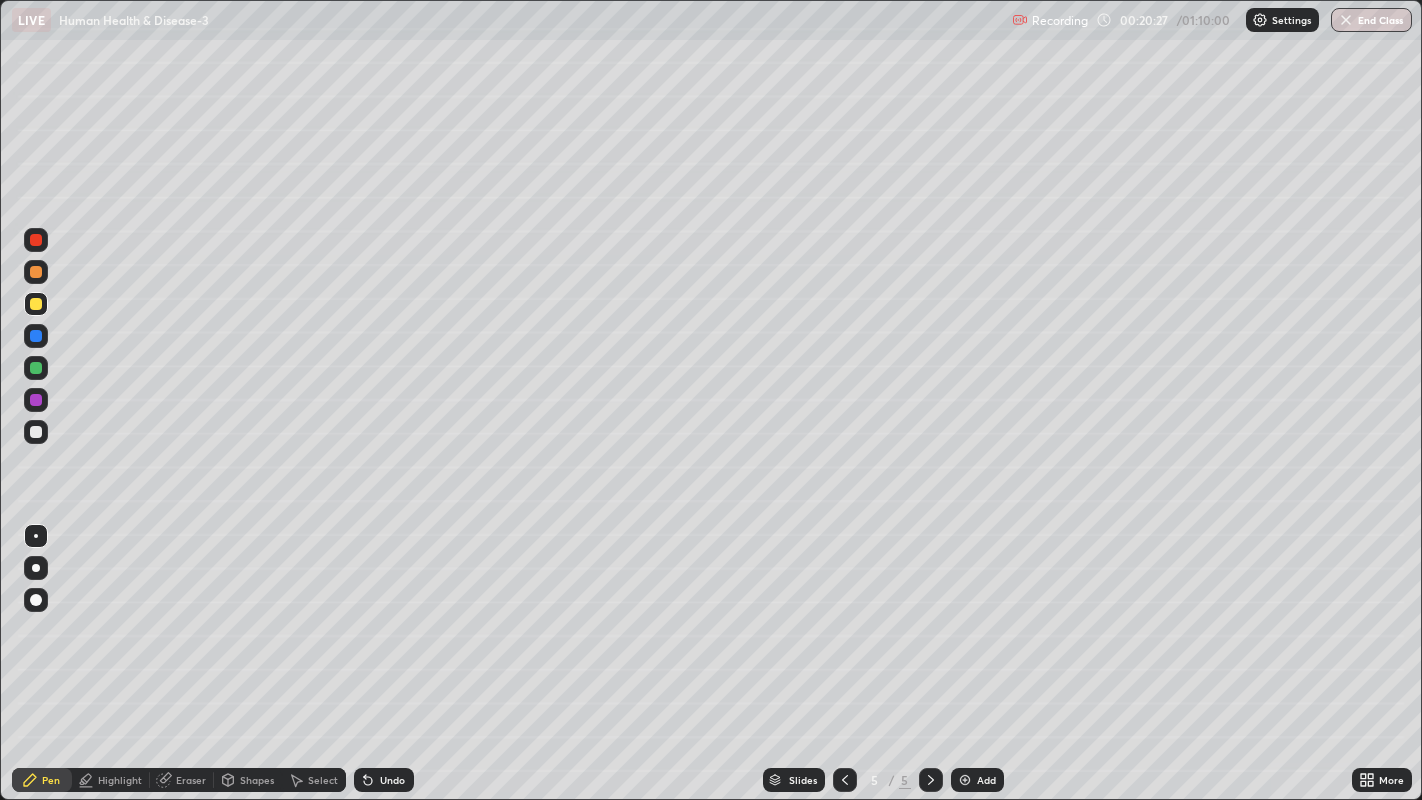 click at bounding box center (36, 568) 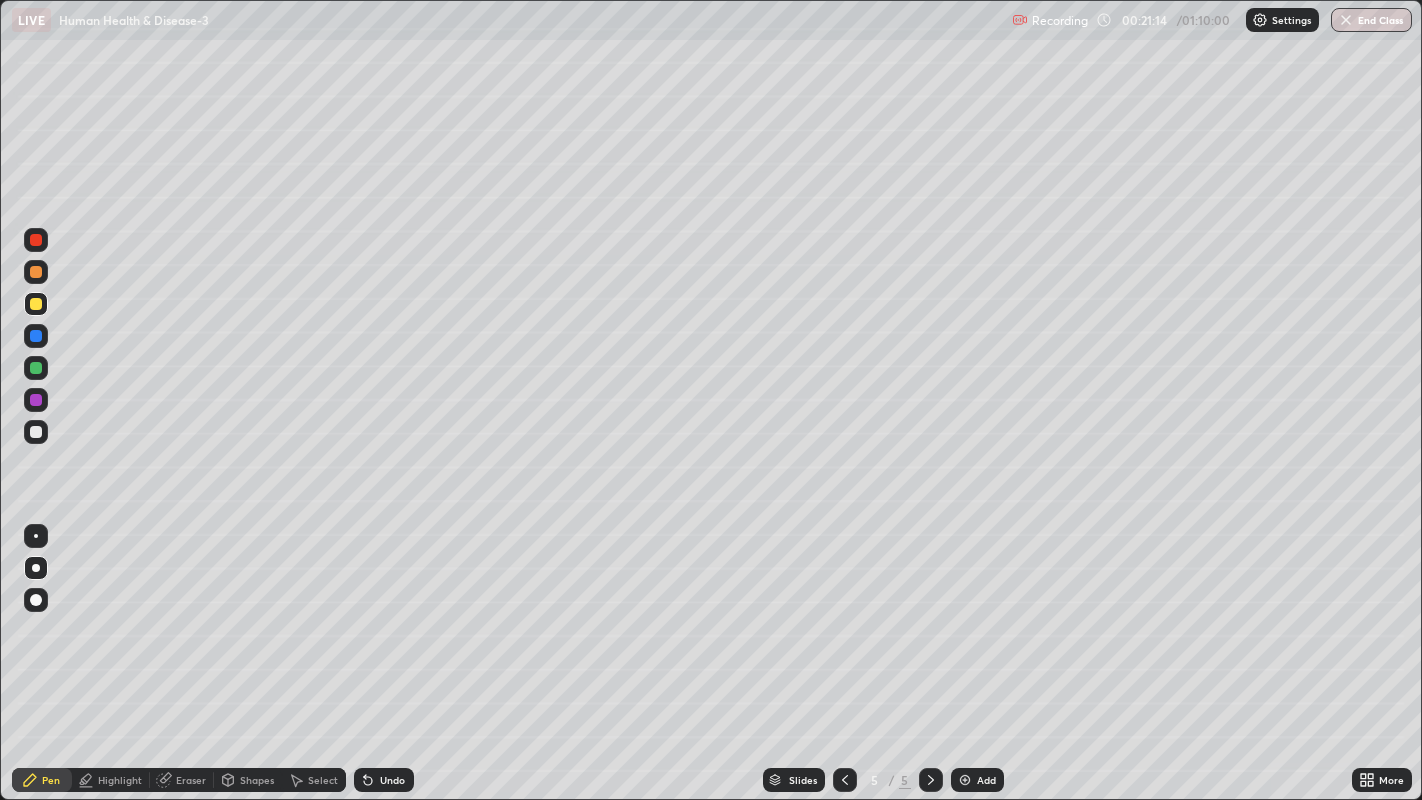 click on "Undo" at bounding box center (392, 780) 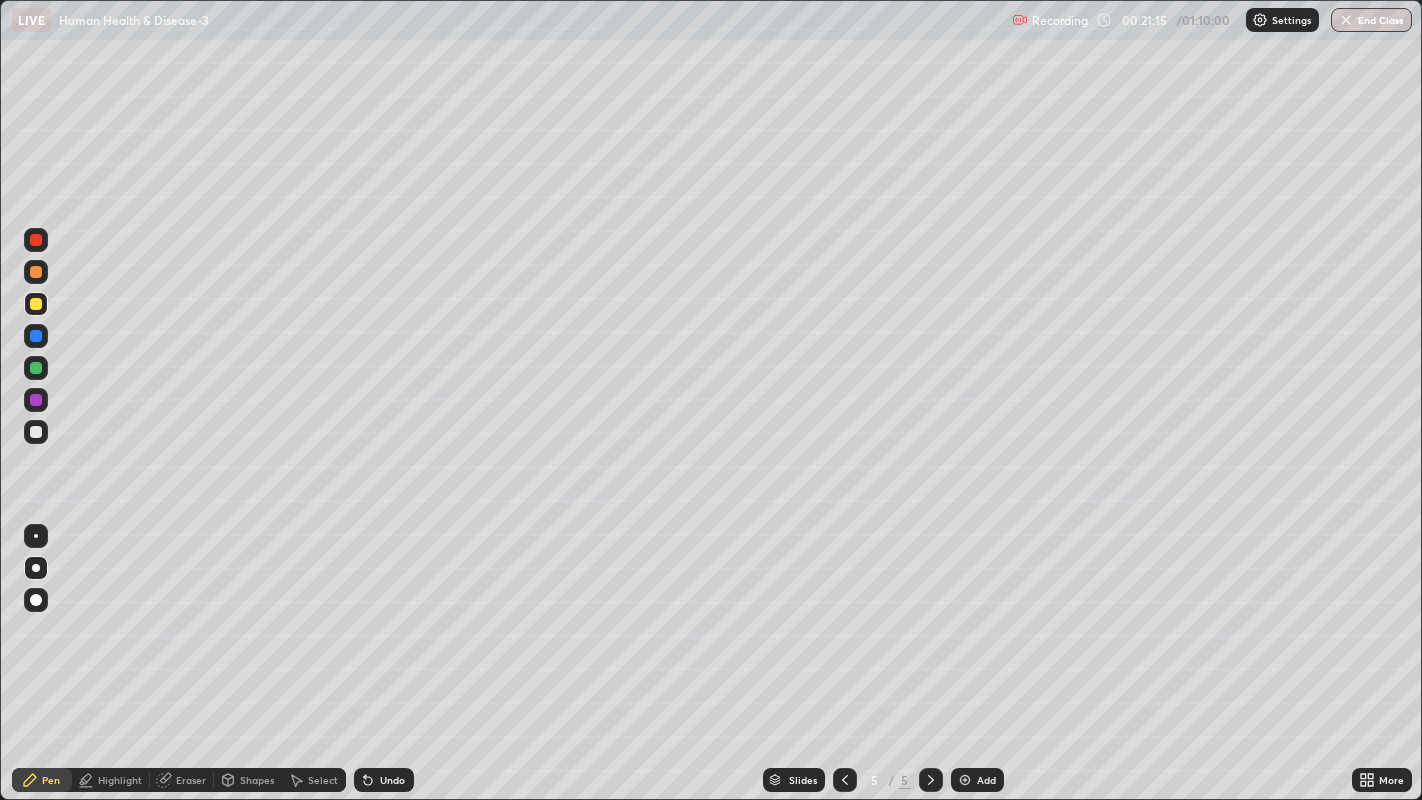 click on "Undo" at bounding box center [392, 780] 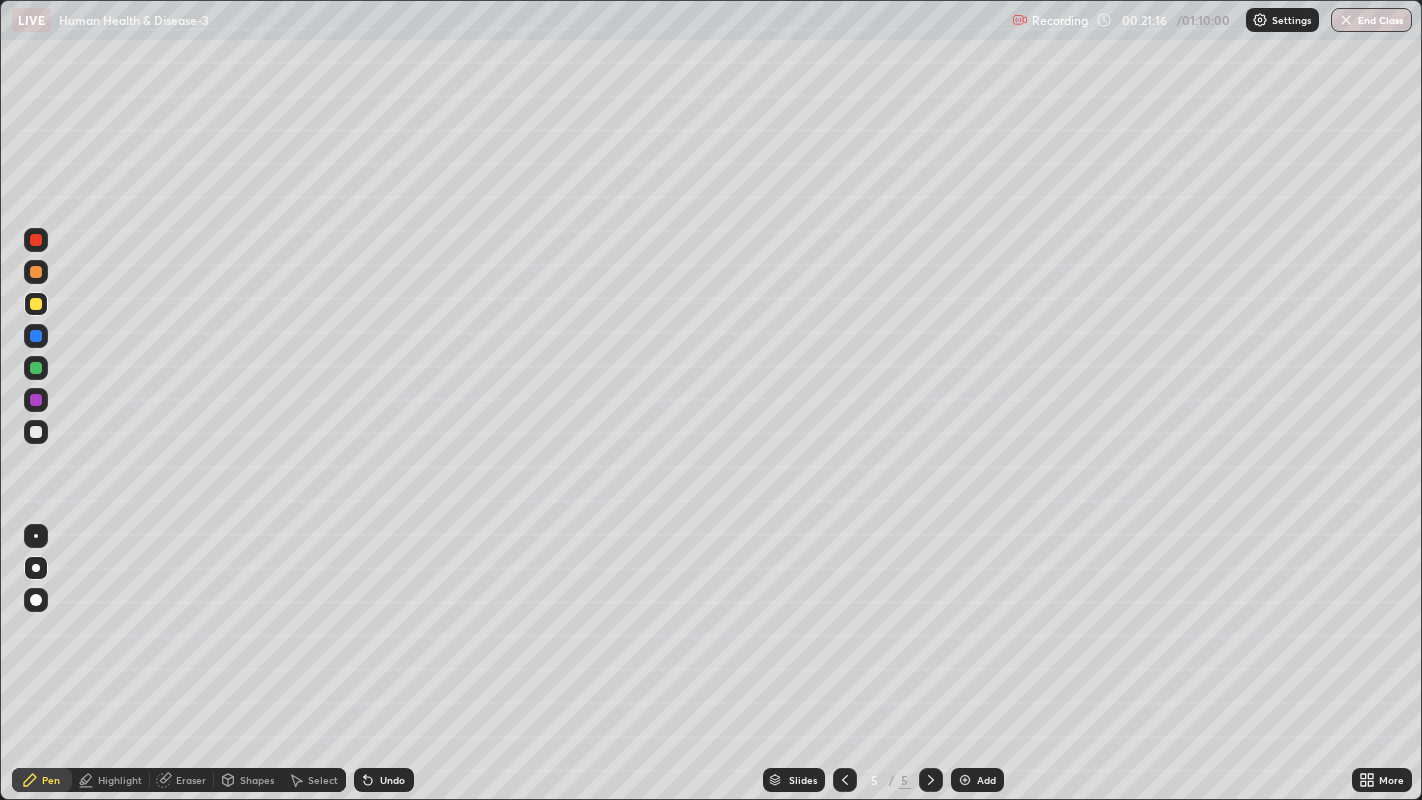 click on "Undo" at bounding box center [392, 780] 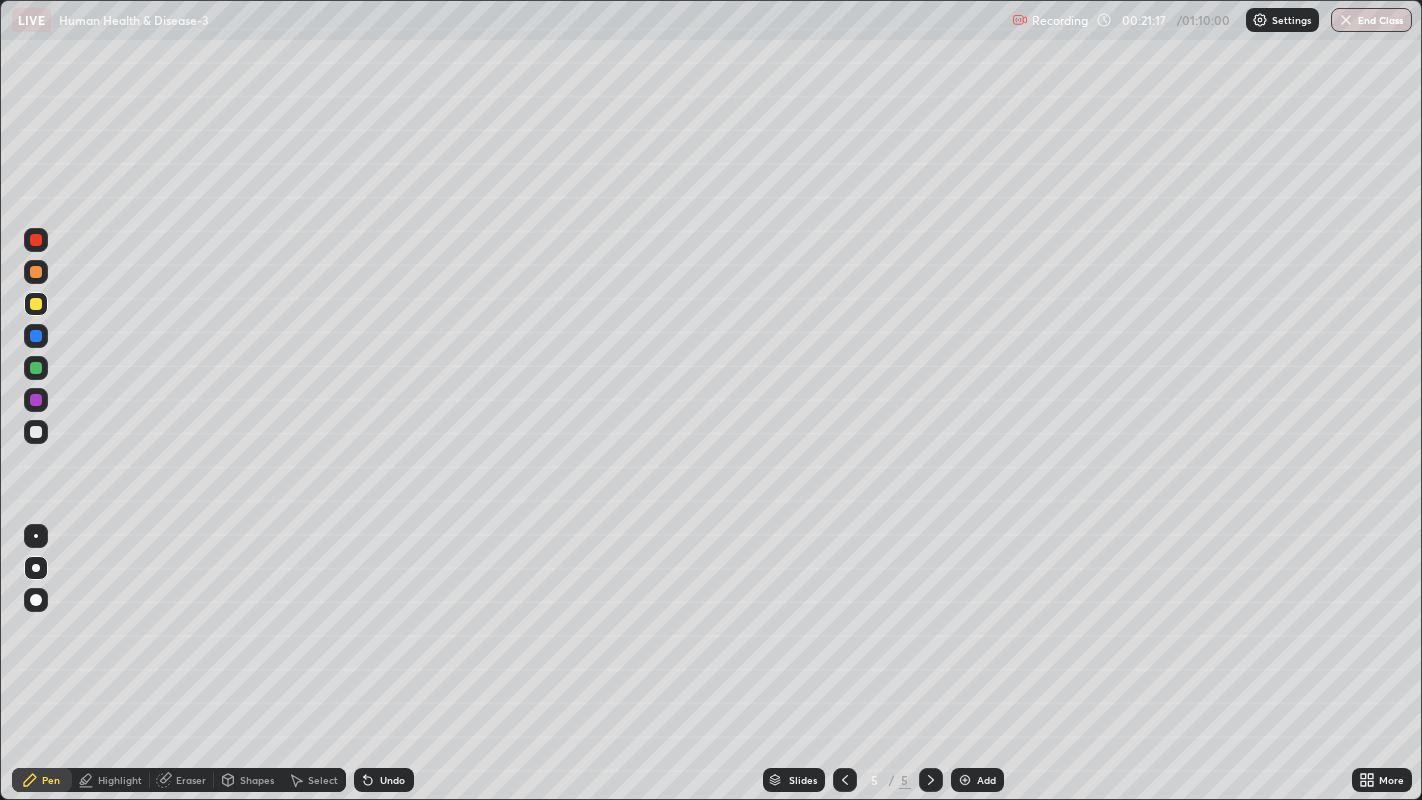 click on "Undo" at bounding box center [384, 780] 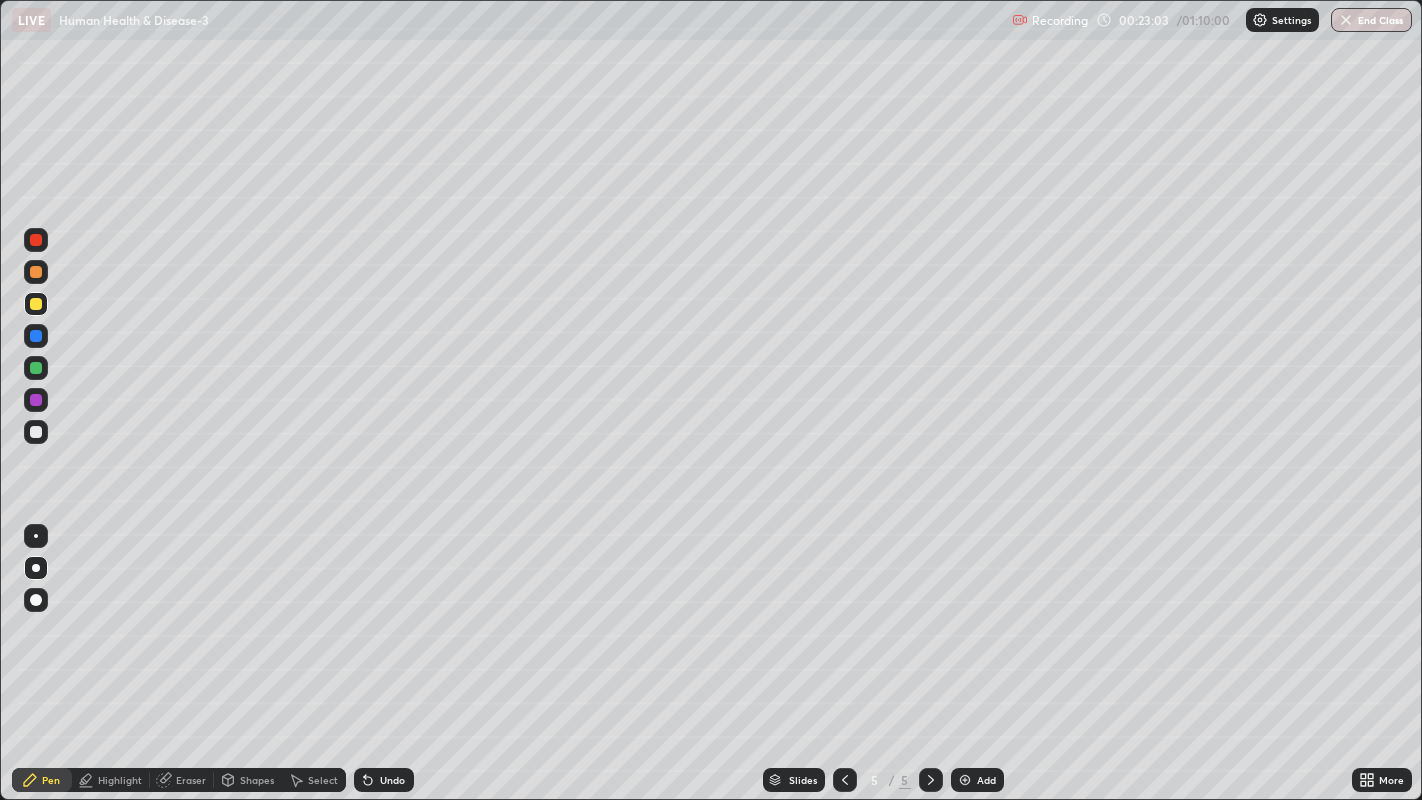 click at bounding box center [965, 780] 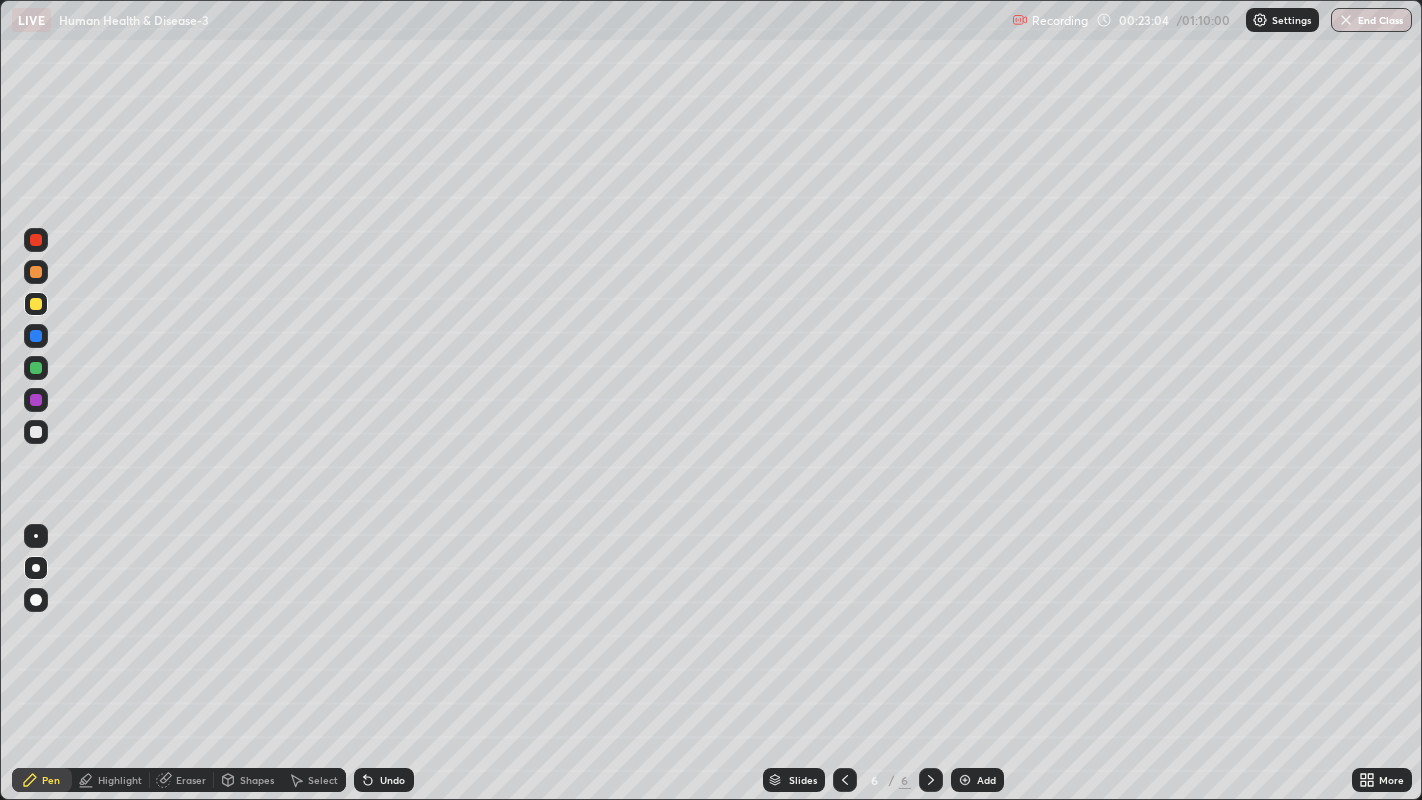 click on "Shapes" at bounding box center (248, 780) 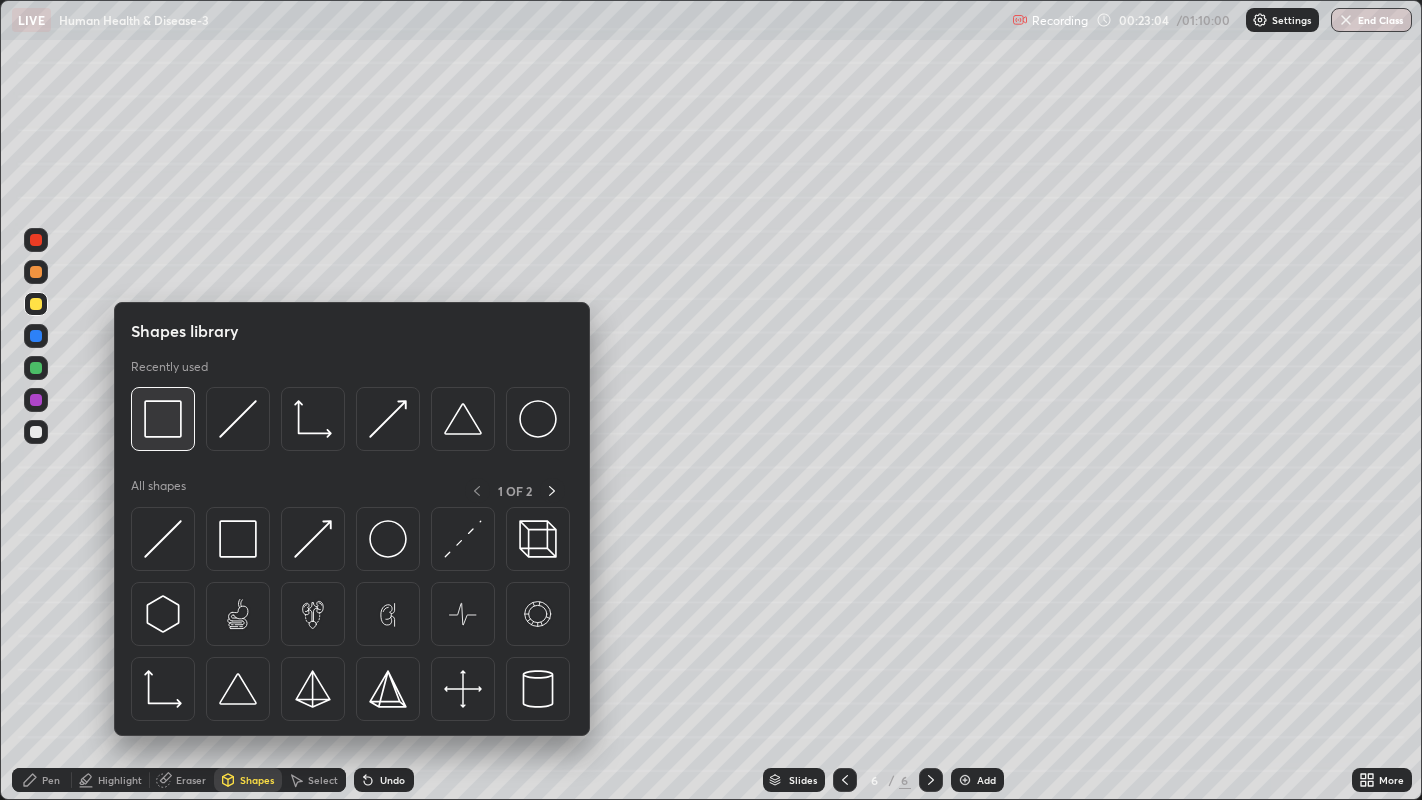 click at bounding box center [163, 419] 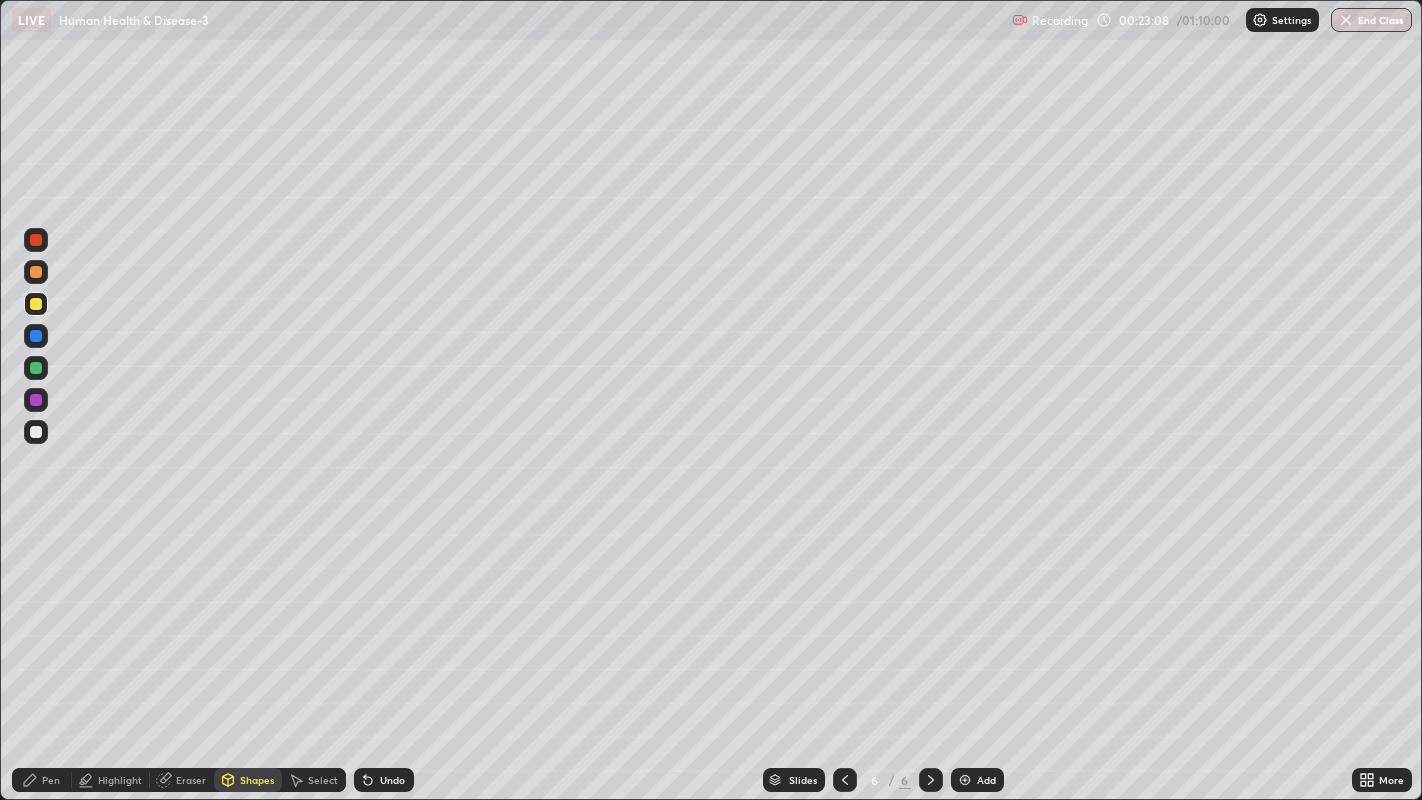 click on "Pen" at bounding box center [42, 780] 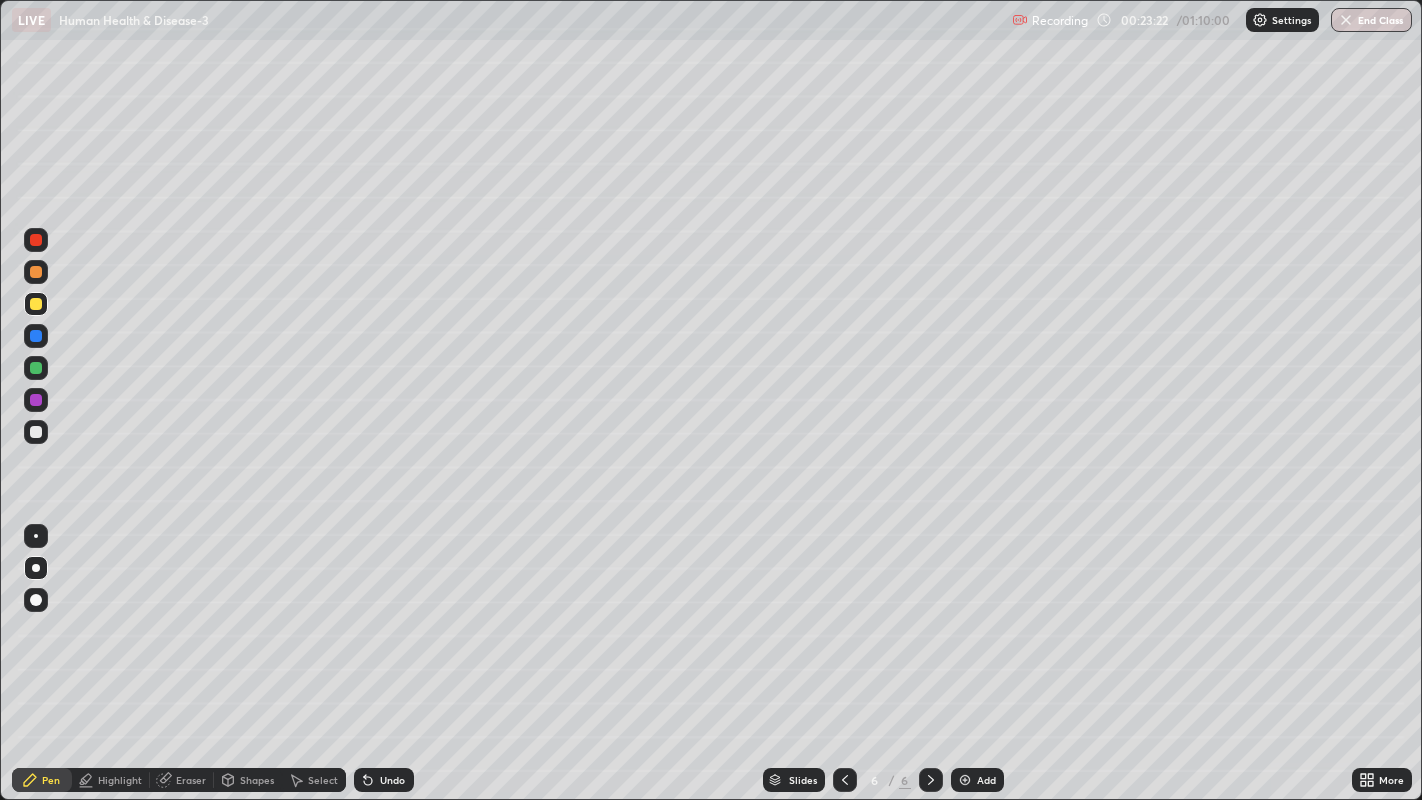 click at bounding box center [36, 536] 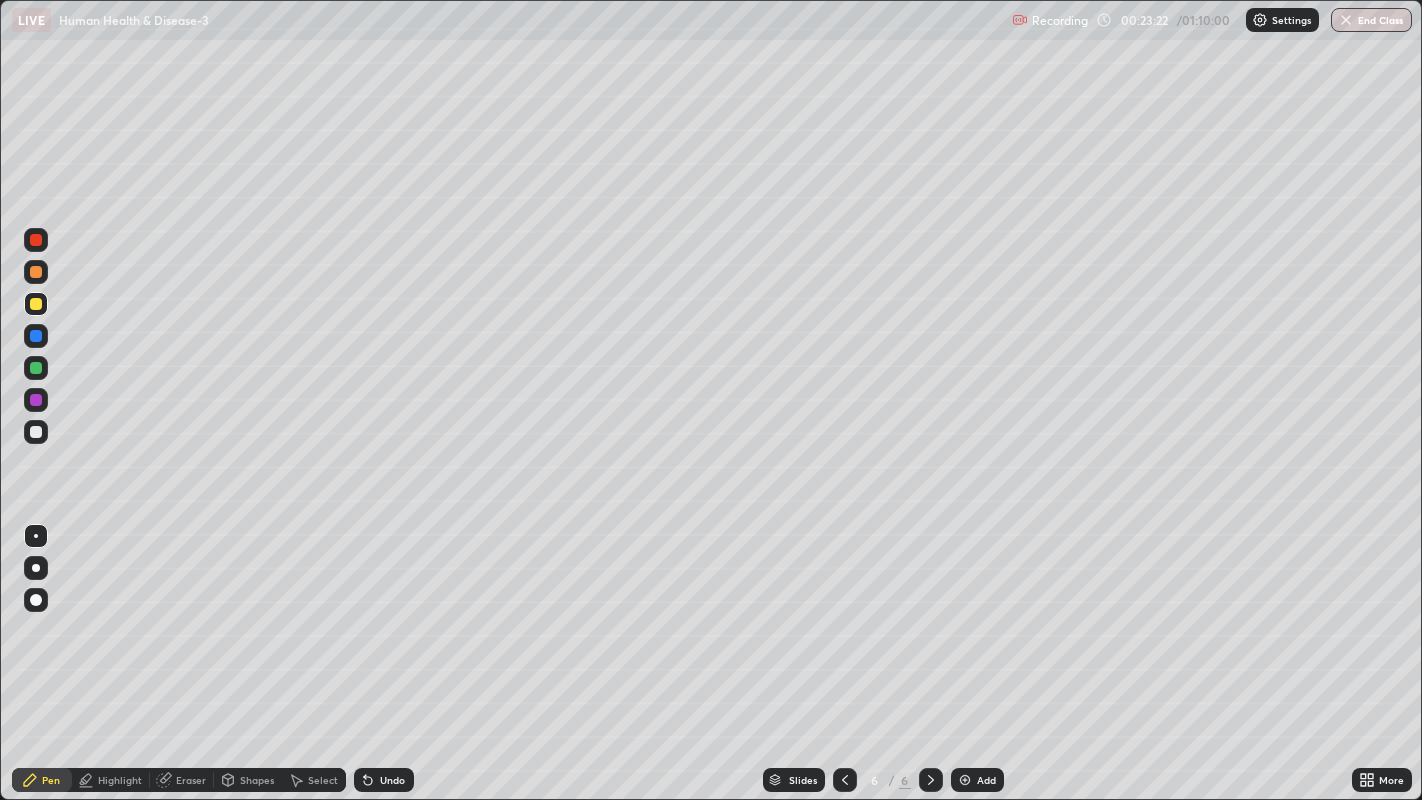 click at bounding box center (36, 432) 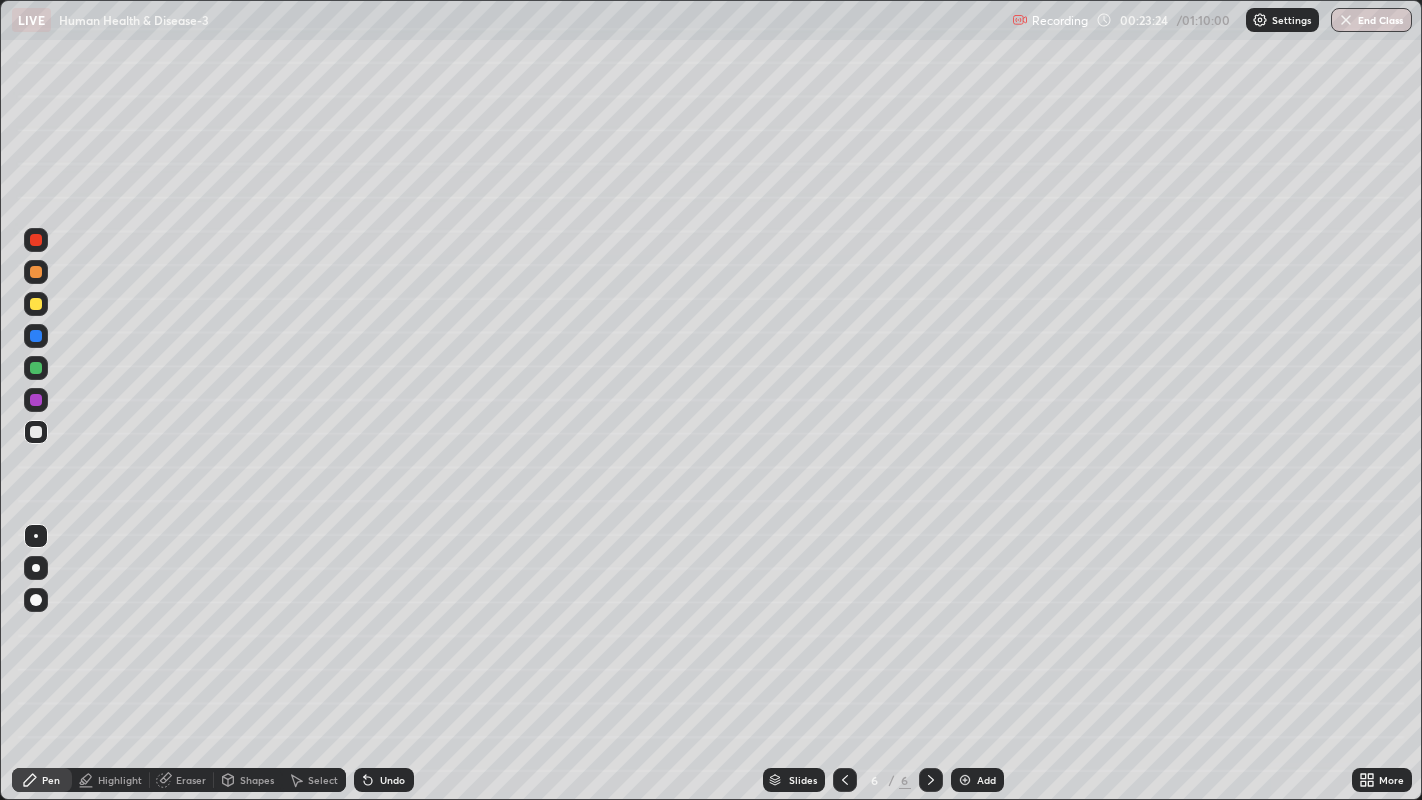 click at bounding box center [36, 368] 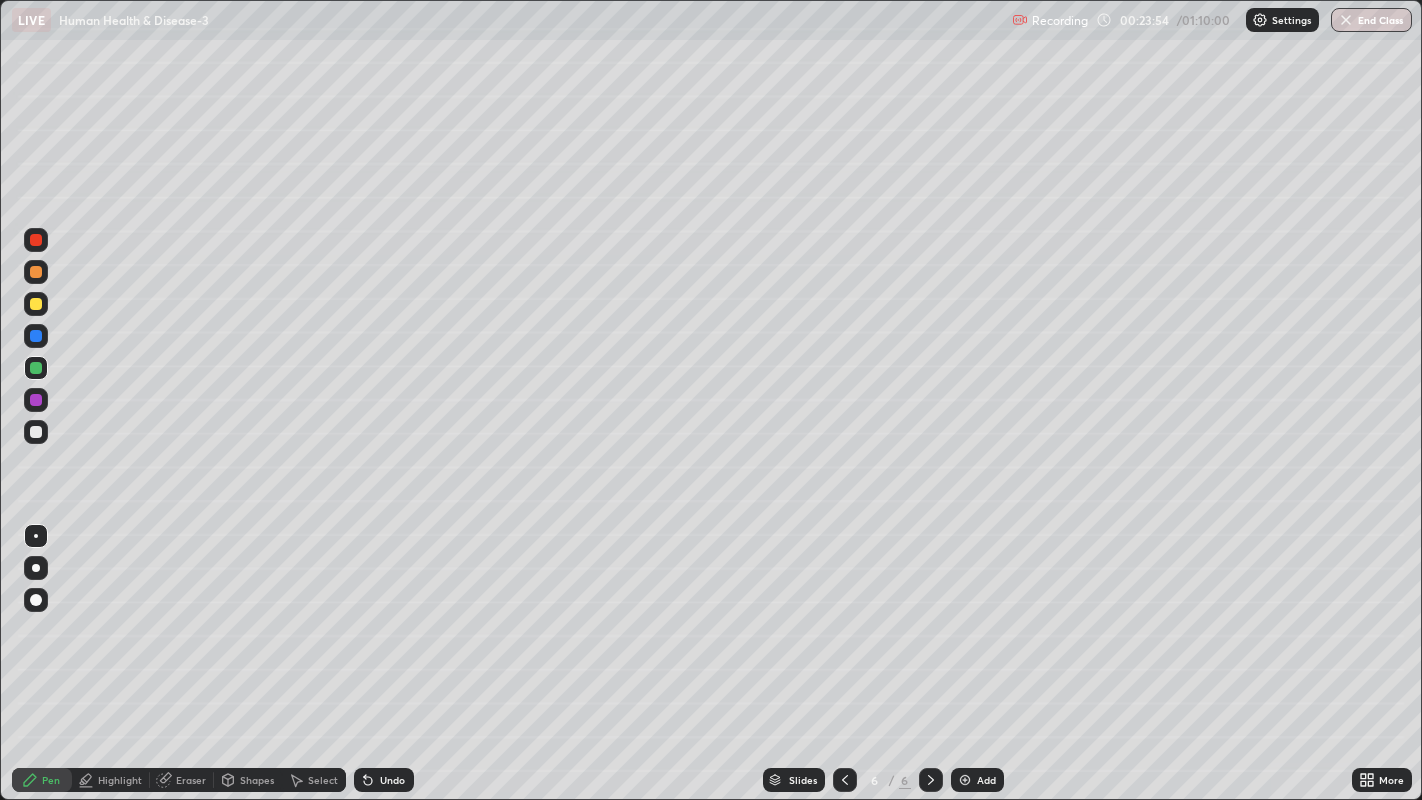 click at bounding box center (36, 272) 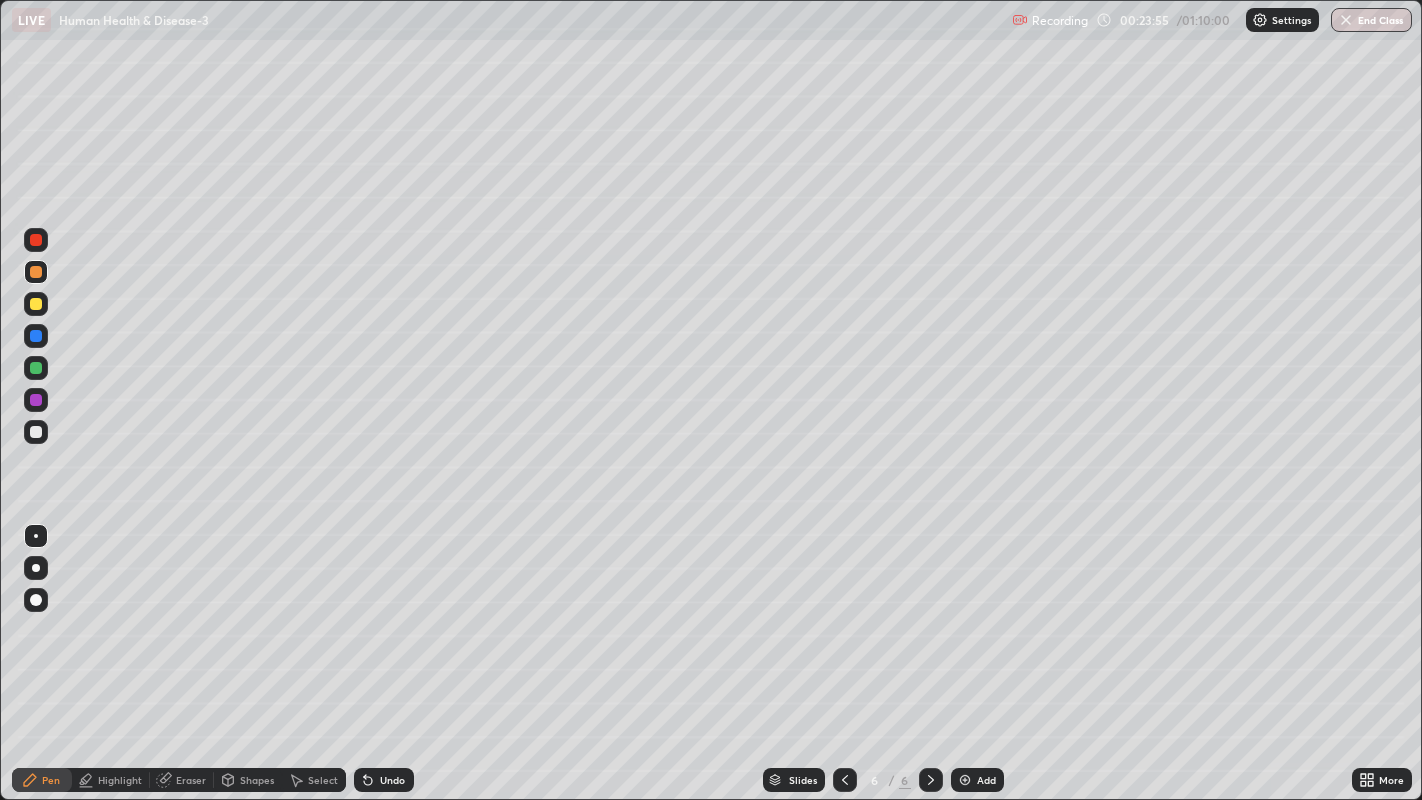 click at bounding box center (36, 568) 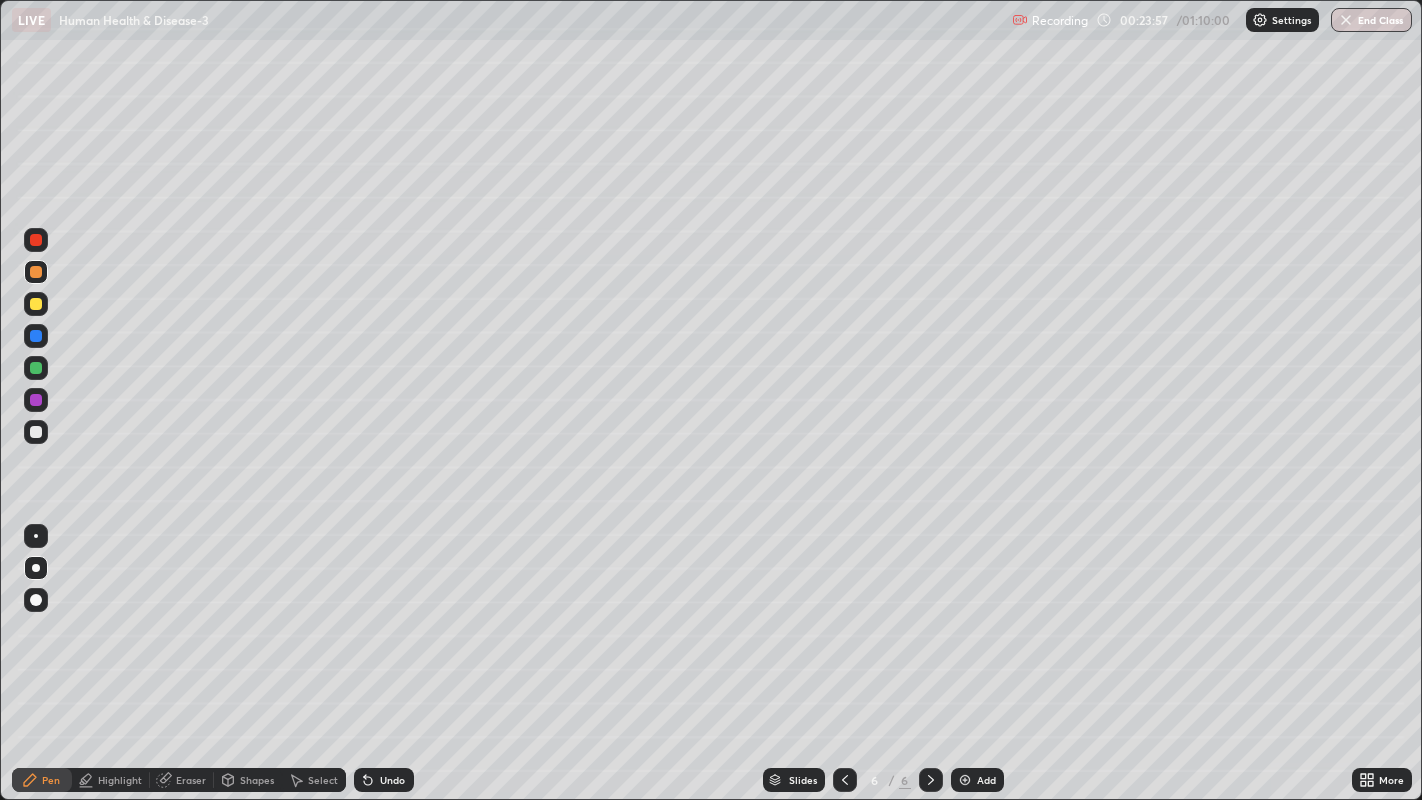 click at bounding box center [36, 240] 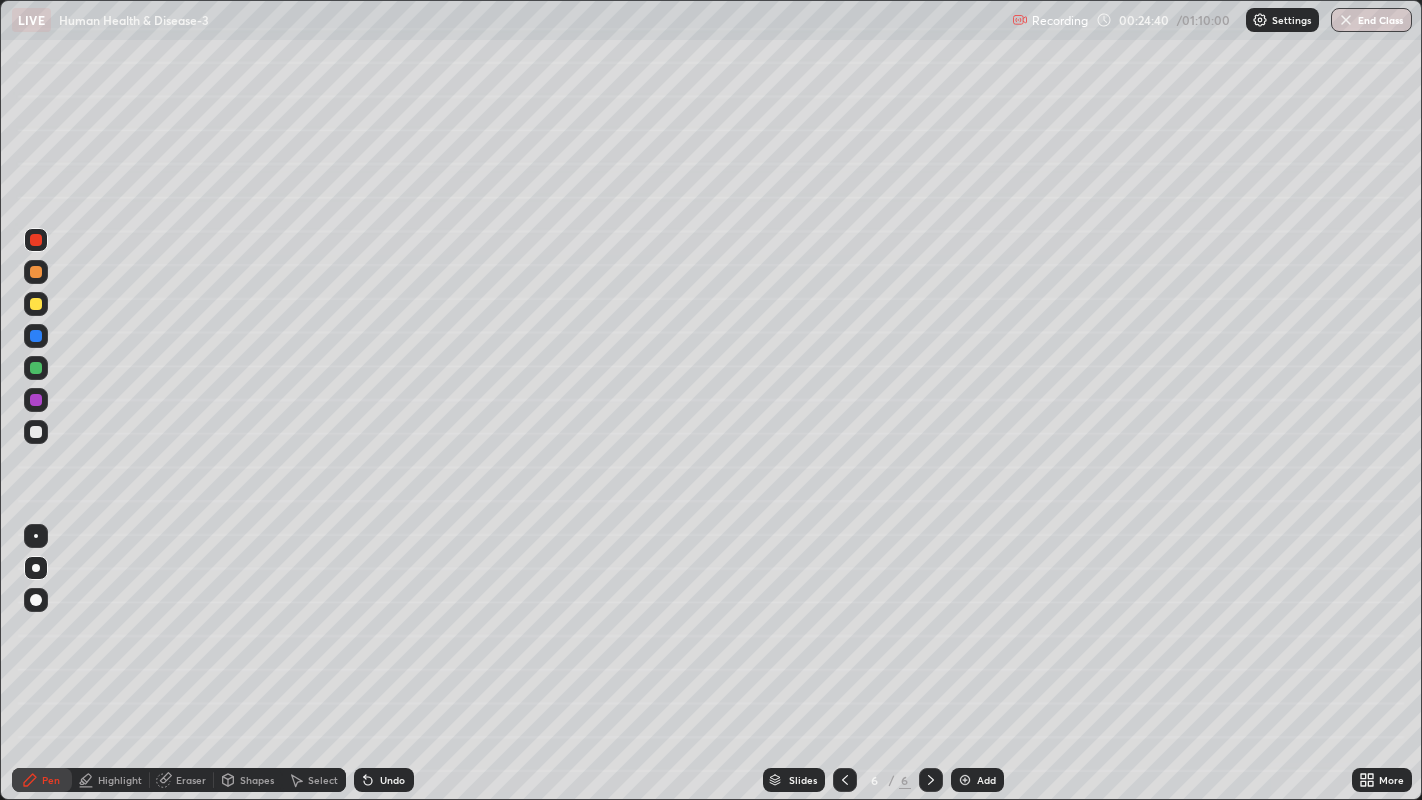 click at bounding box center (36, 304) 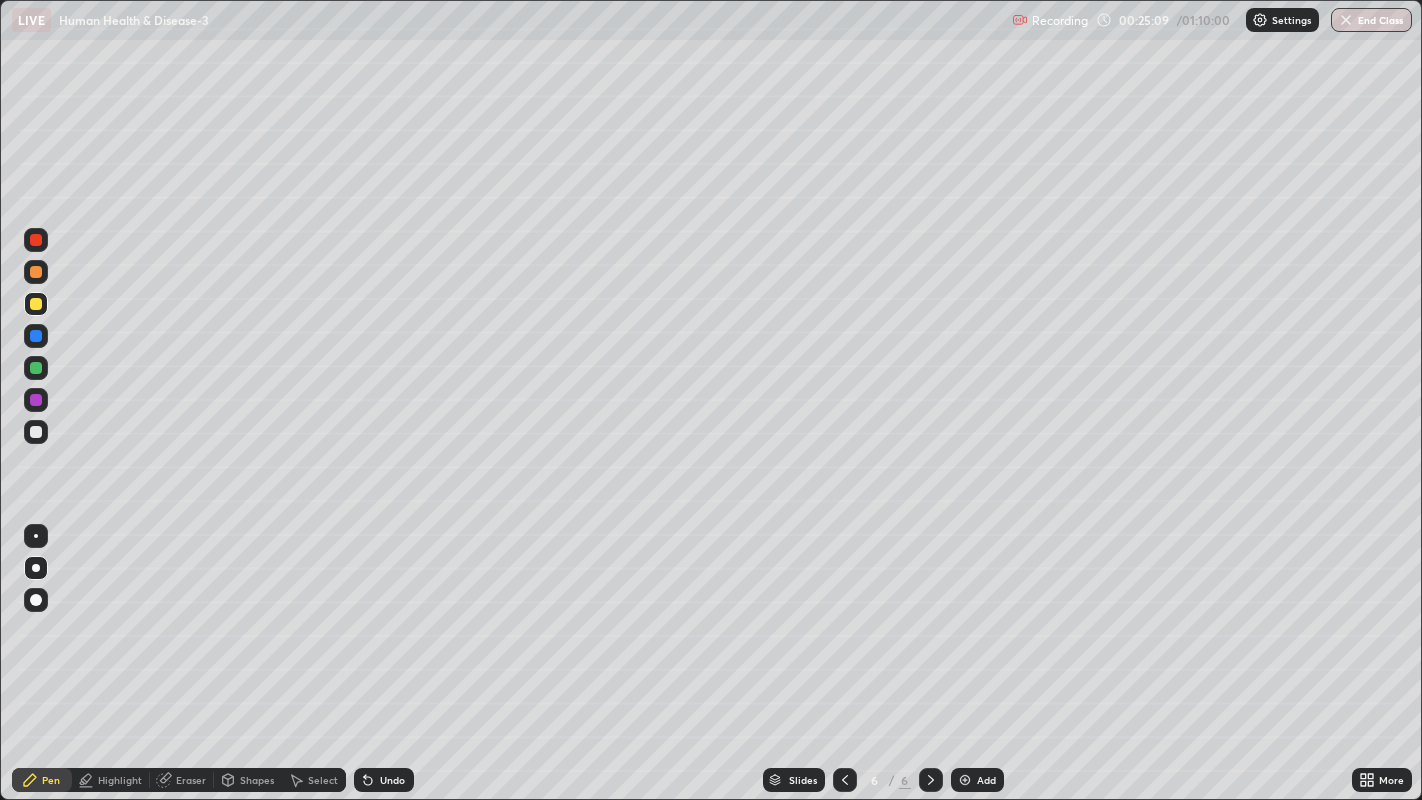 click 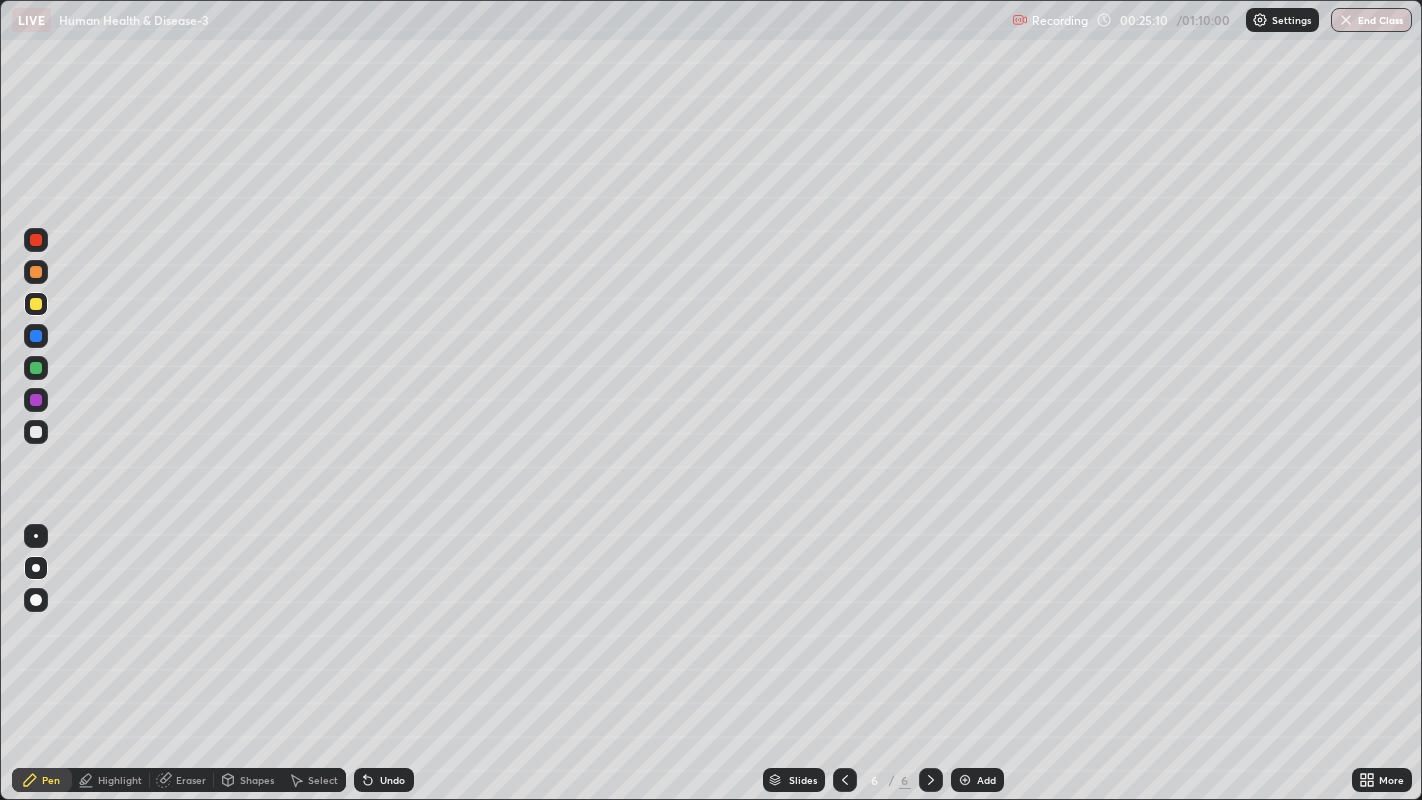 click 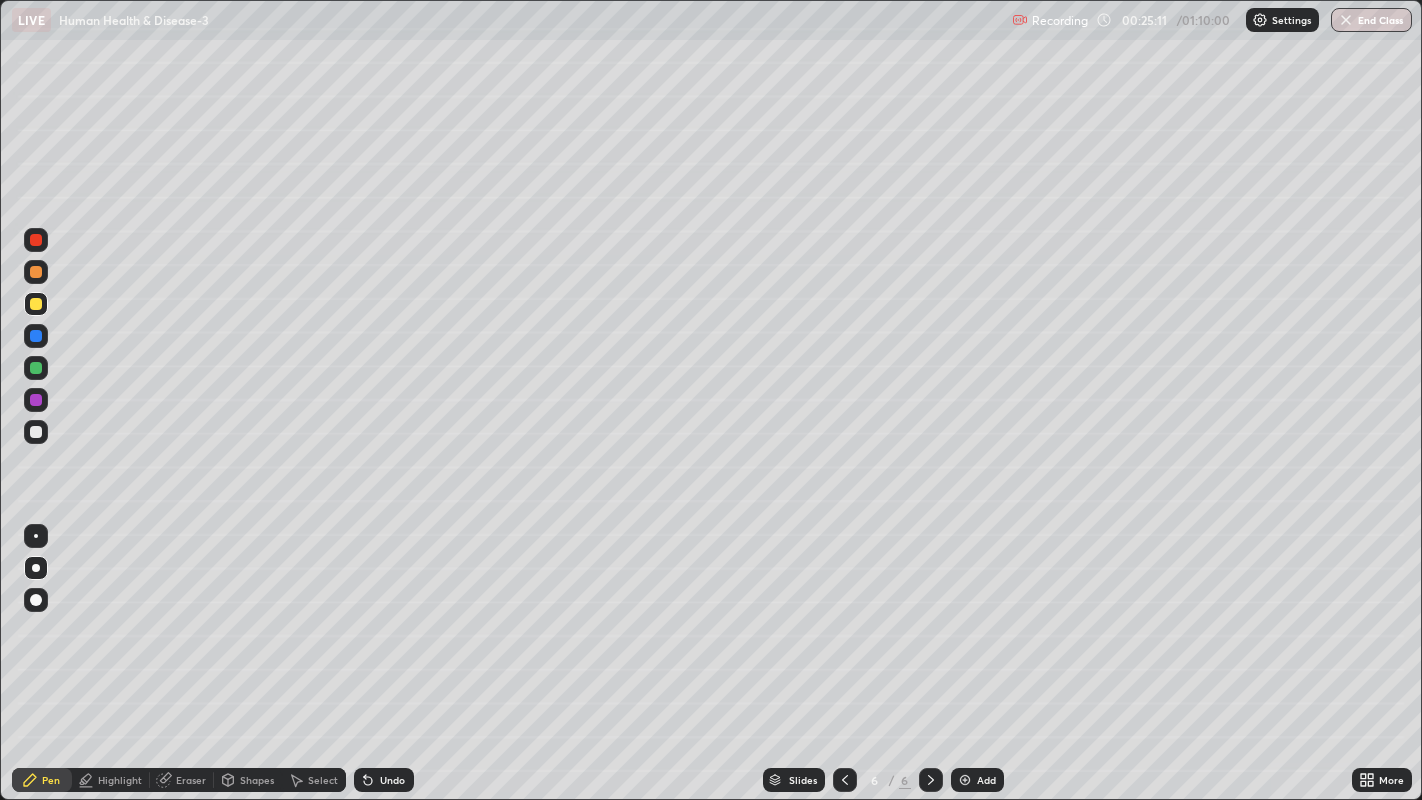 click 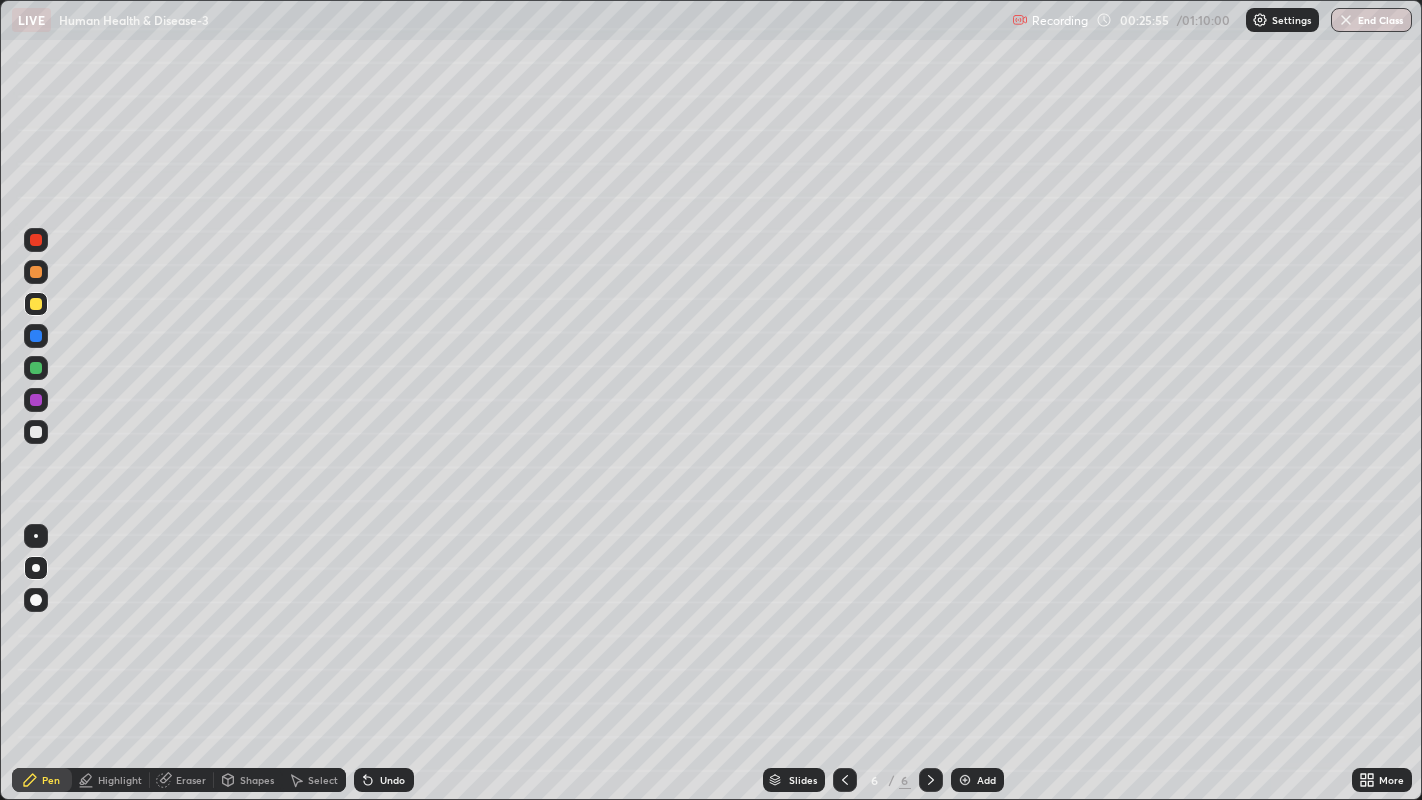 click on "Undo" at bounding box center (392, 780) 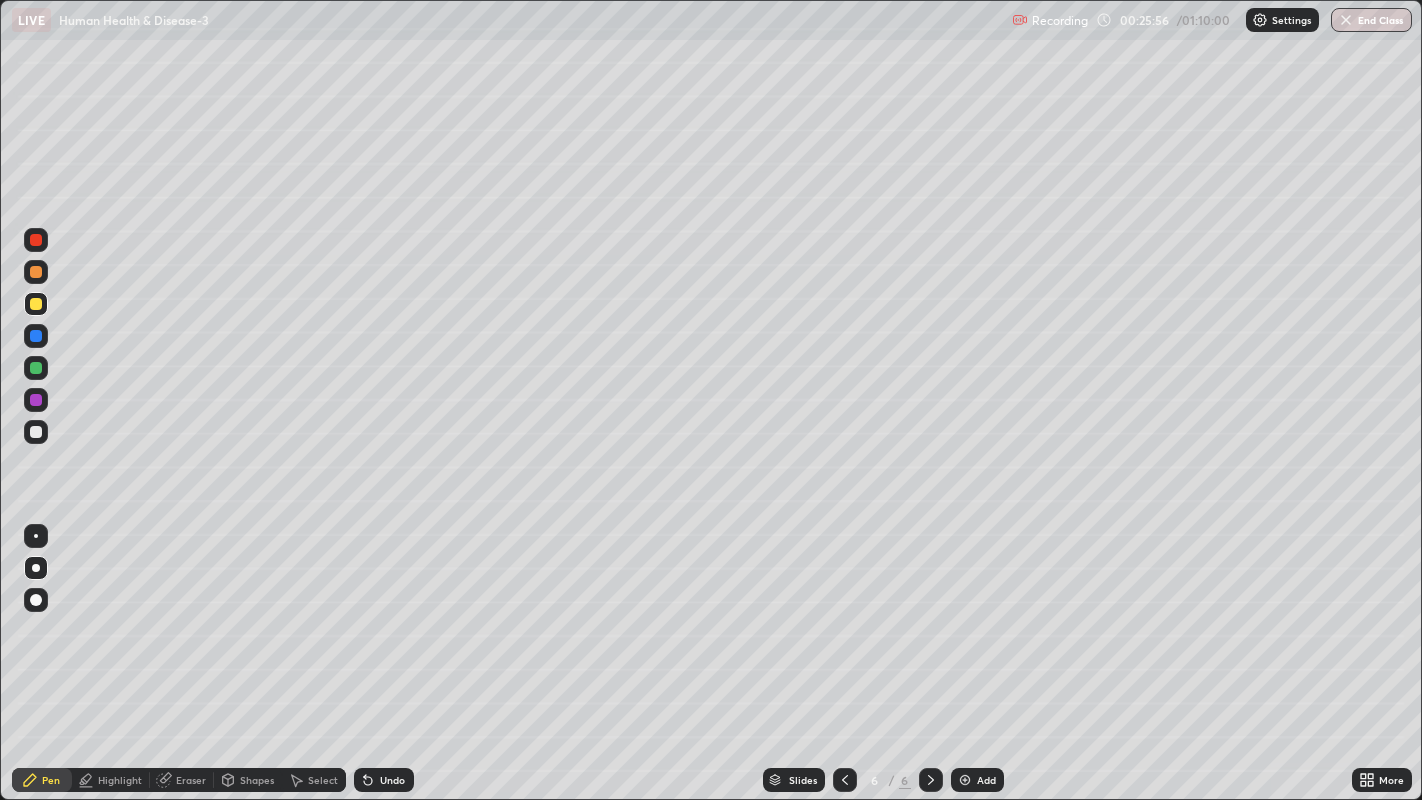 click on "Undo" at bounding box center (384, 780) 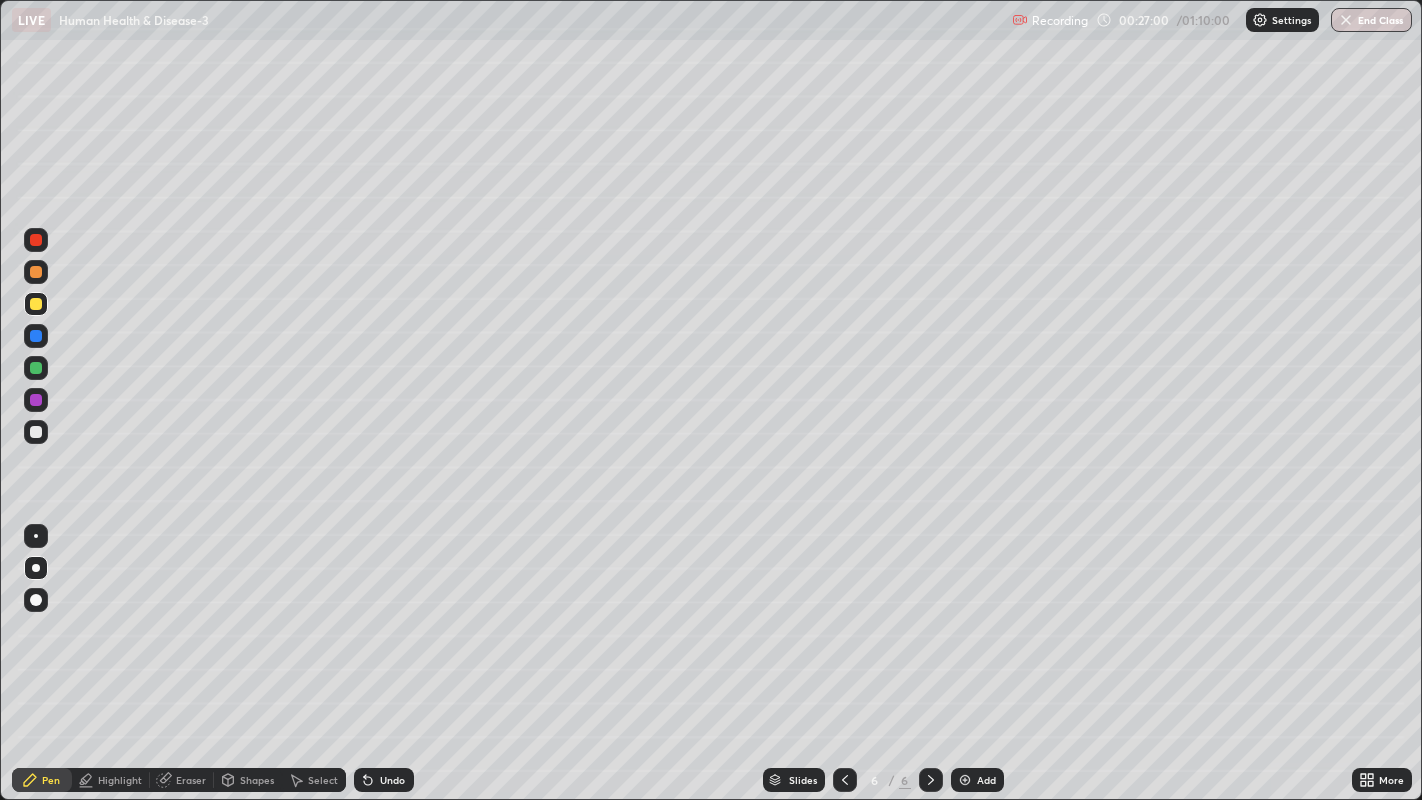 click at bounding box center [965, 780] 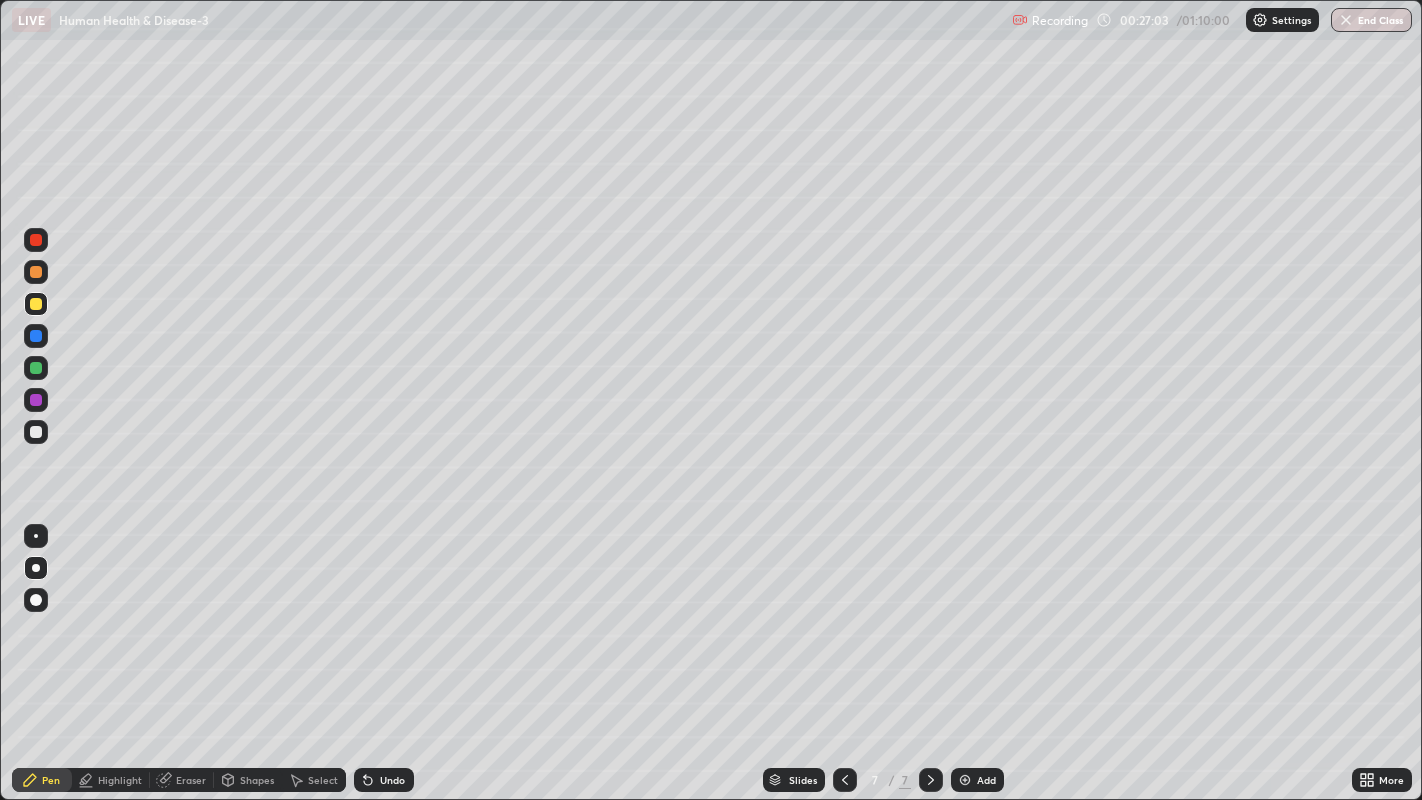click at bounding box center (36, 536) 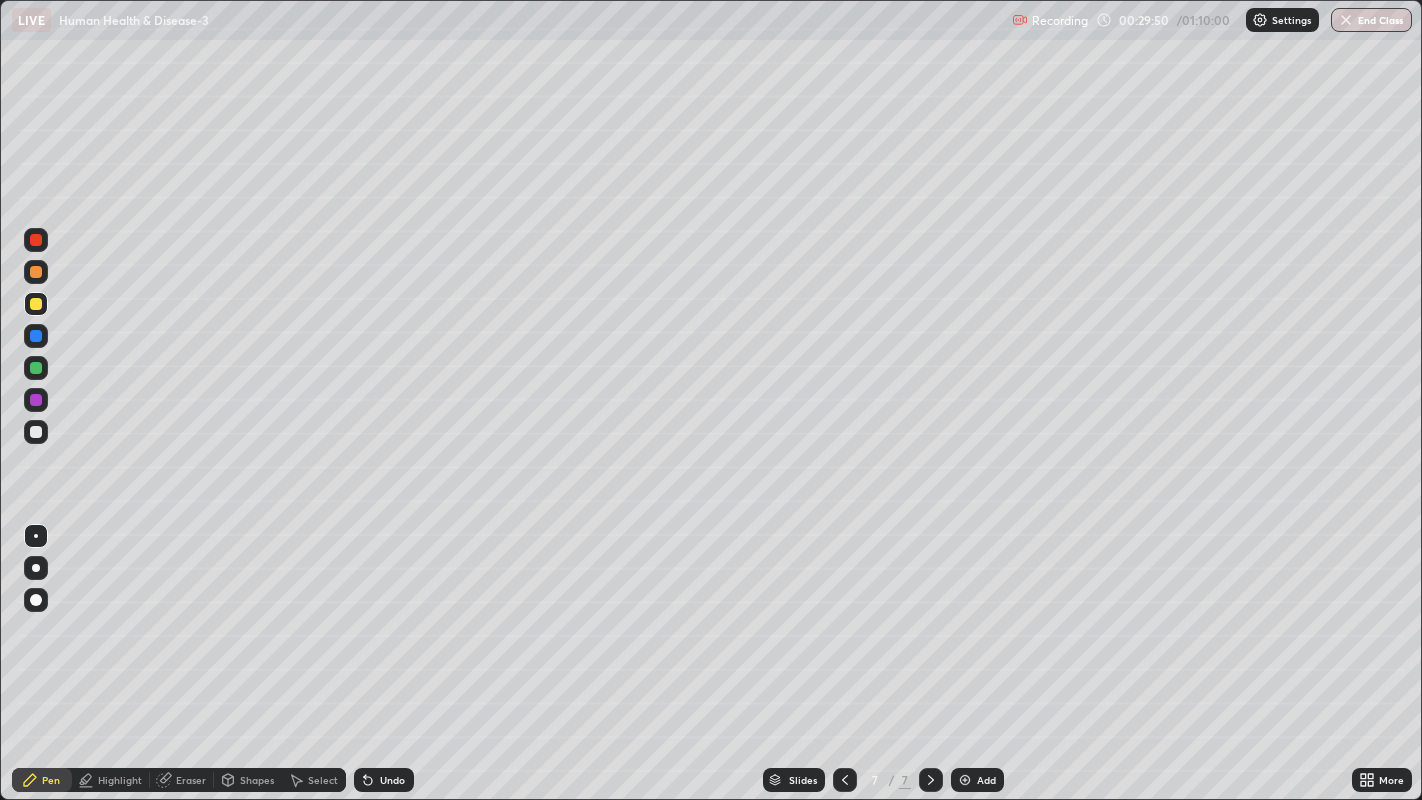 click at bounding box center [36, 272] 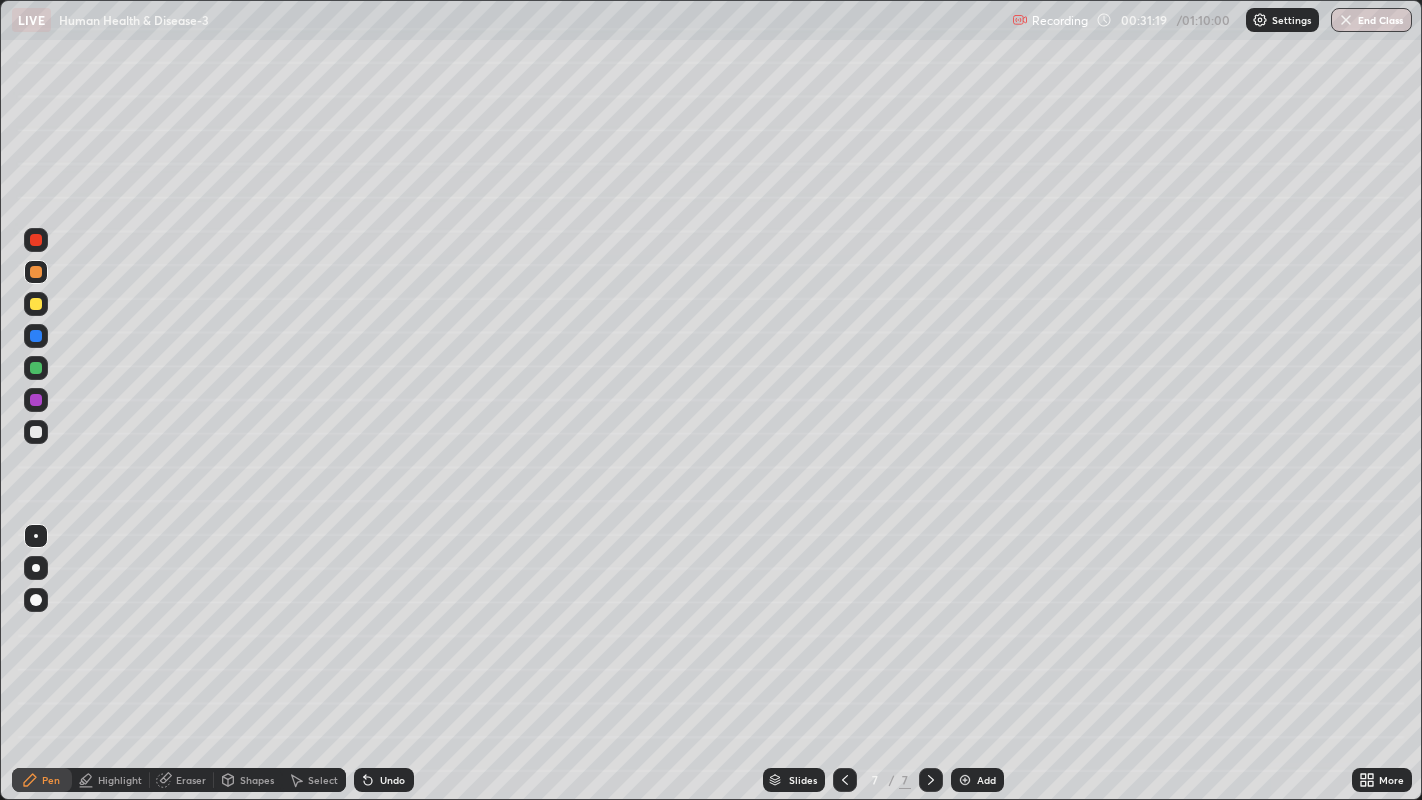 click at bounding box center [36, 304] 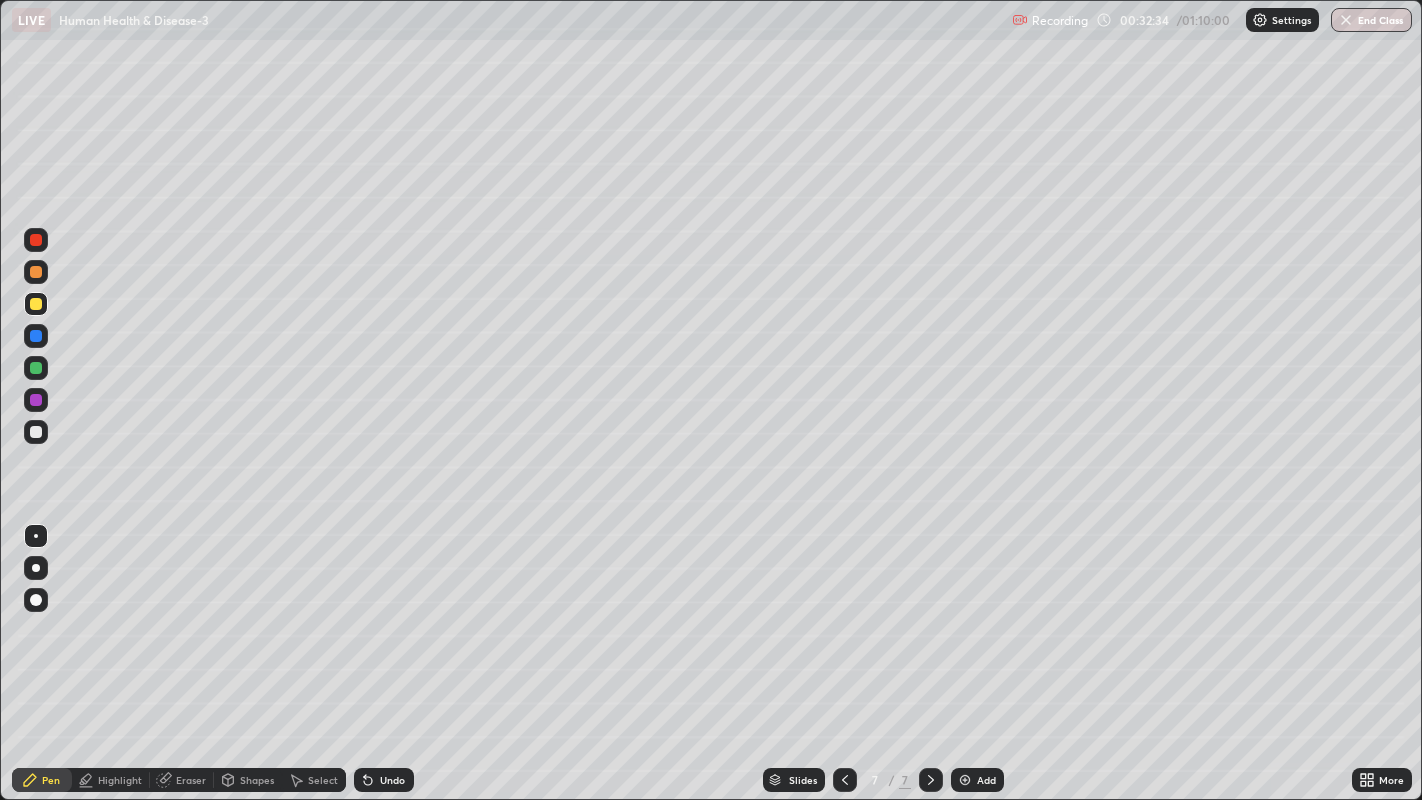 click at bounding box center (36, 272) 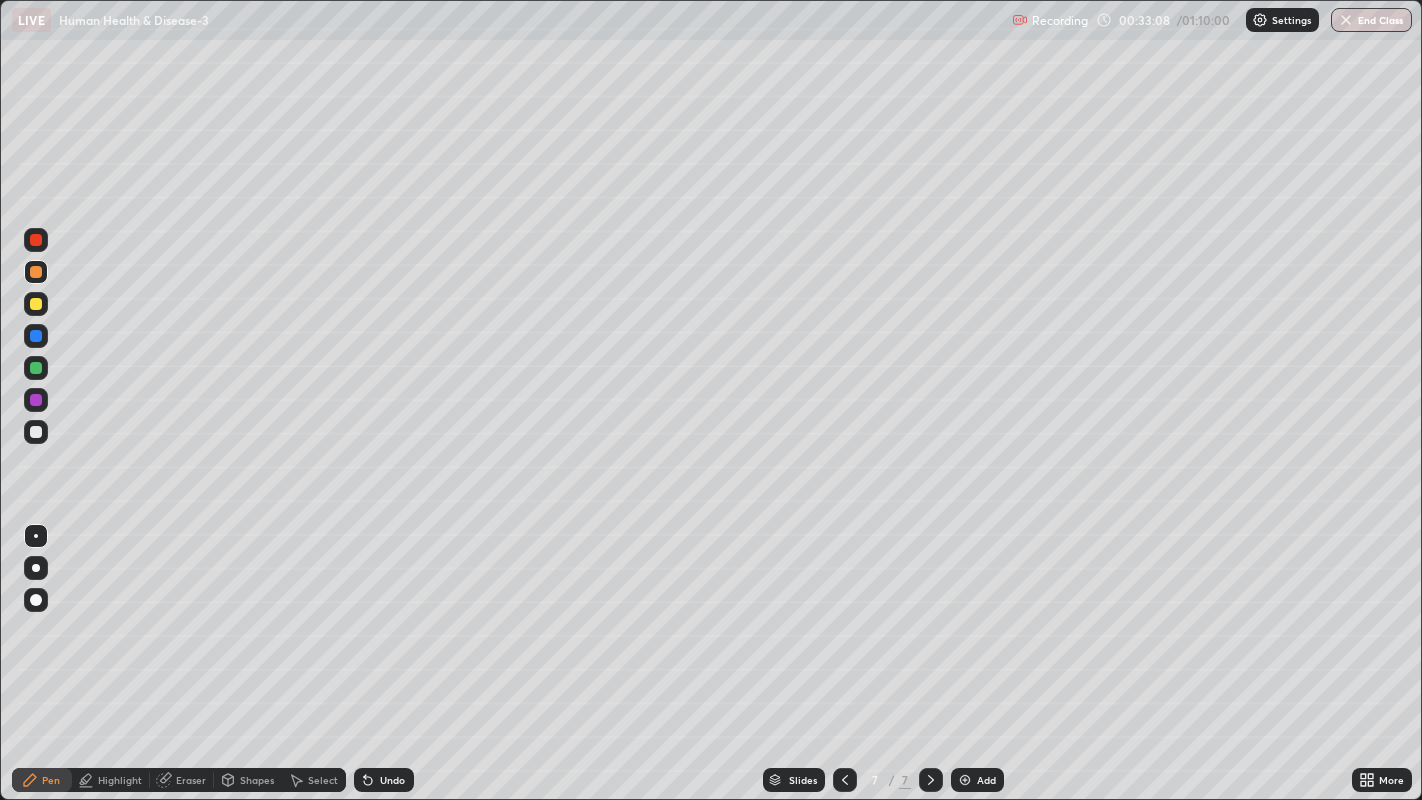 click at bounding box center [36, 368] 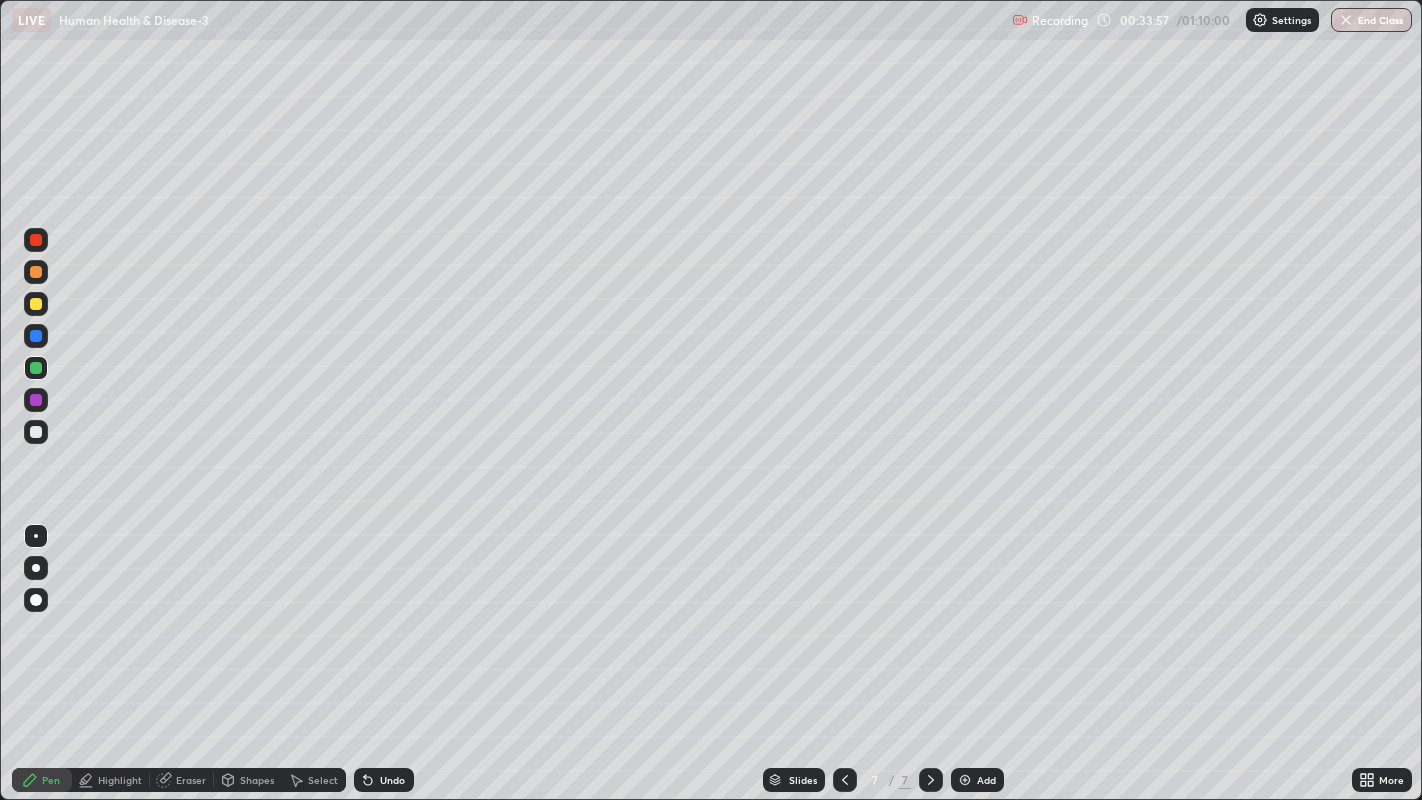 click 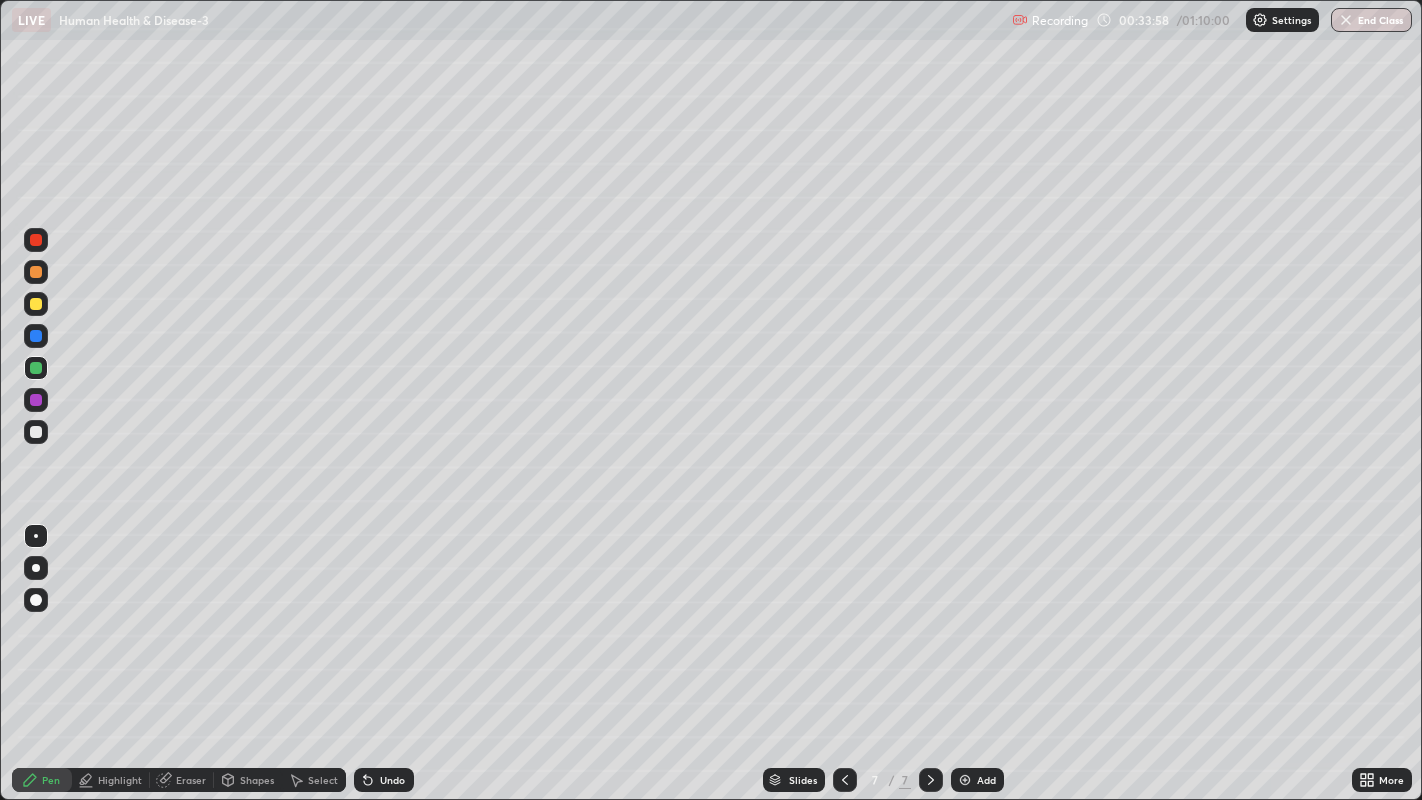 click 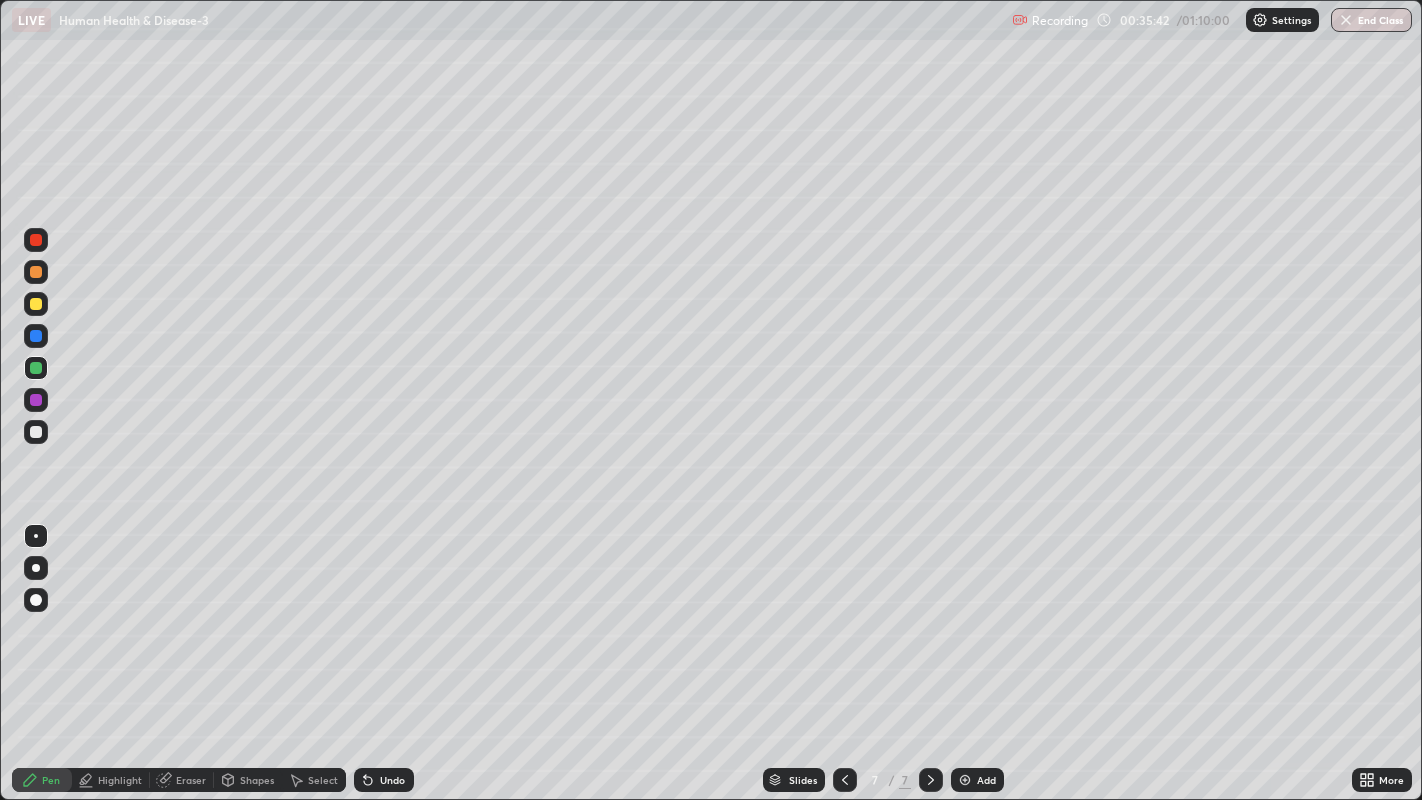click at bounding box center [36, 272] 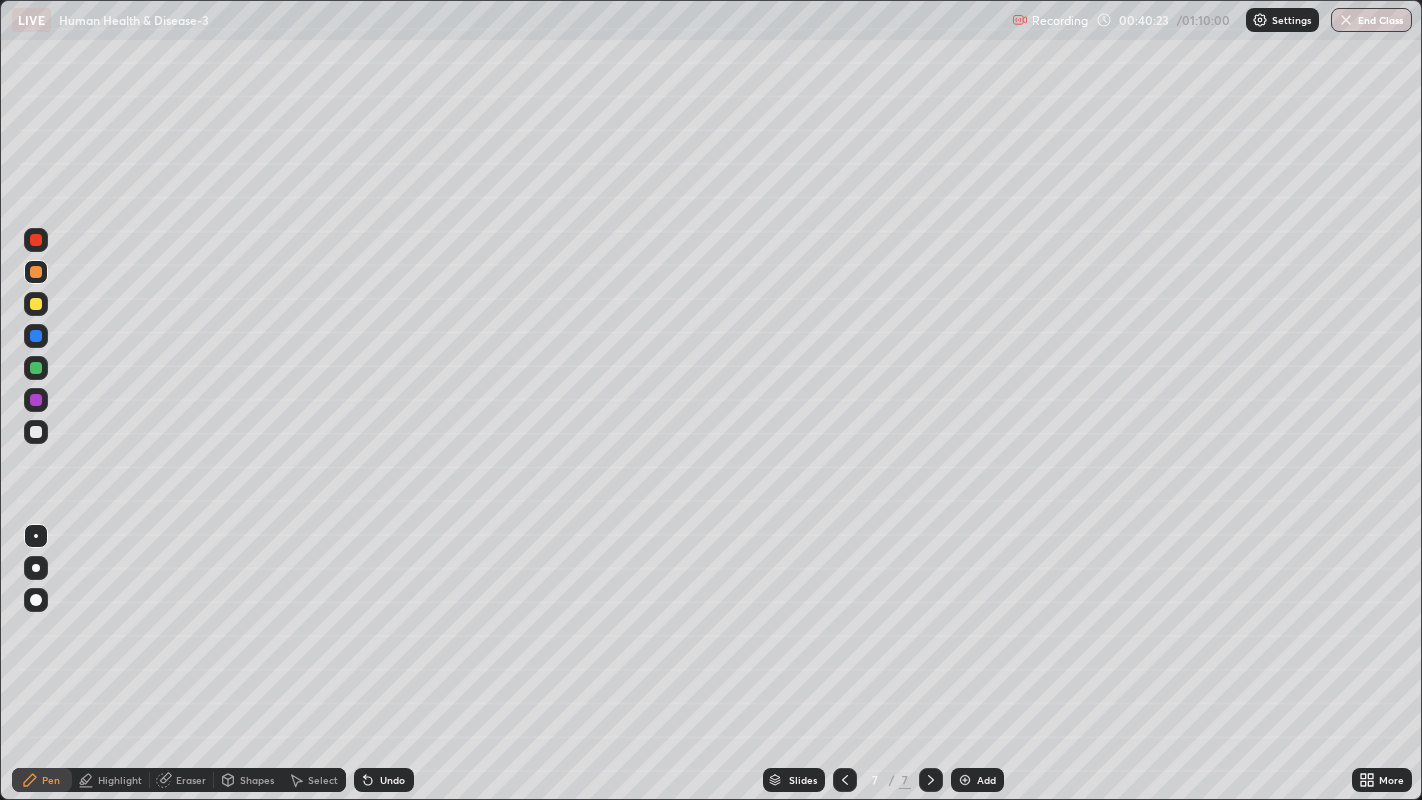 click at bounding box center (36, 272) 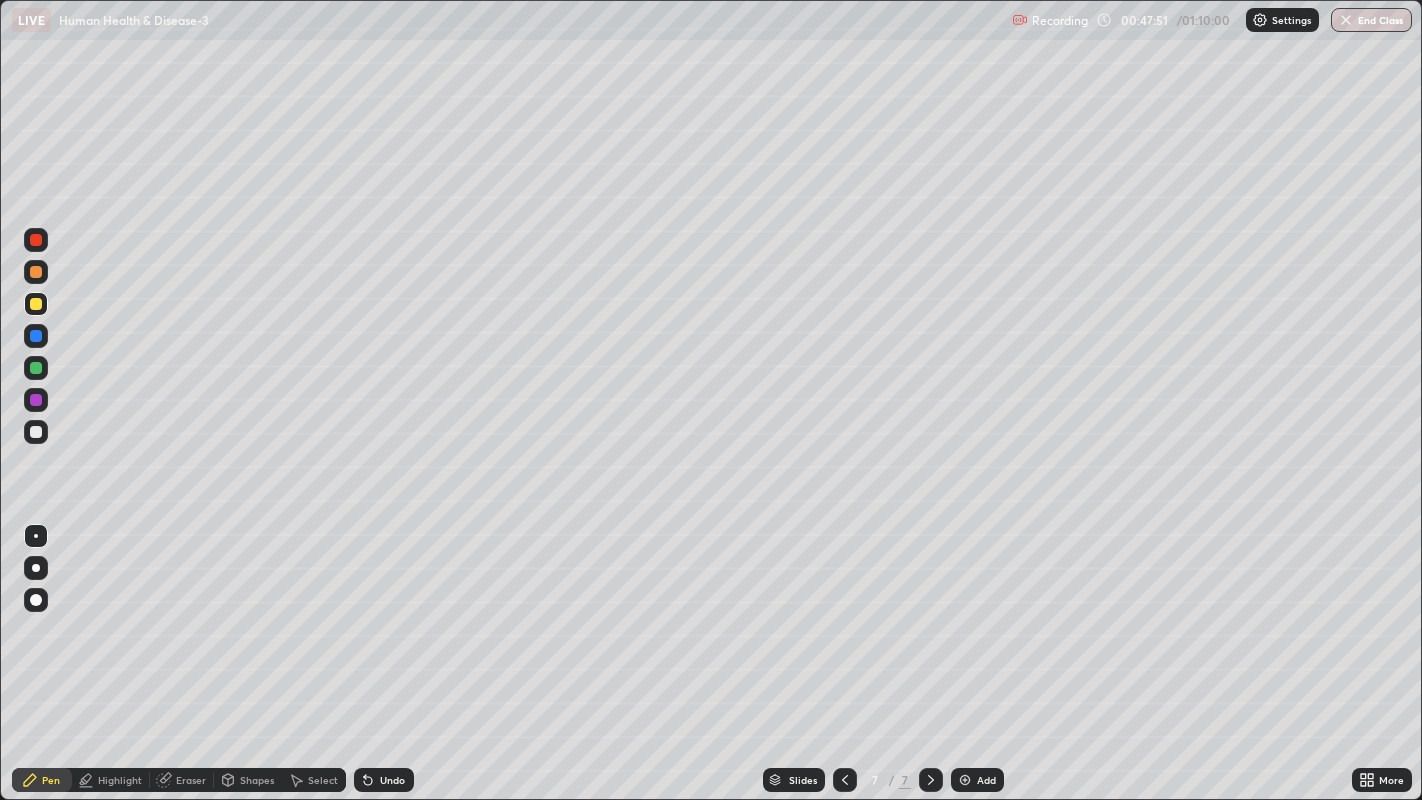 click at bounding box center [965, 780] 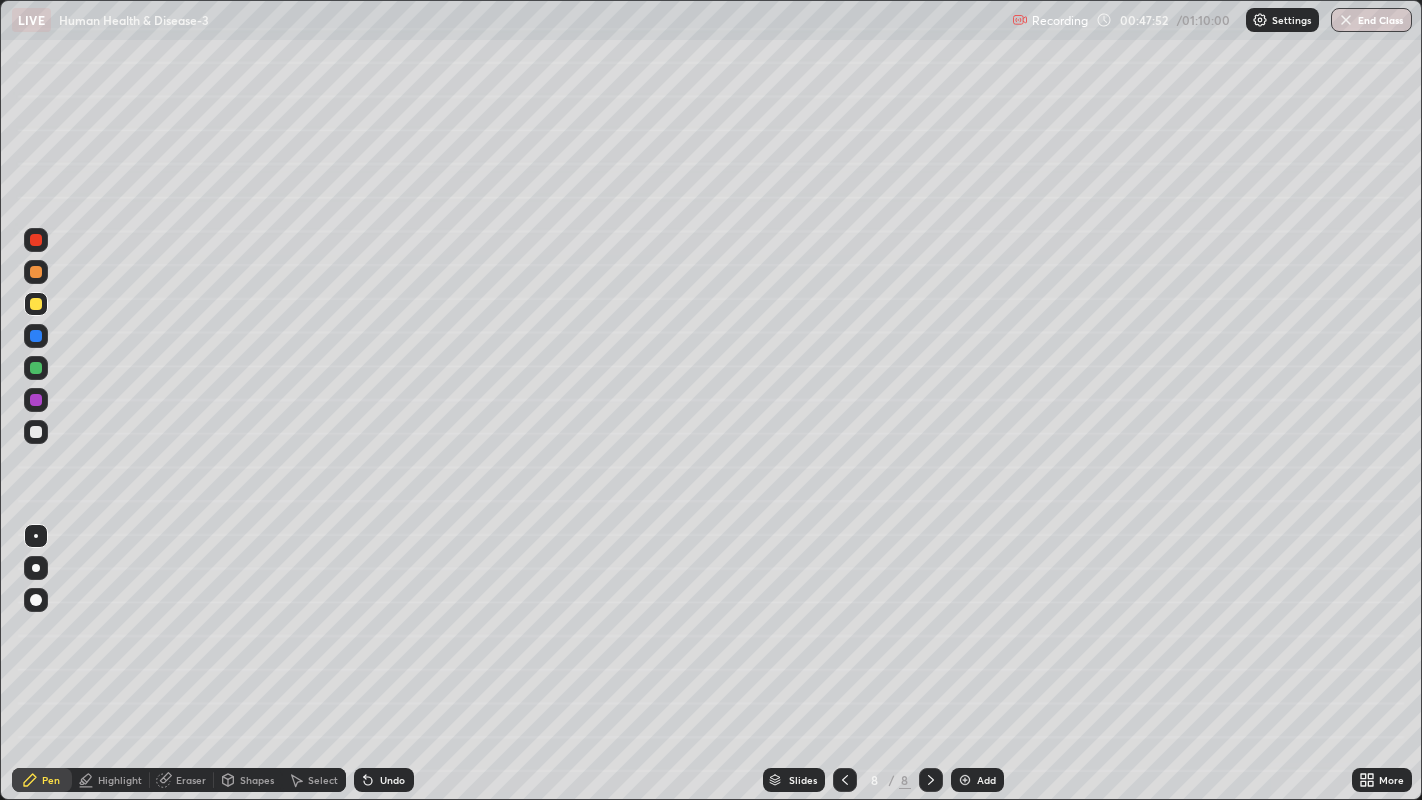 click on "Shapes" at bounding box center (257, 780) 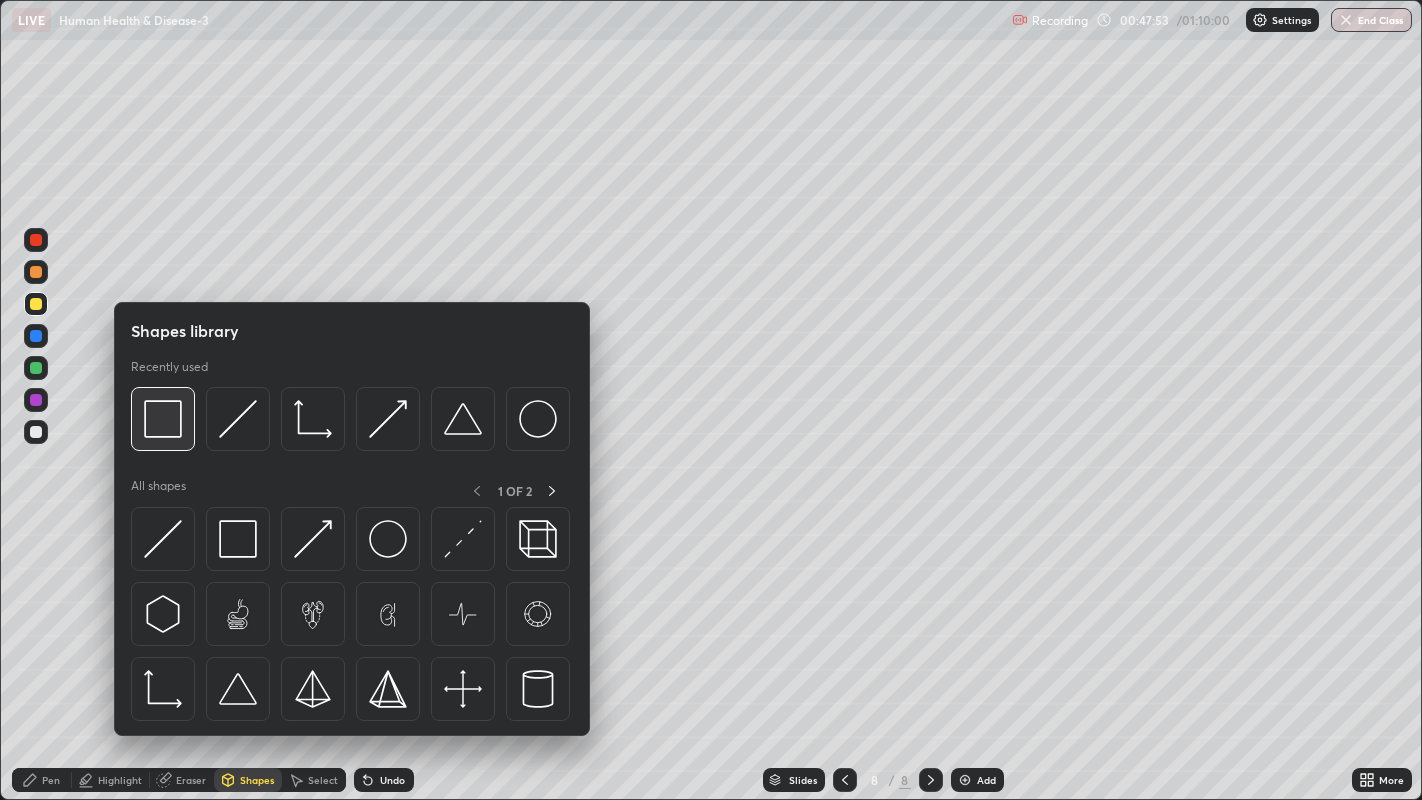 click at bounding box center (163, 419) 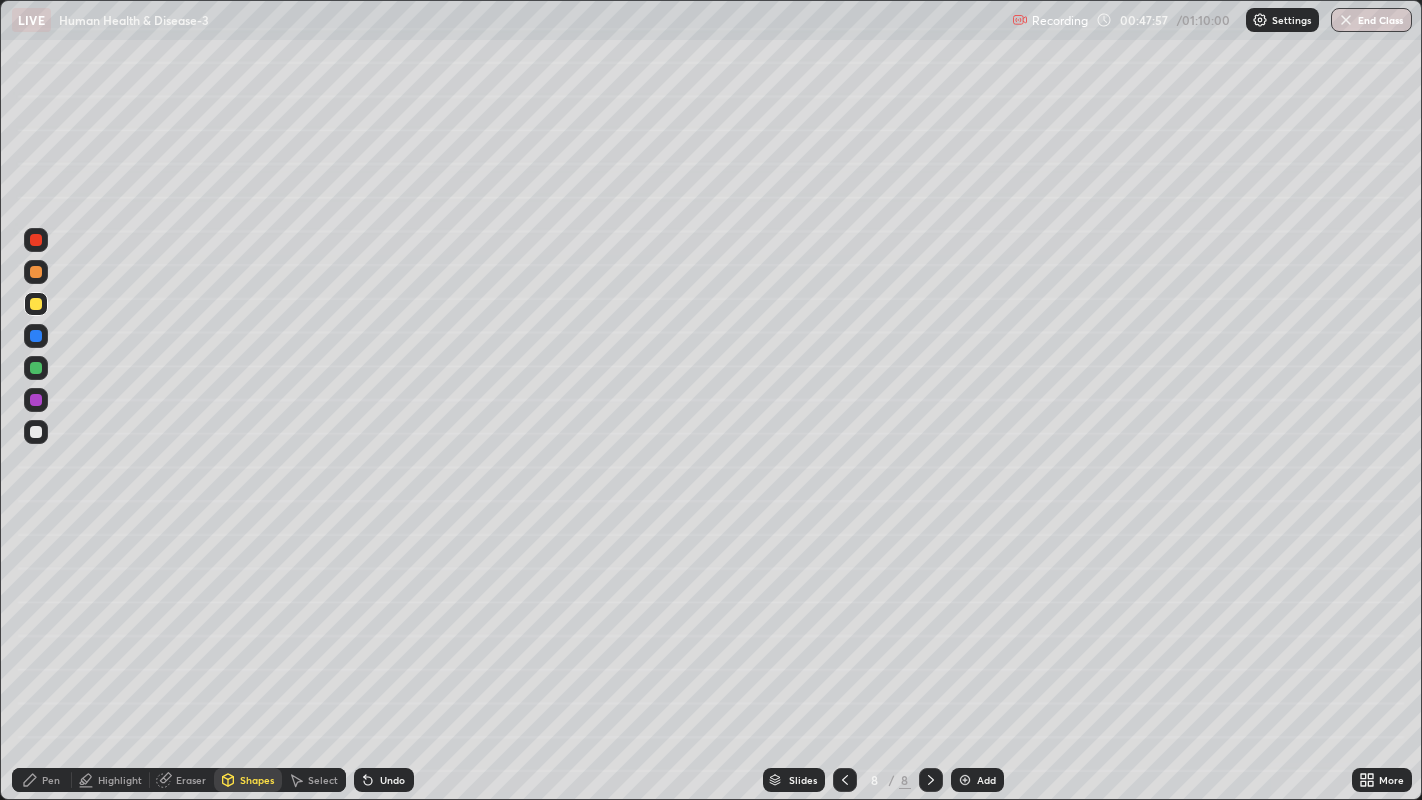 click on "Pen" at bounding box center [51, 780] 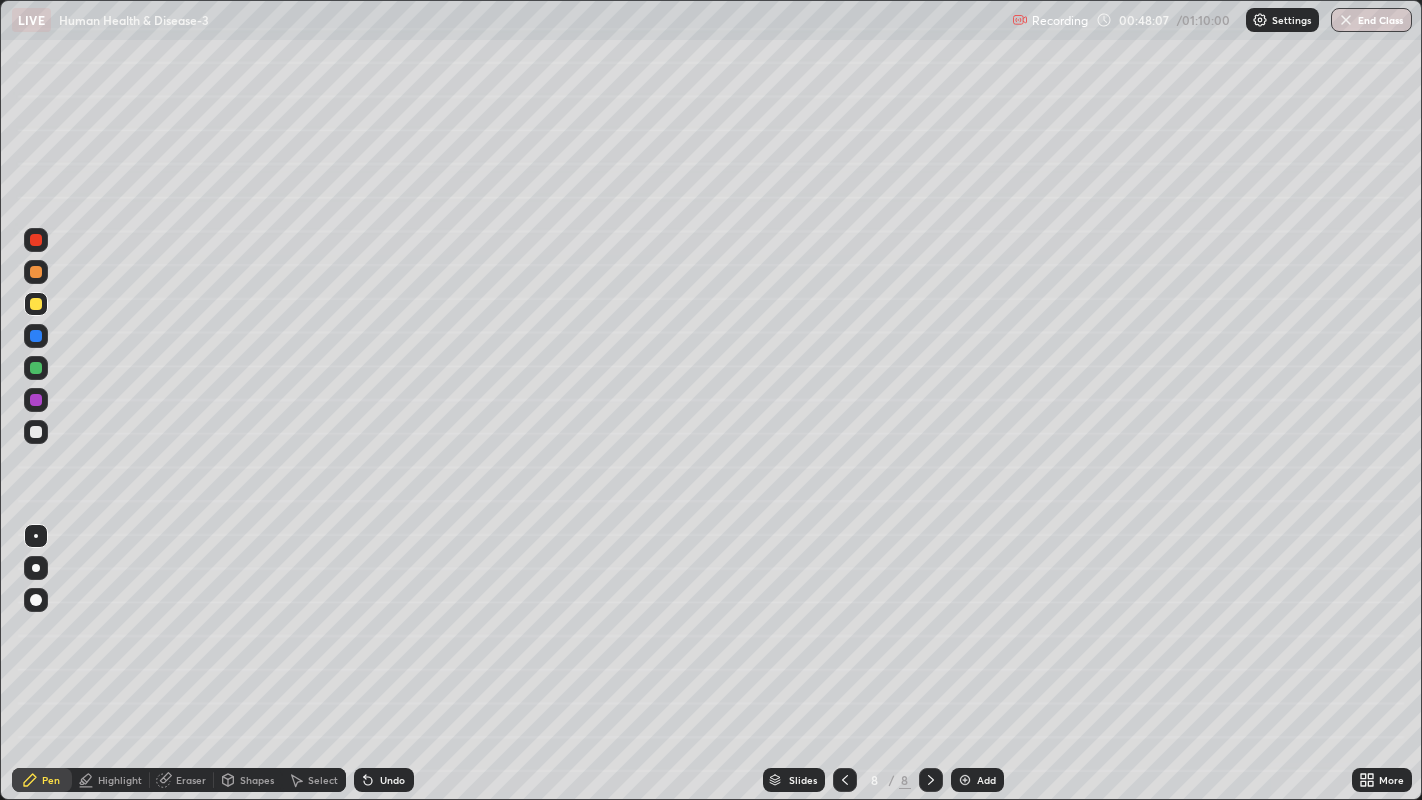 click on "Eraser" at bounding box center (182, 780) 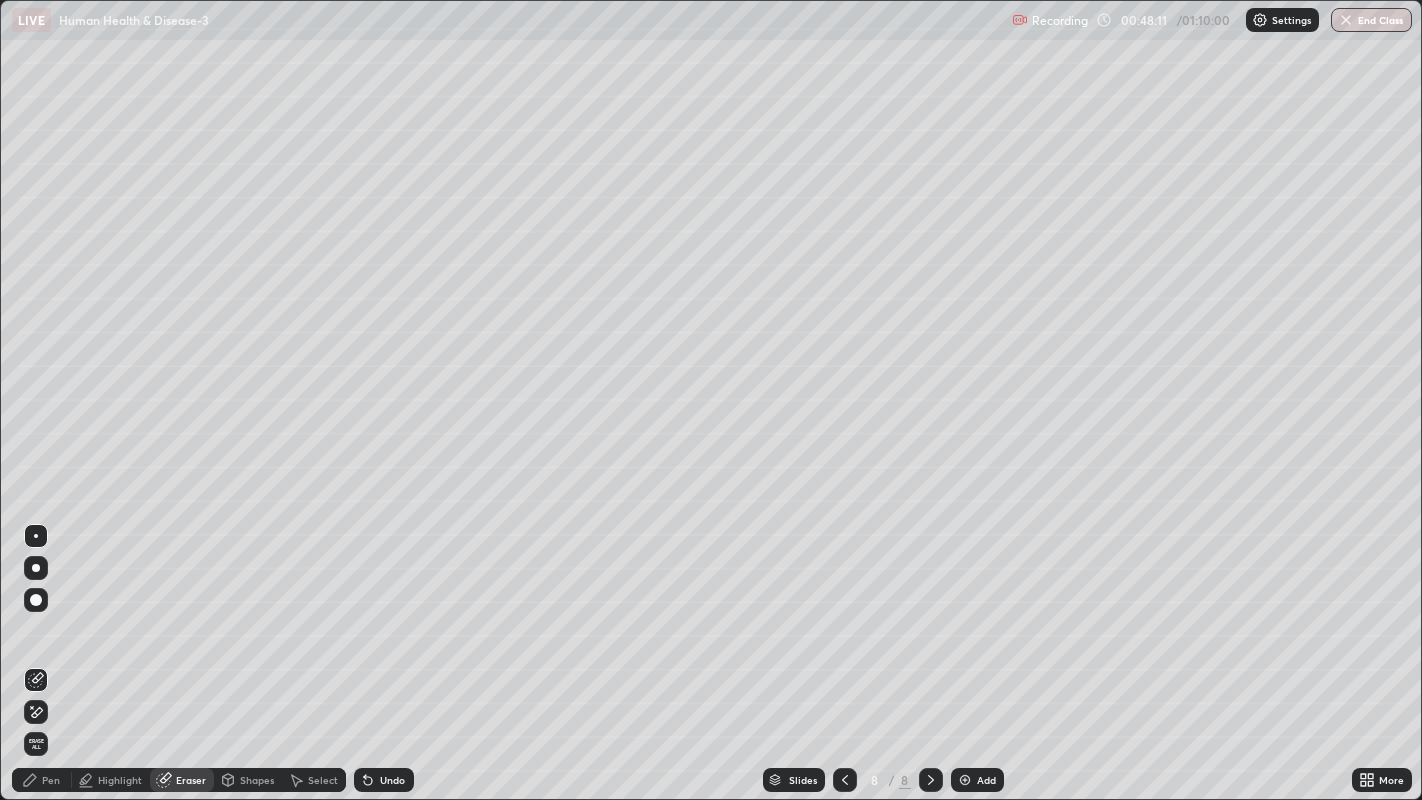 click on "Pen" at bounding box center [42, 780] 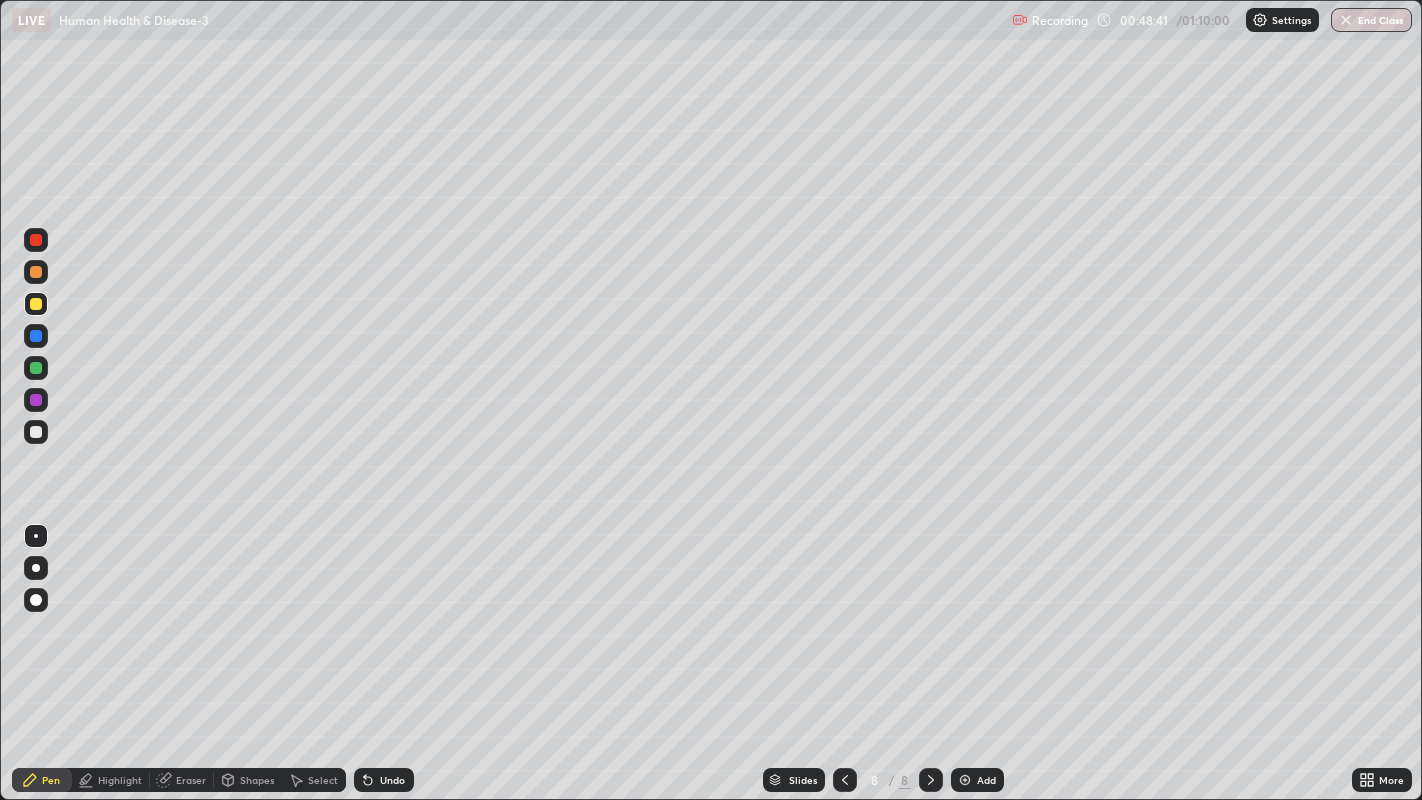 click 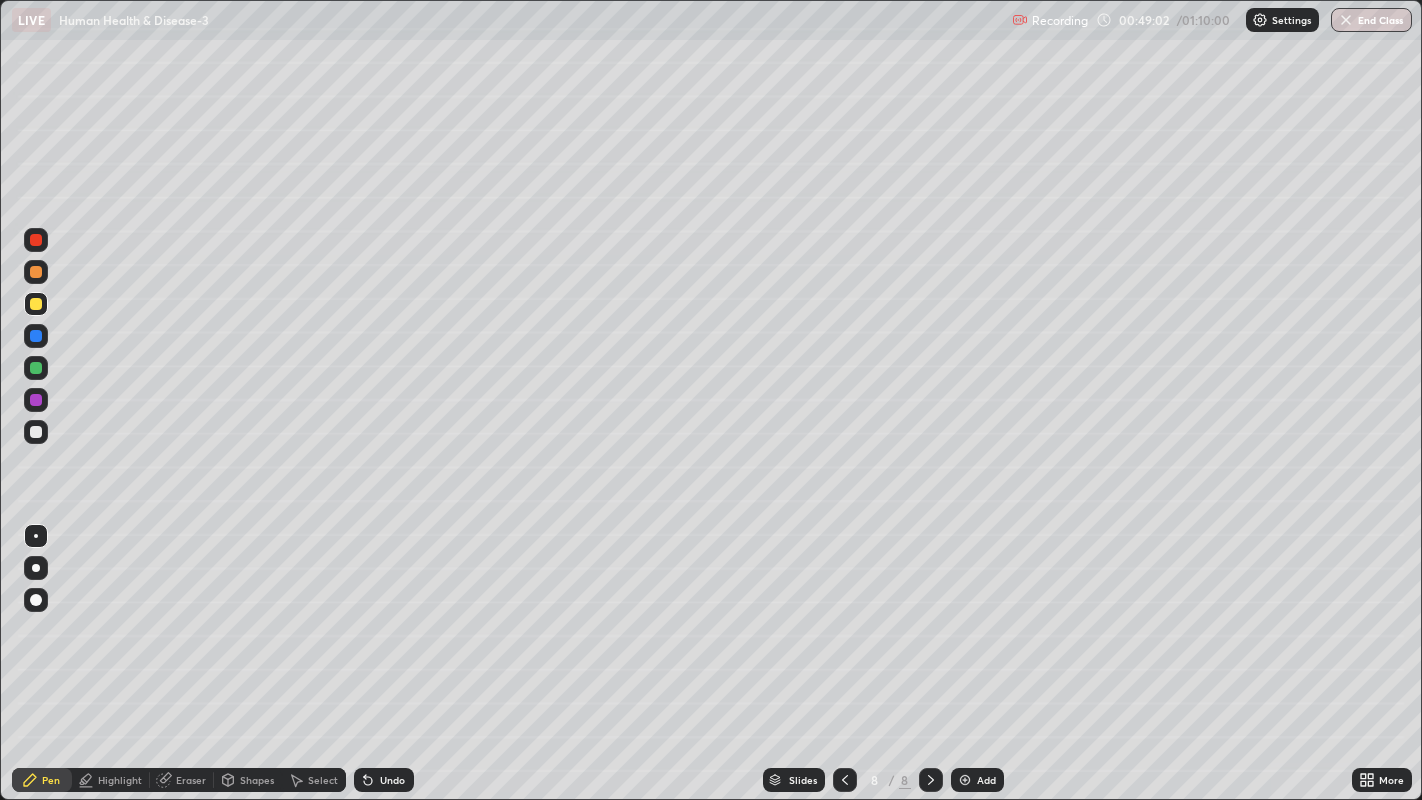 click on "Undo" at bounding box center [384, 780] 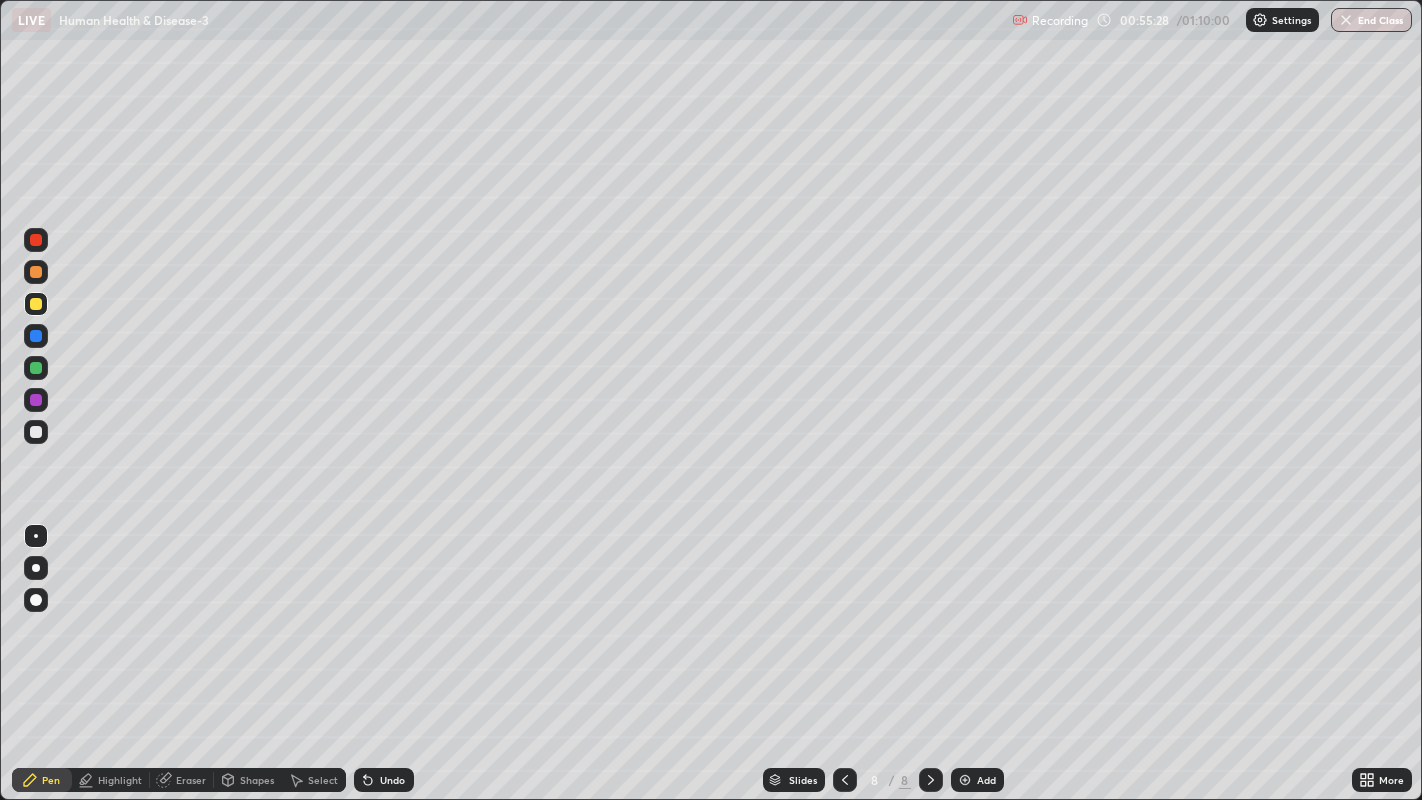 click at bounding box center (965, 780) 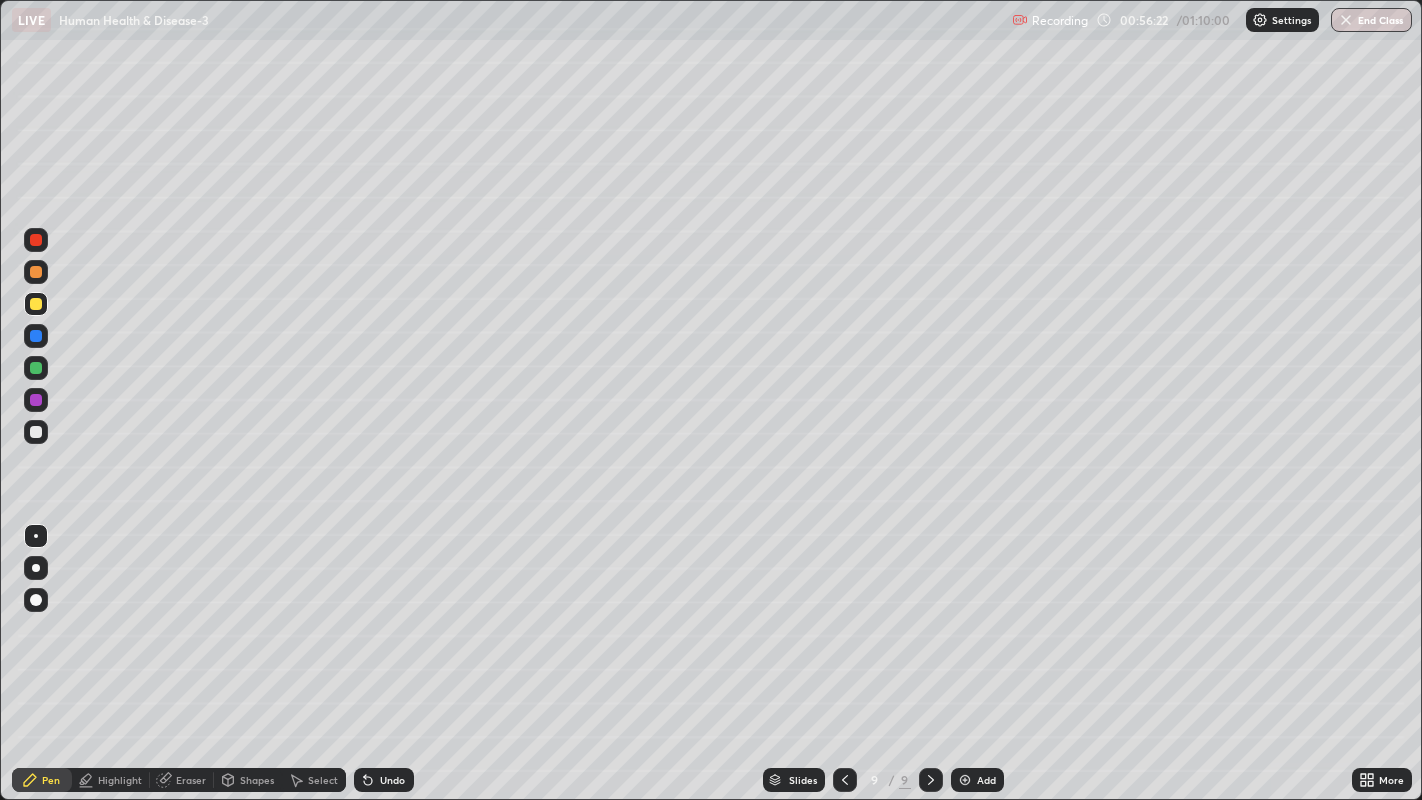 click at bounding box center (36, 272) 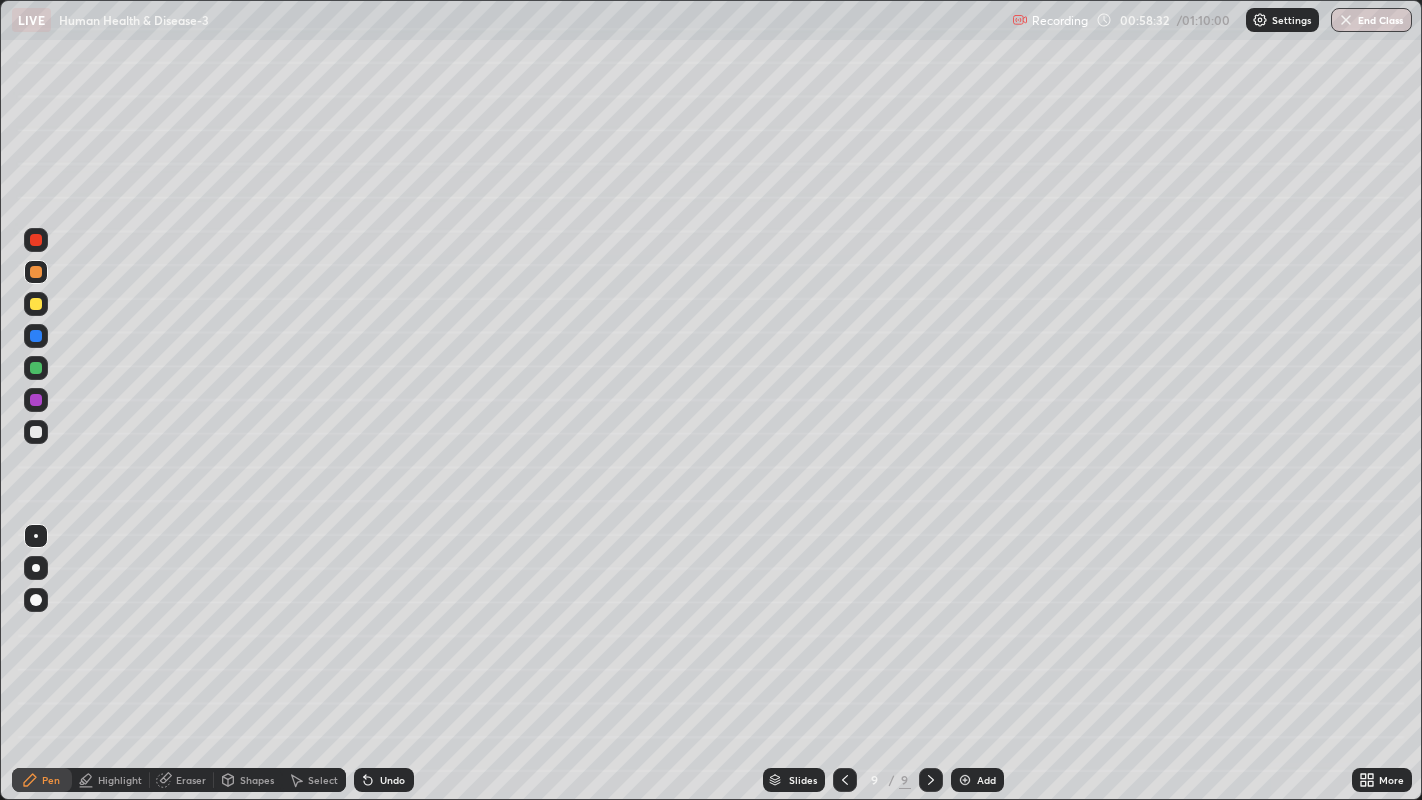 click at bounding box center (36, 304) 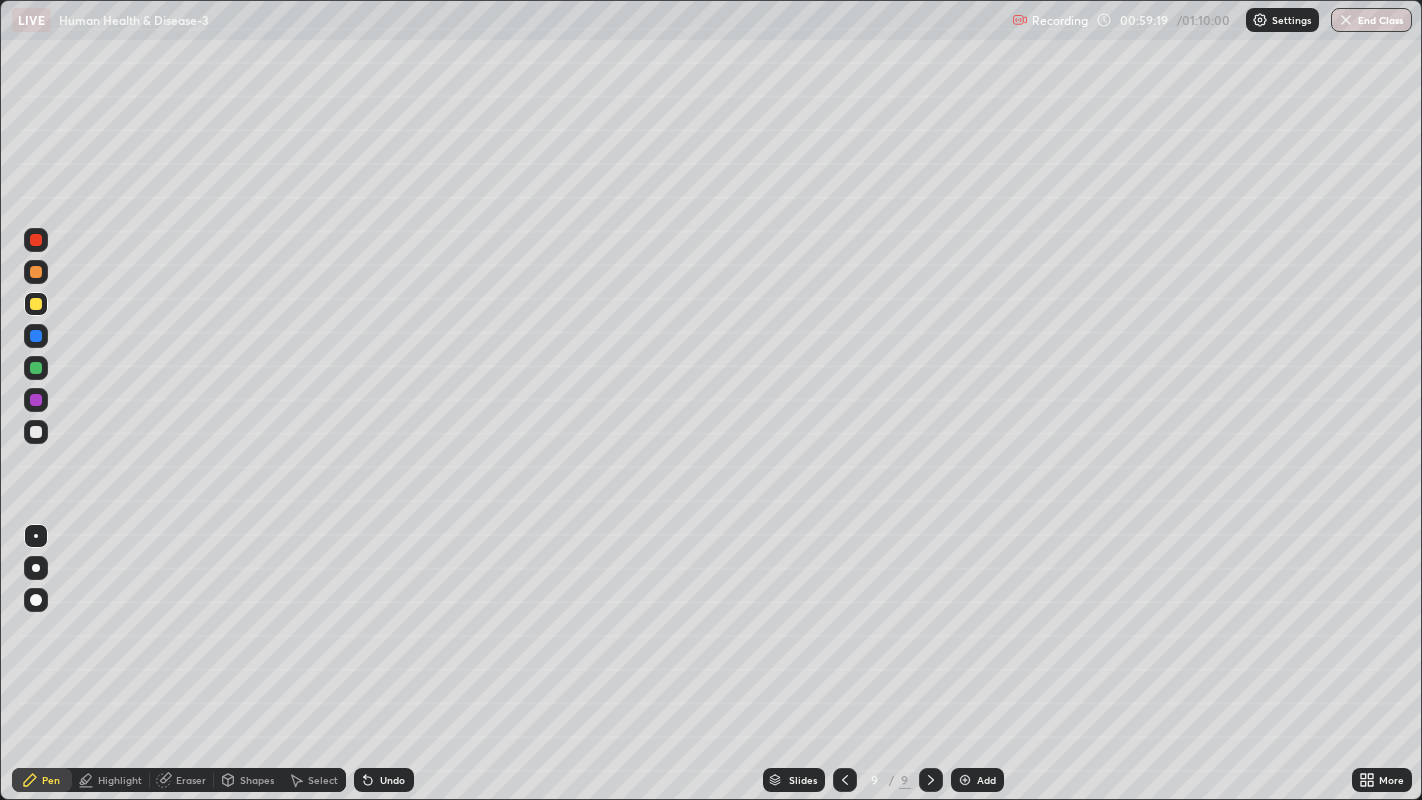 click on "Undo" at bounding box center (384, 780) 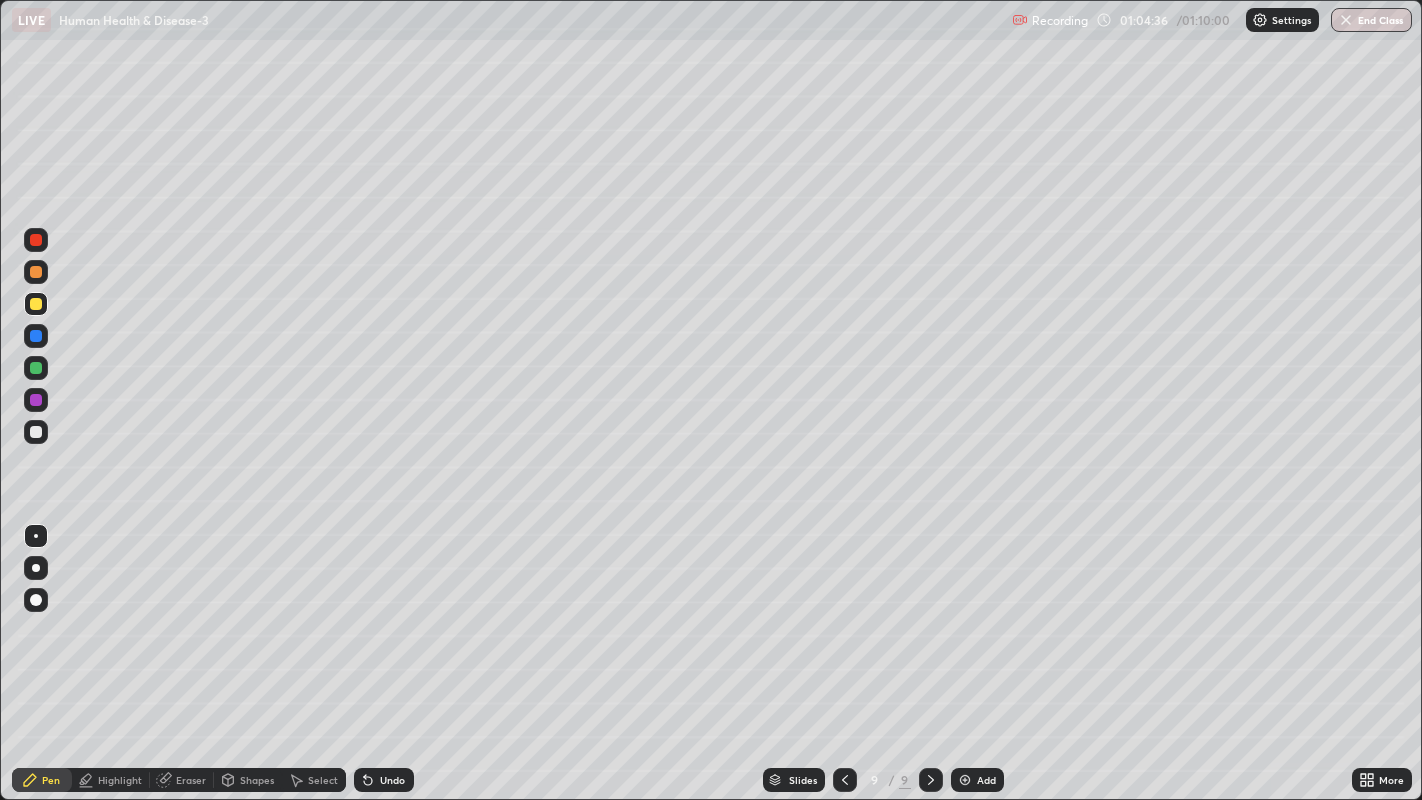 click on "More" at bounding box center [1382, 780] 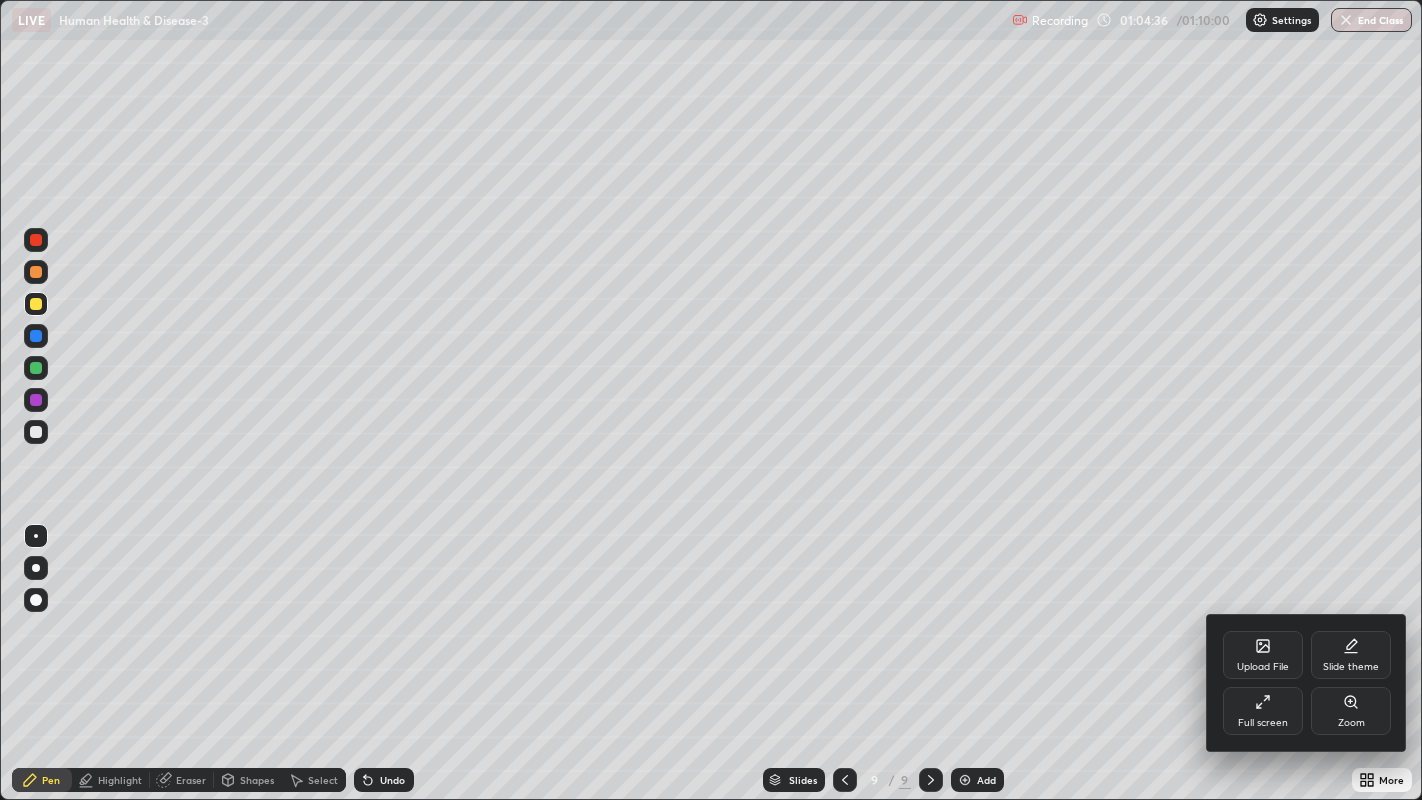 click on "Upload File Slide theme Full screen Zoom" at bounding box center [1307, 683] 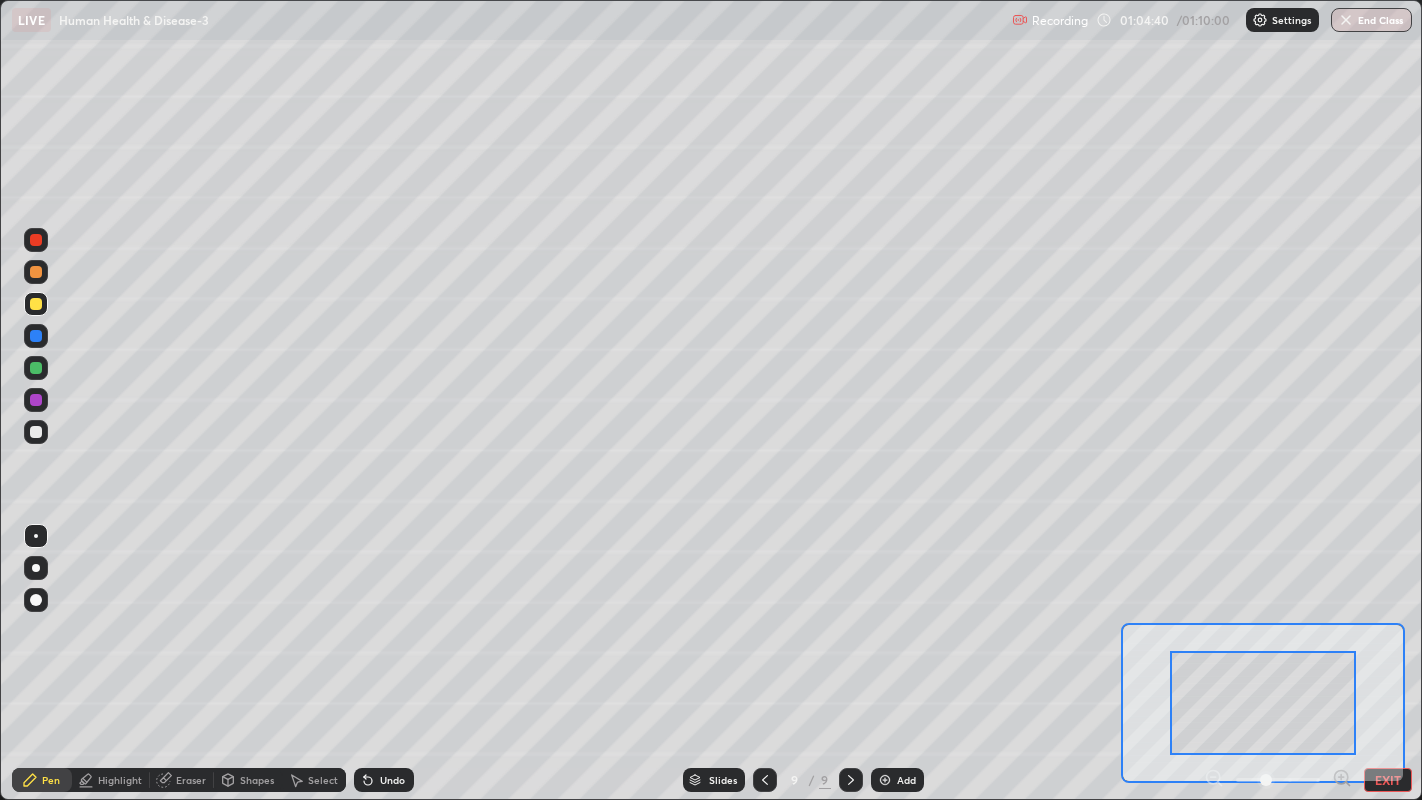 click at bounding box center (1263, 703) 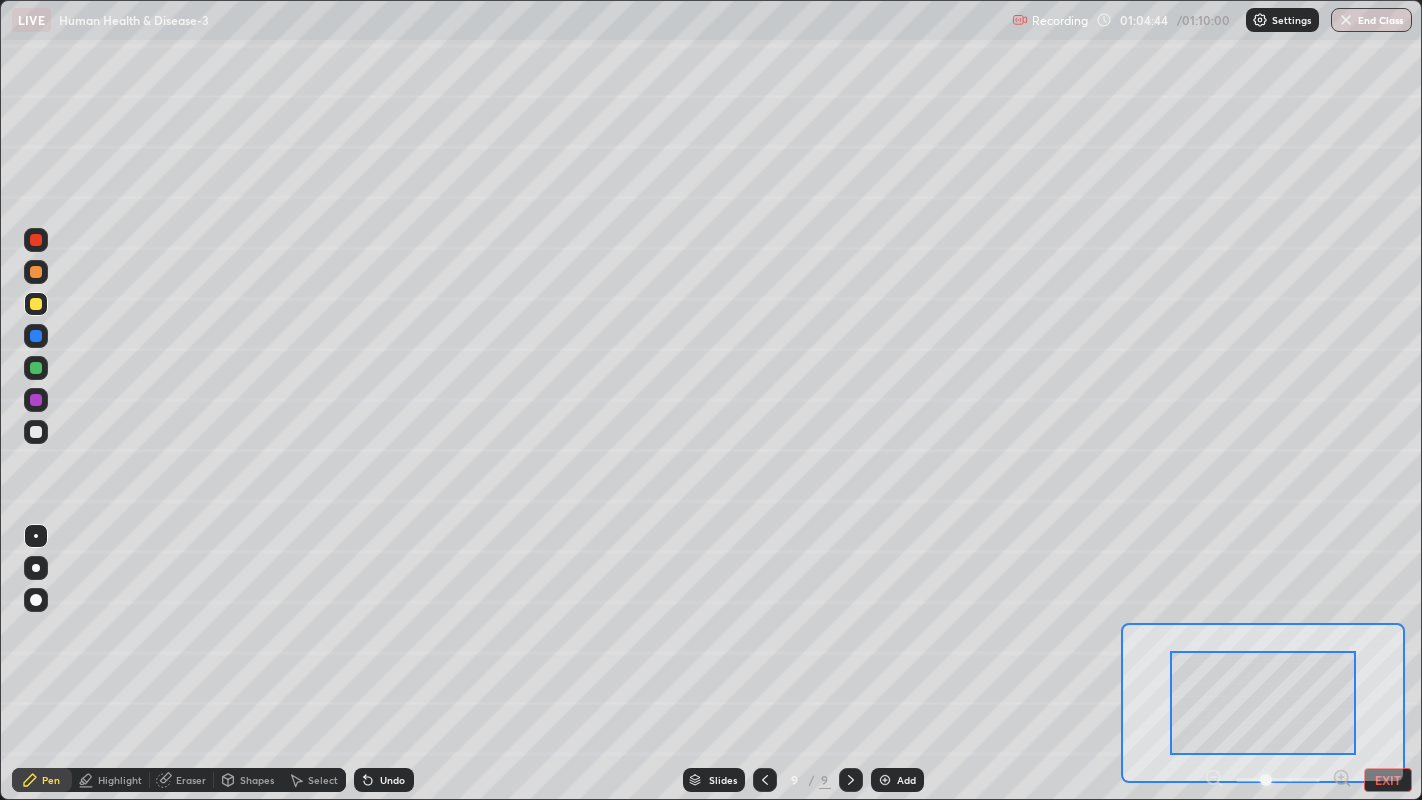 click on "EXIT" at bounding box center (1388, 780) 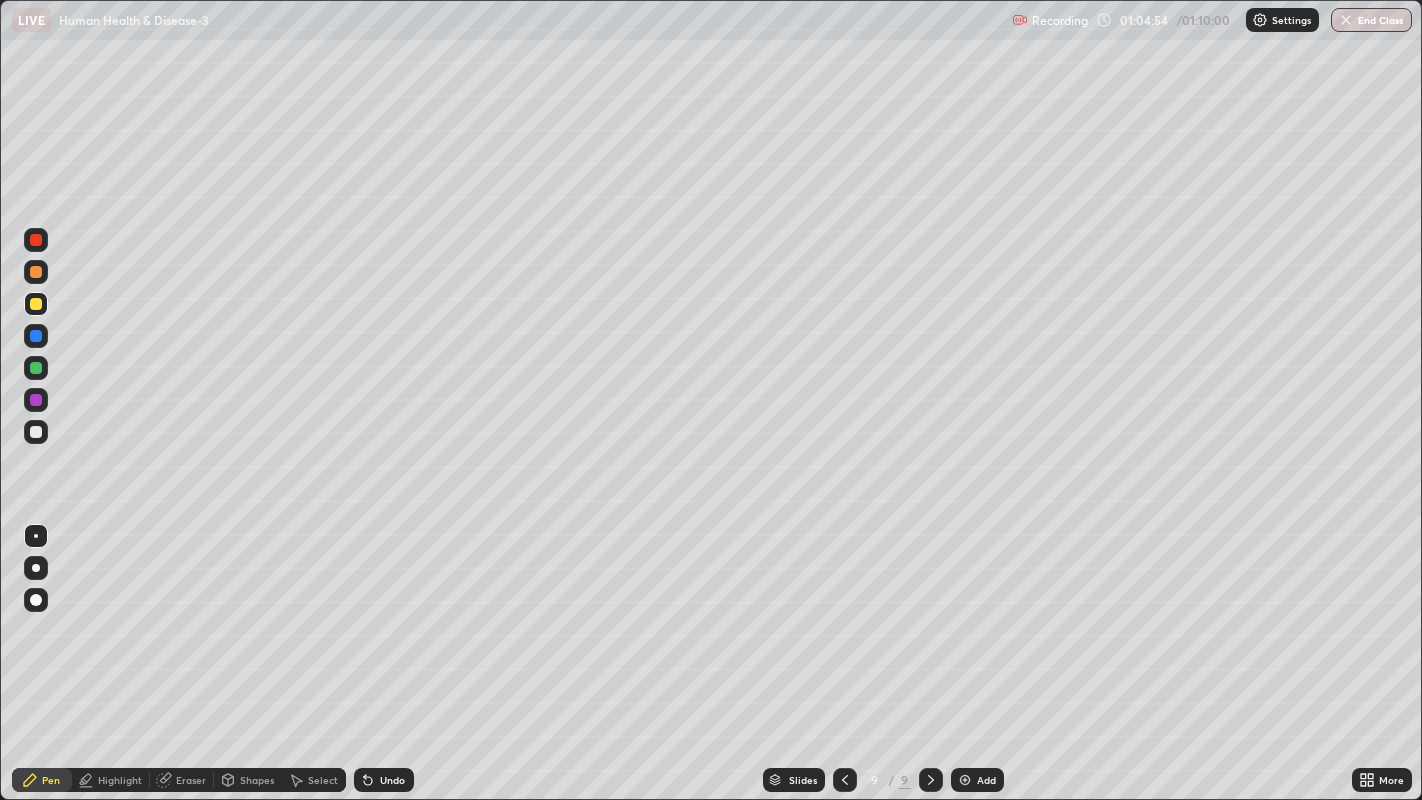 click on "Slides" at bounding box center (803, 780) 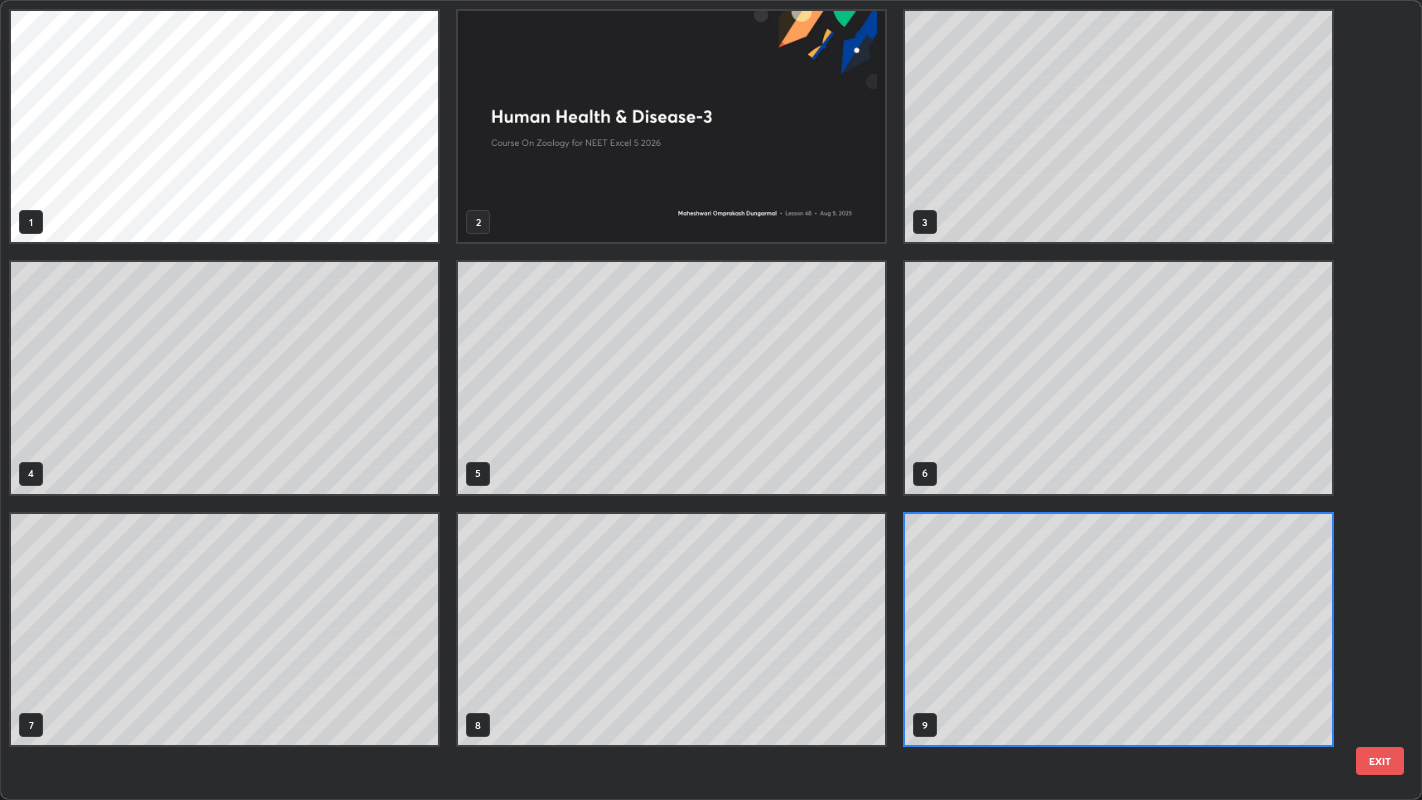 scroll, scrollTop: 7, scrollLeft: 10, axis: both 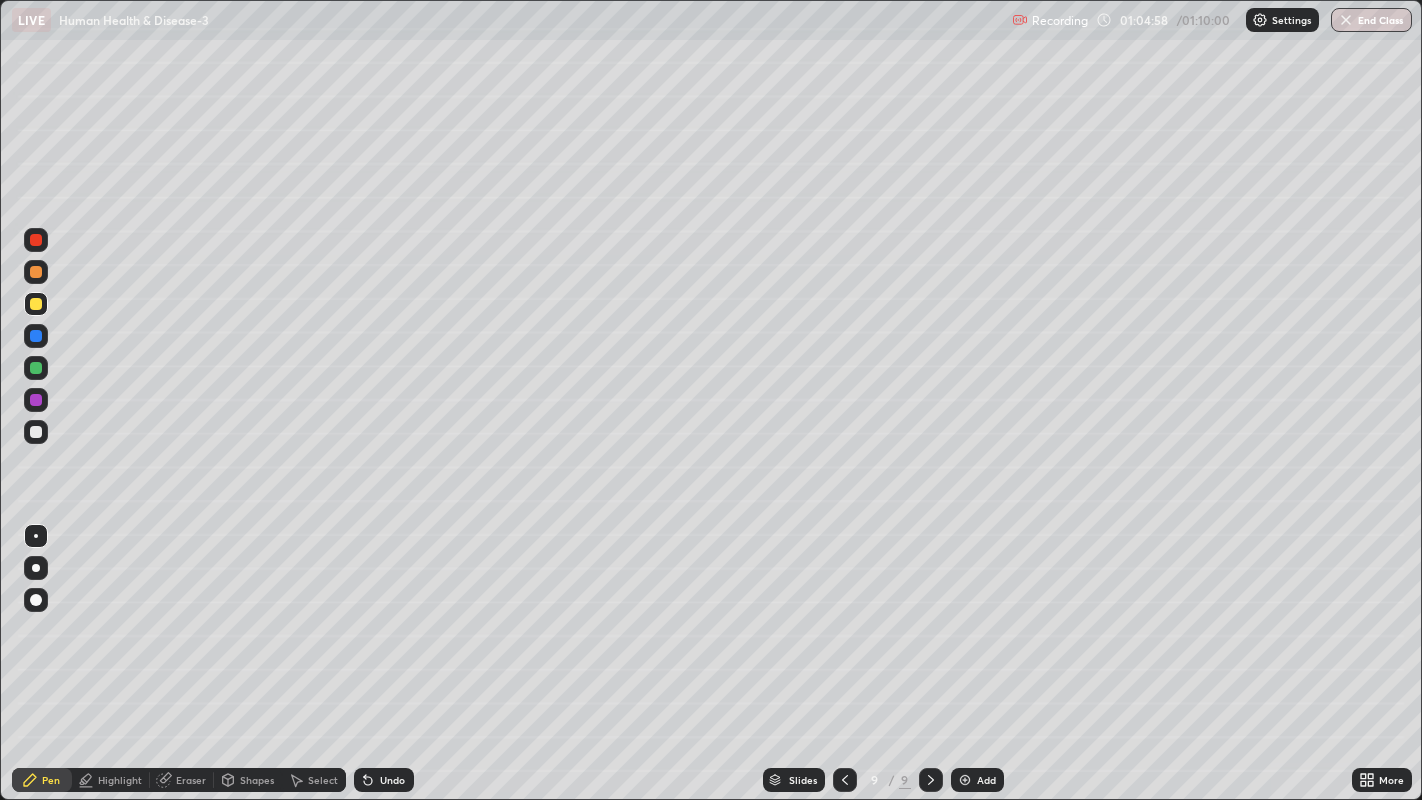 click on "Eraser" at bounding box center [191, 780] 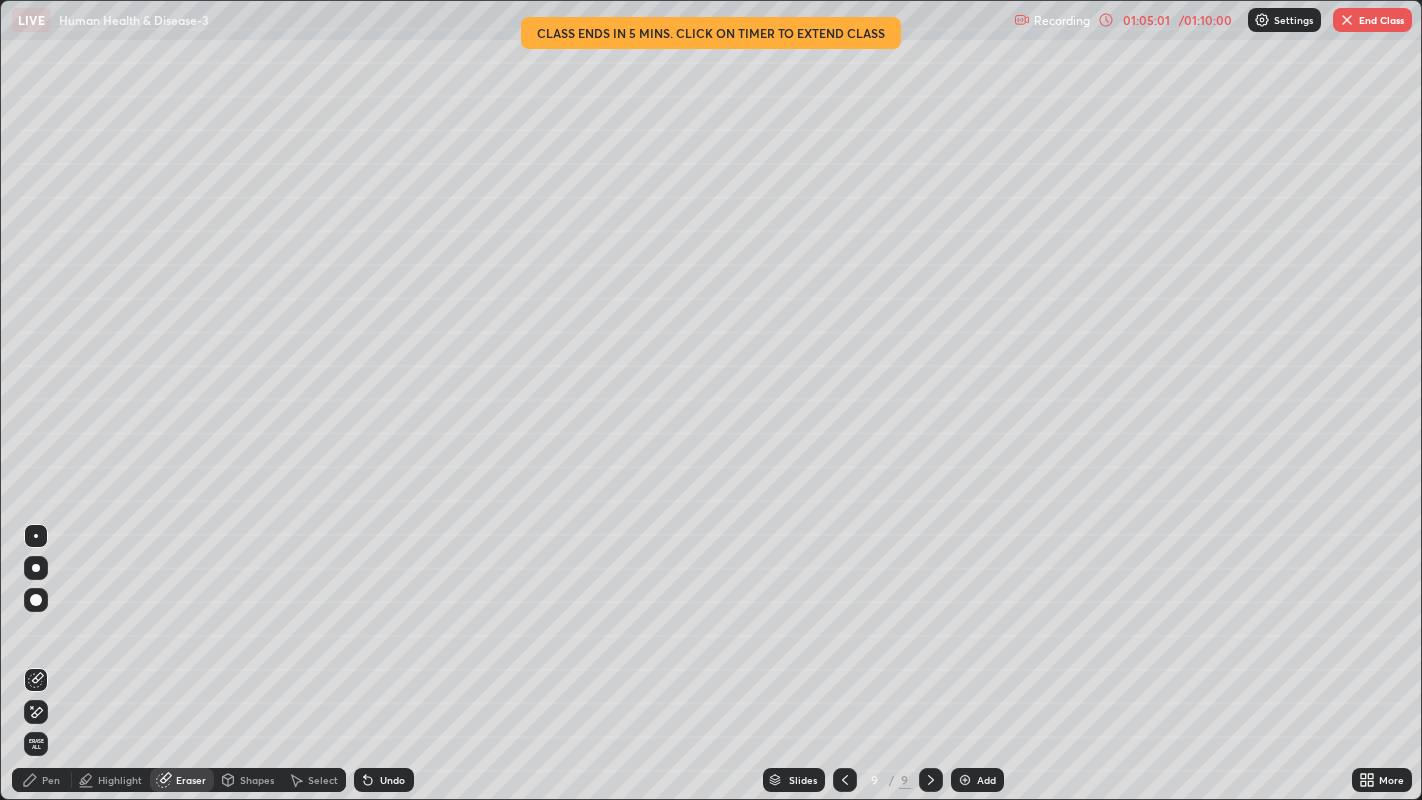 click on "Pen" at bounding box center (42, 780) 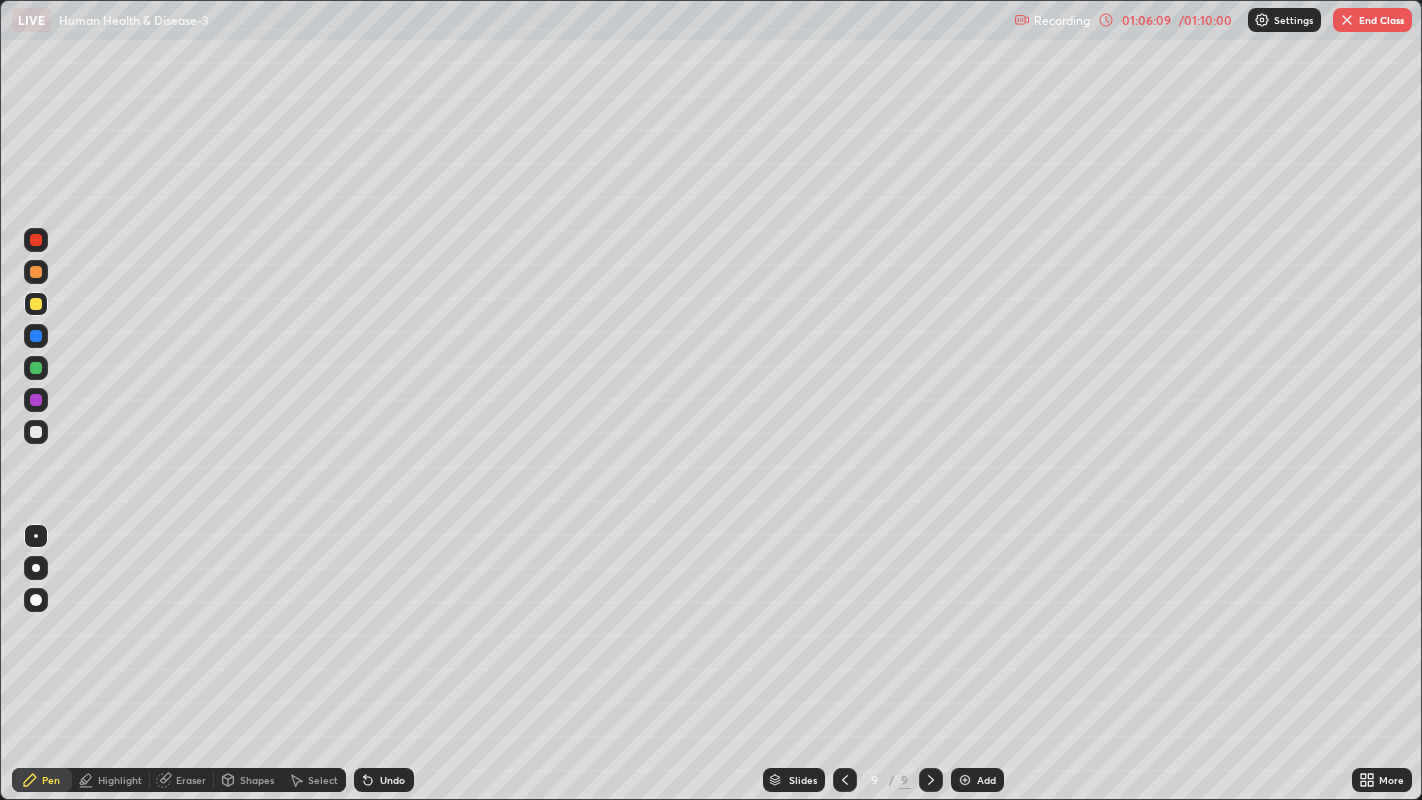 click at bounding box center (36, 272) 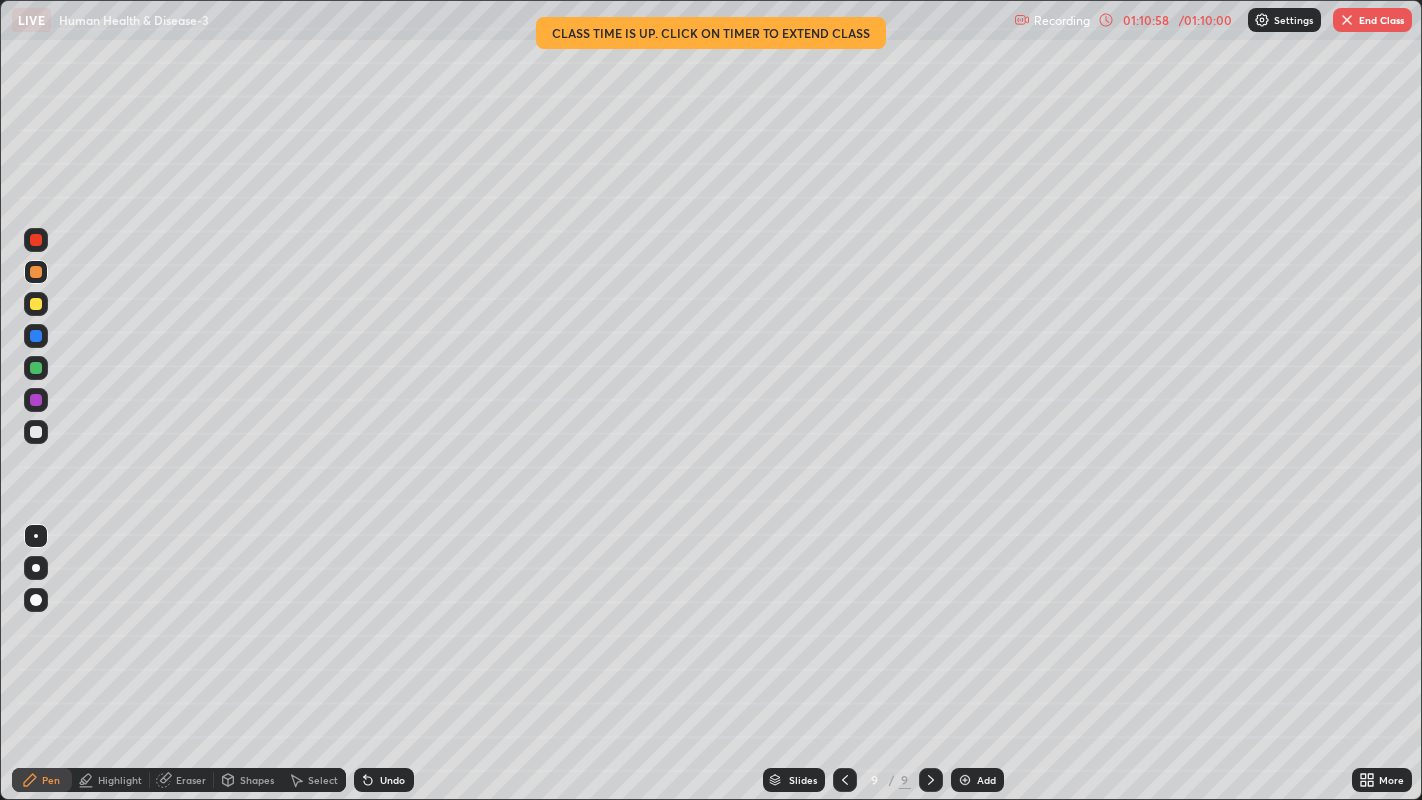 click on "End Class" at bounding box center (1372, 20) 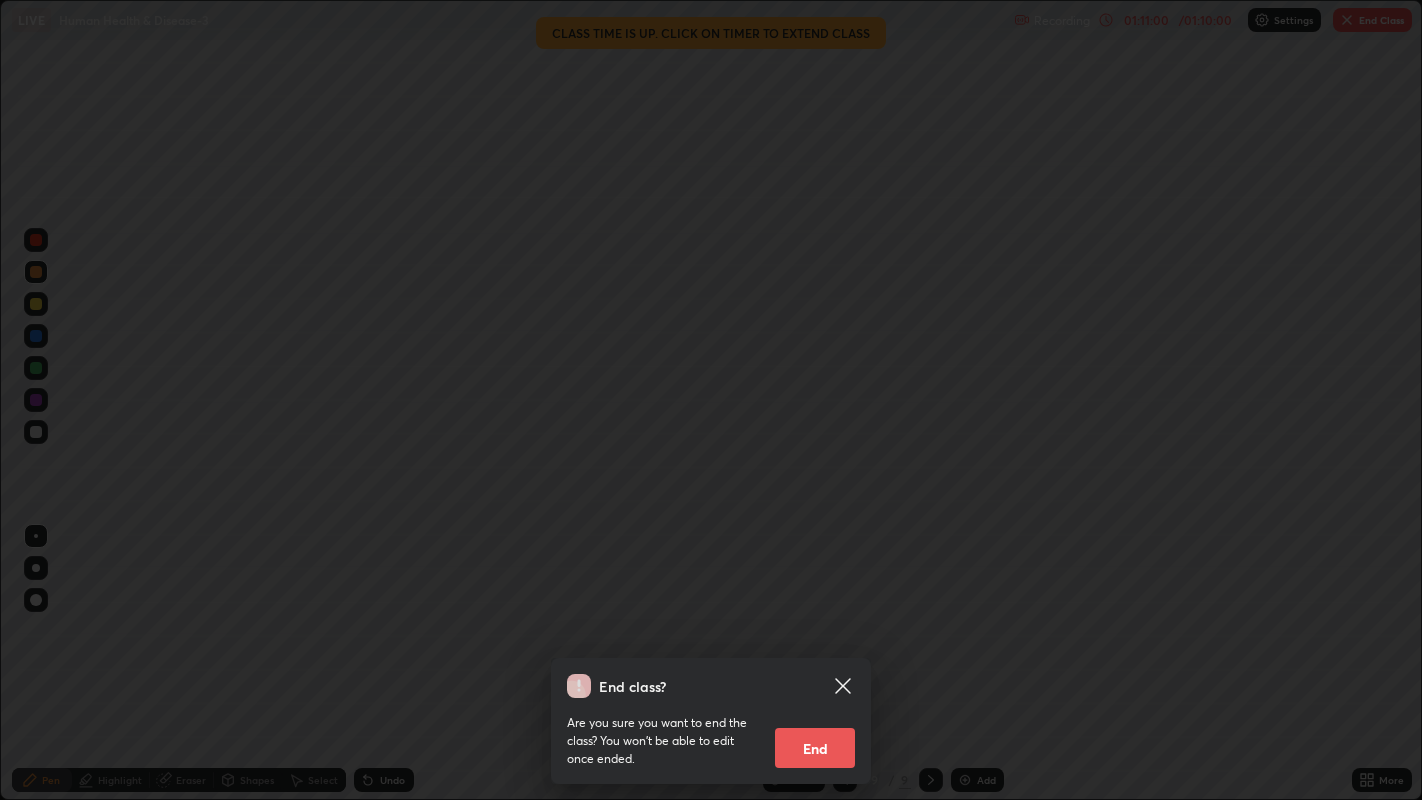 click on "End" at bounding box center (815, 748) 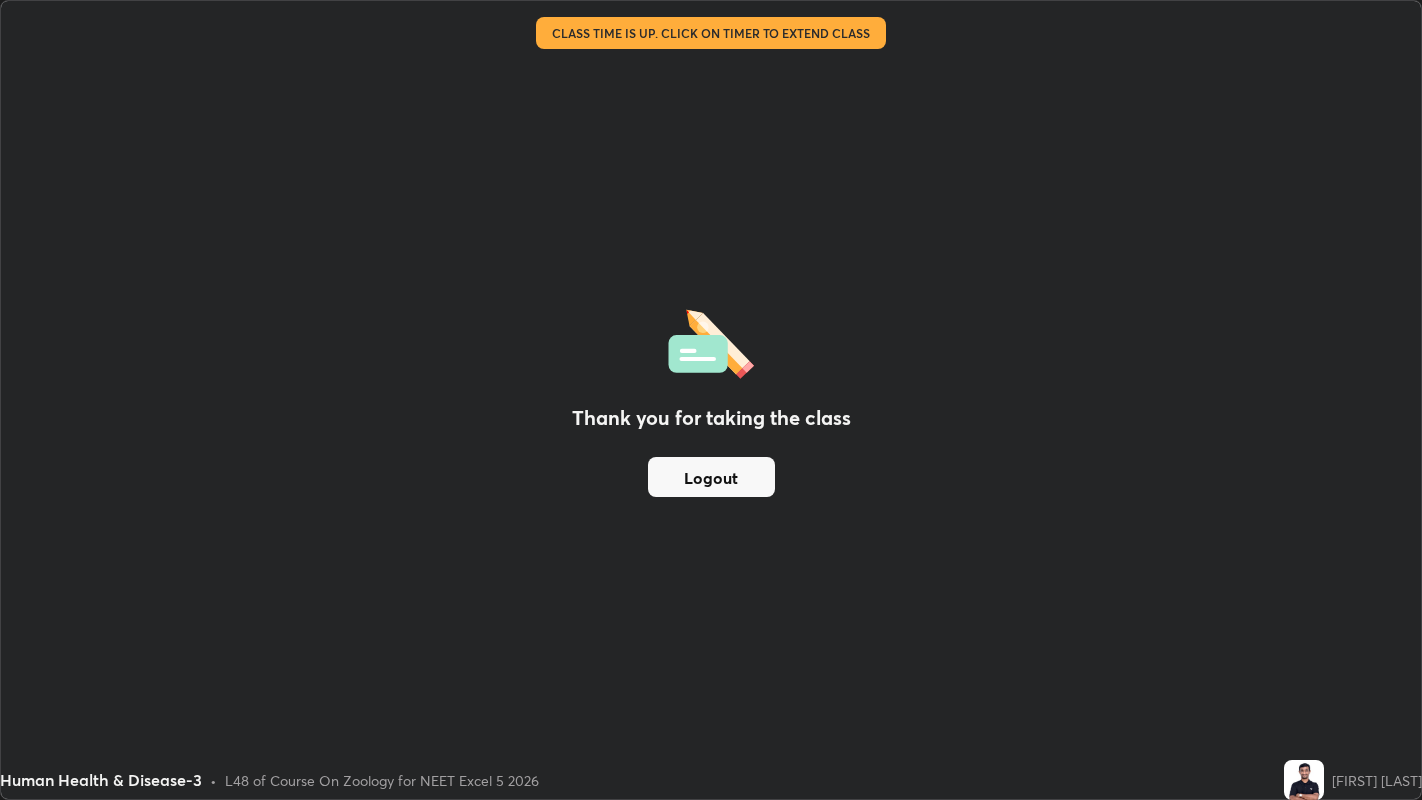 click on "Logout" at bounding box center [711, 477] 